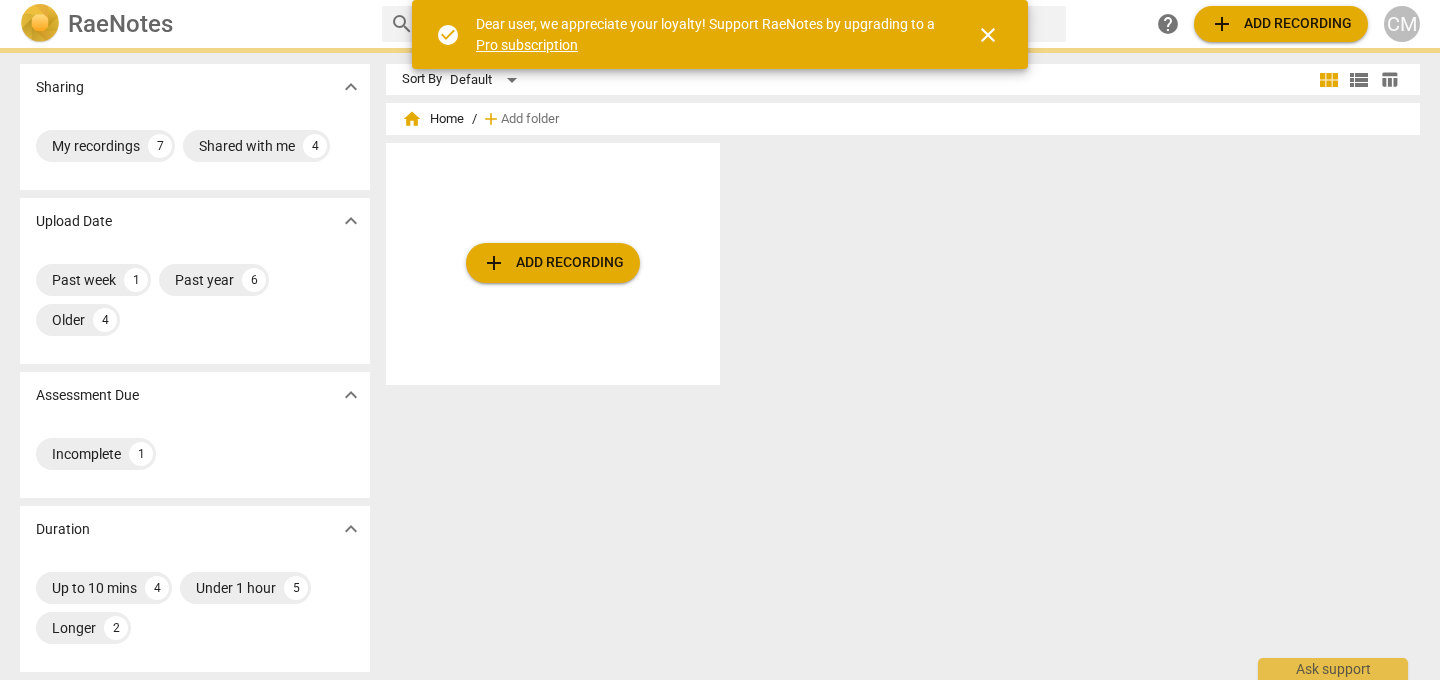 scroll, scrollTop: 0, scrollLeft: 0, axis: both 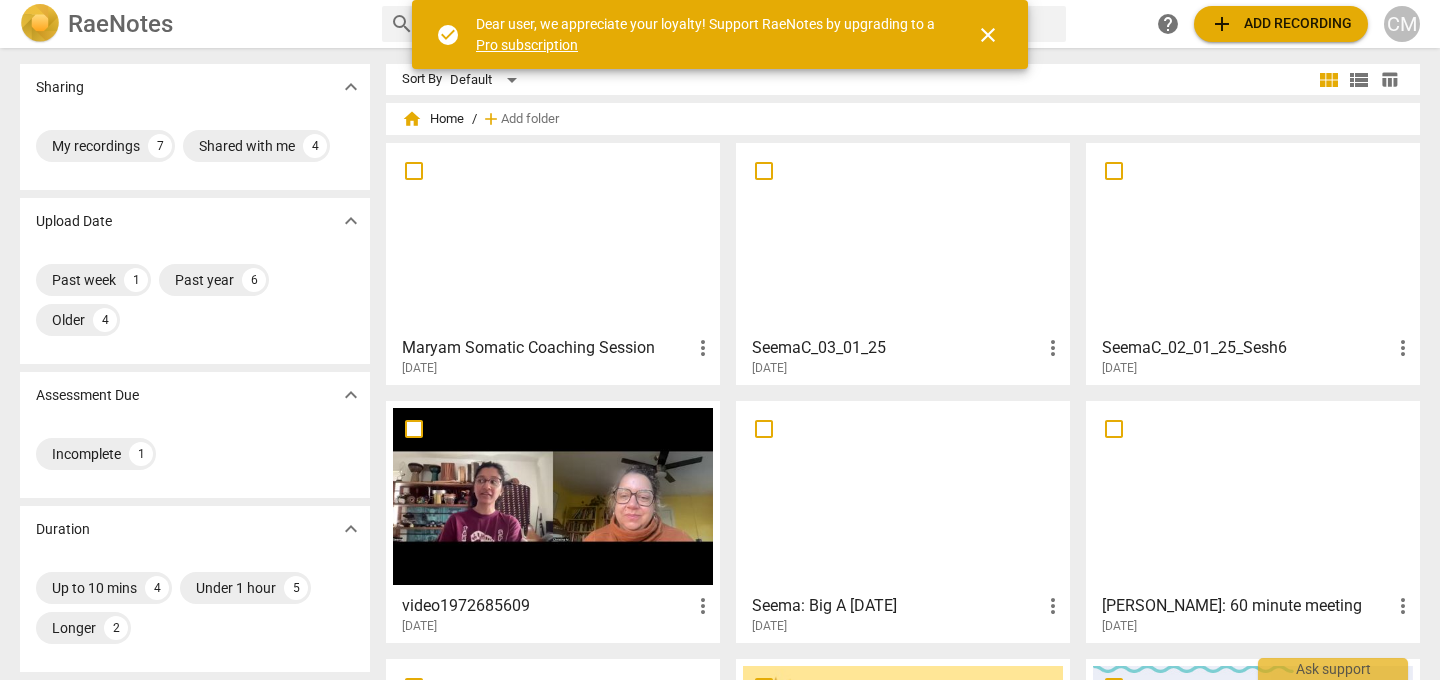 click on "close" at bounding box center (988, 35) 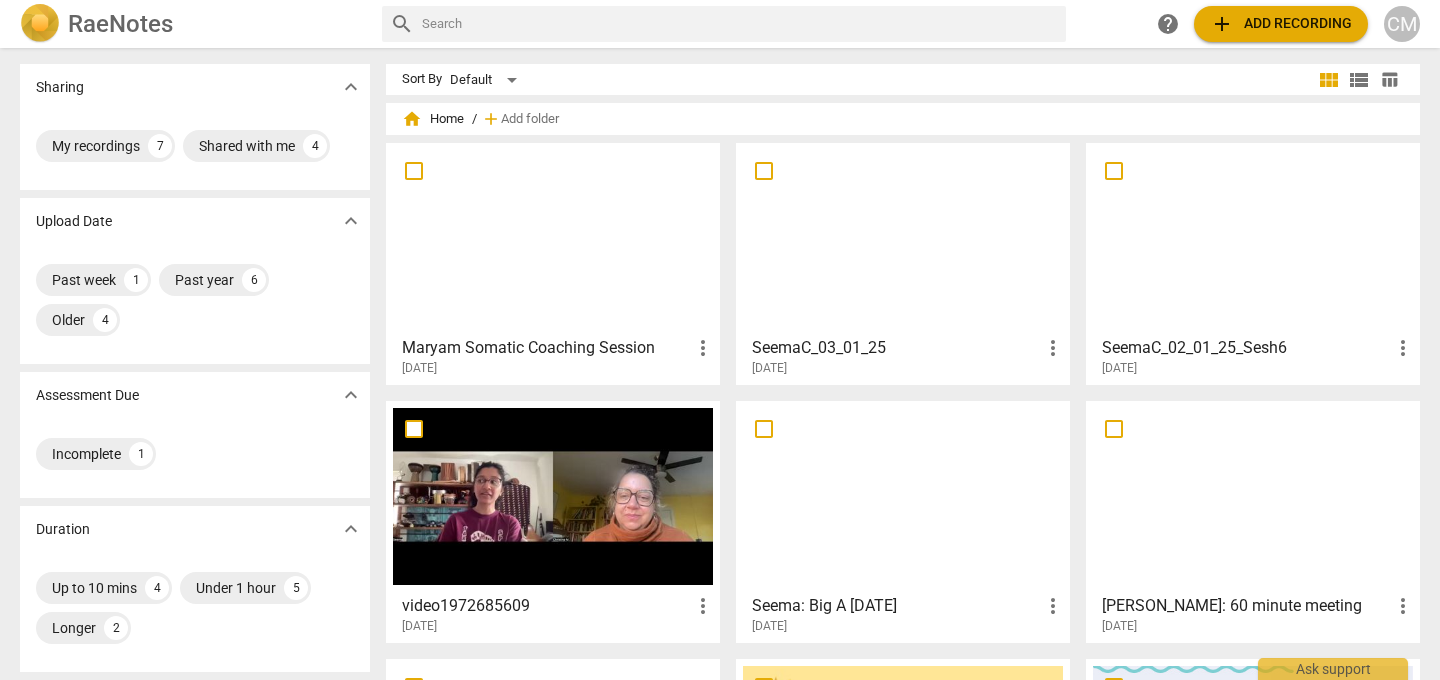 click on "Maryam Somatic Coaching Session" at bounding box center [546, 348] 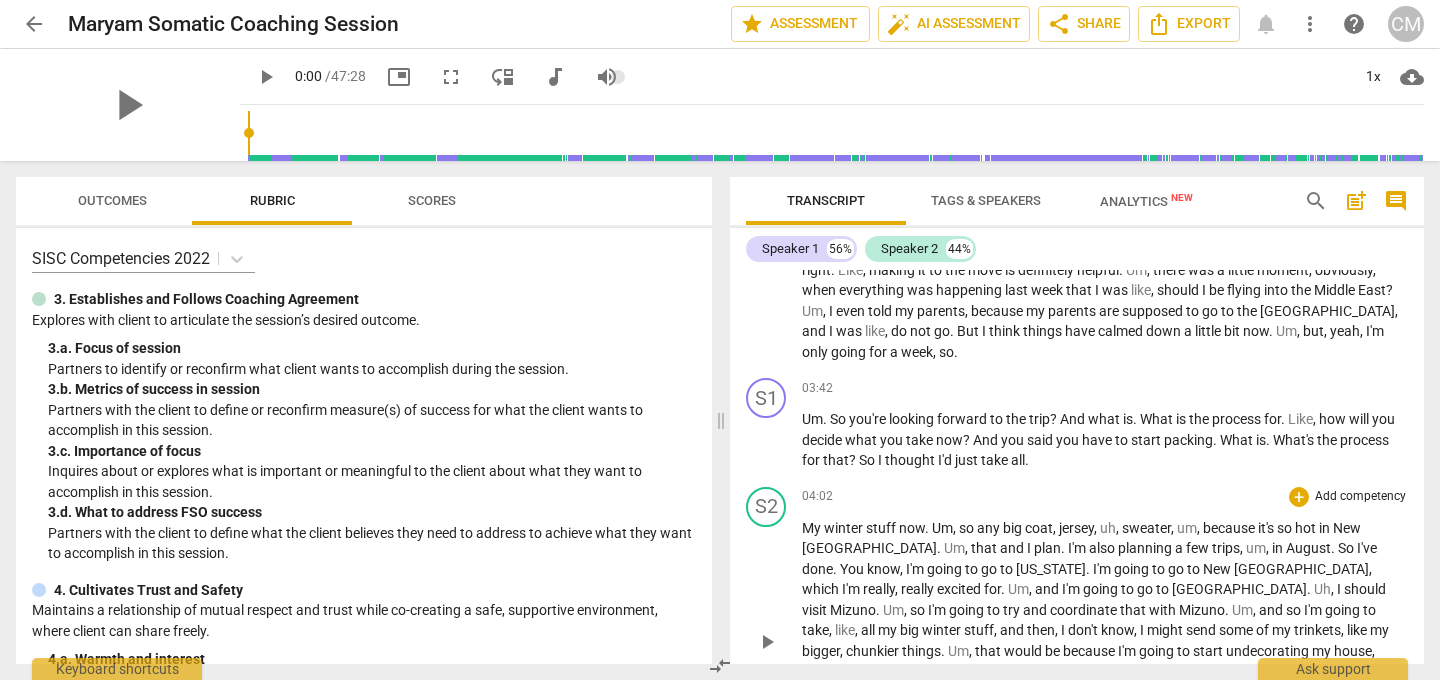 scroll, scrollTop: 924, scrollLeft: 0, axis: vertical 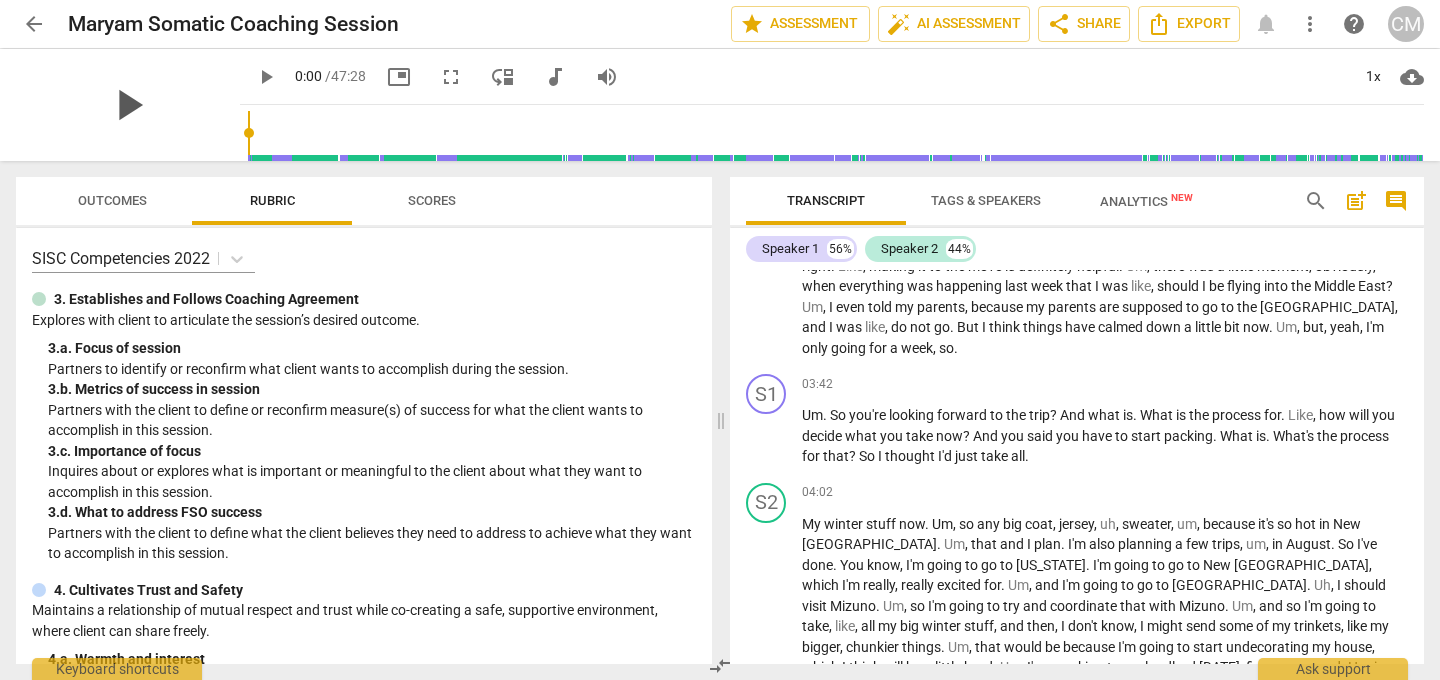 click on "play_arrow" at bounding box center (128, 105) 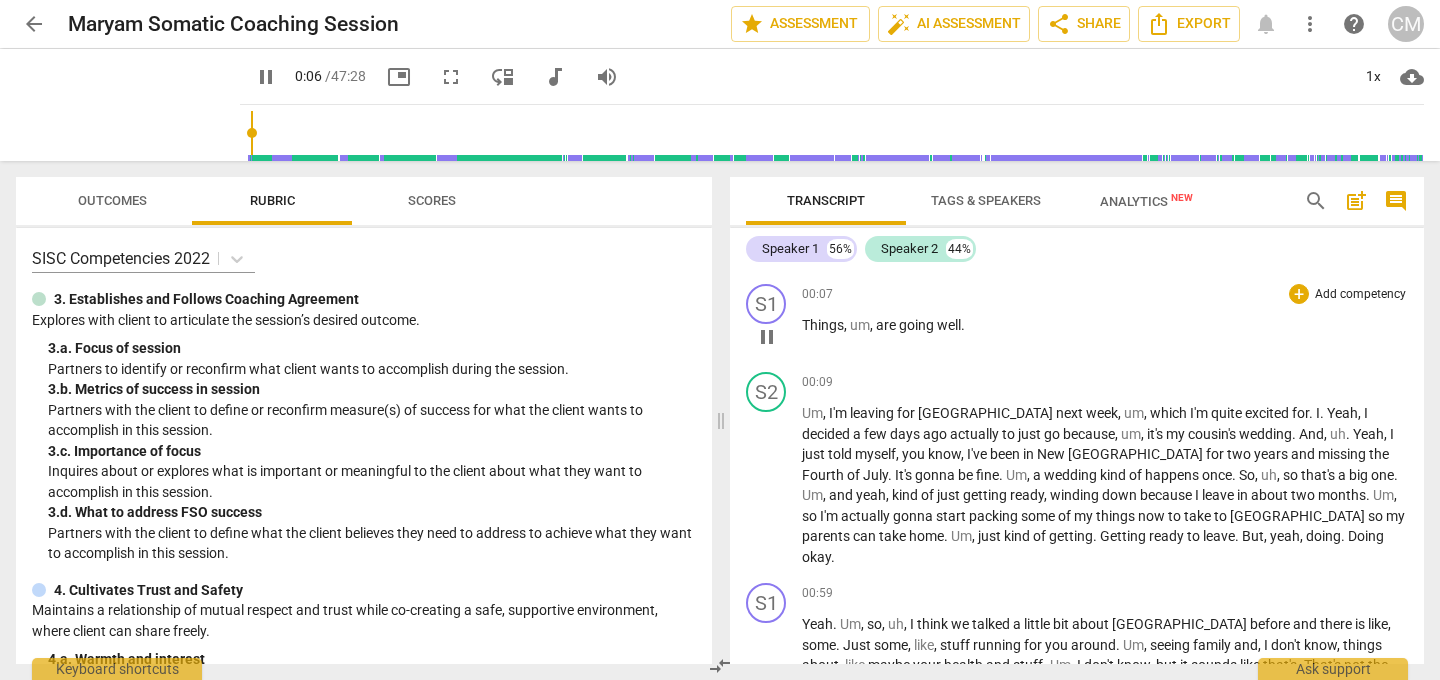 scroll, scrollTop: 178, scrollLeft: 0, axis: vertical 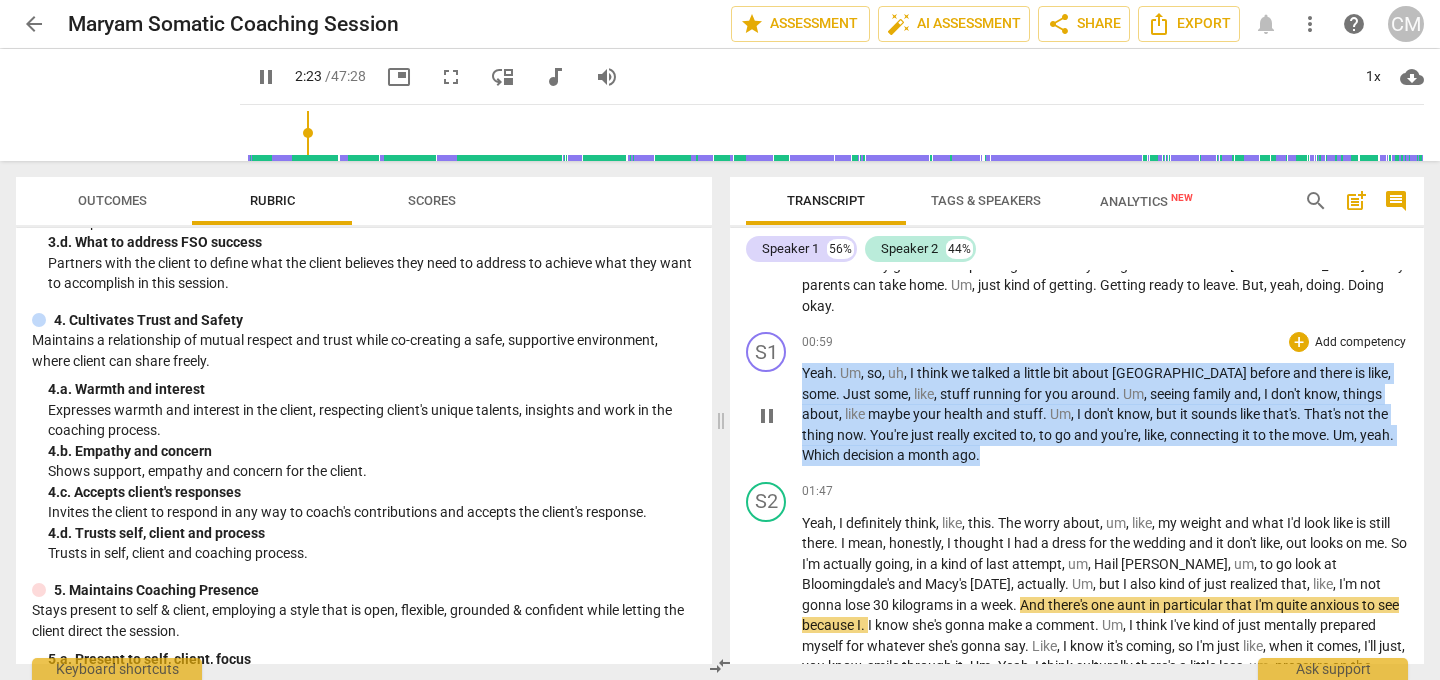 drag, startPoint x: 802, startPoint y: 348, endPoint x: 947, endPoint y: 433, distance: 168.07736 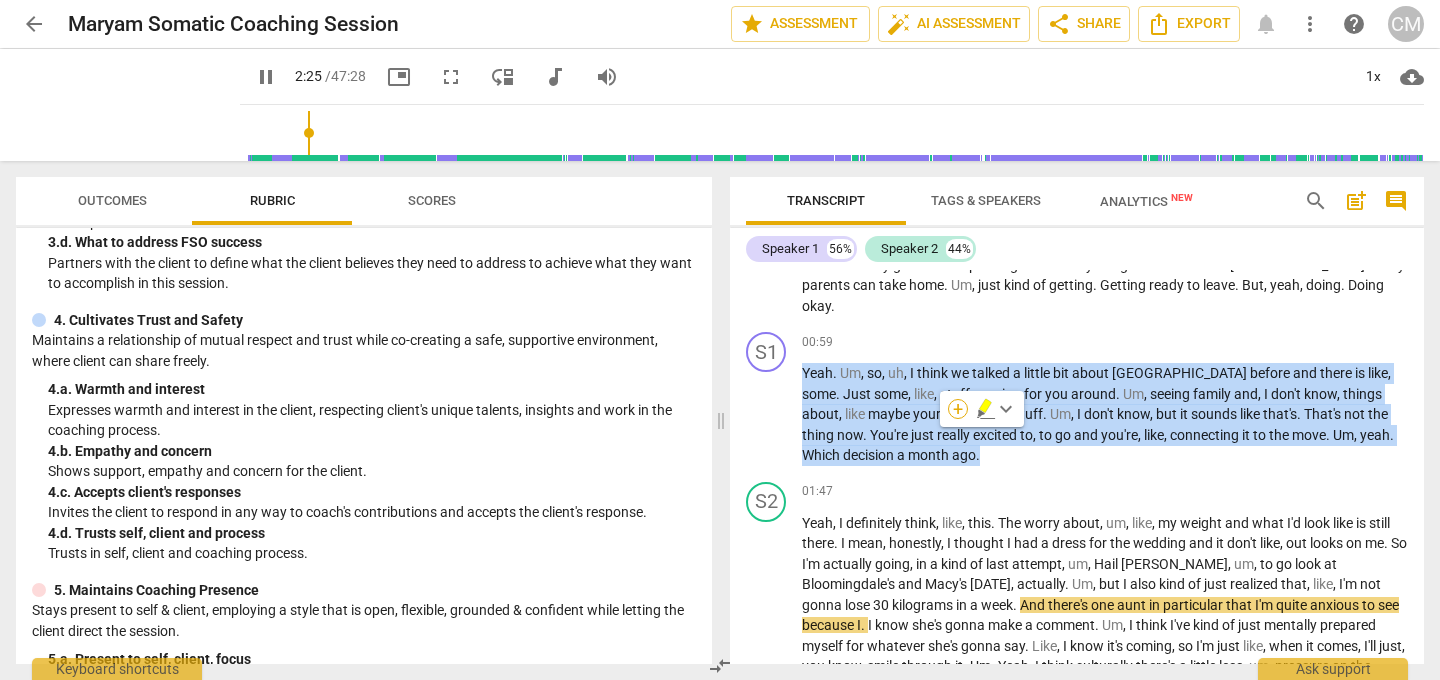 click on "+" at bounding box center (958, 409) 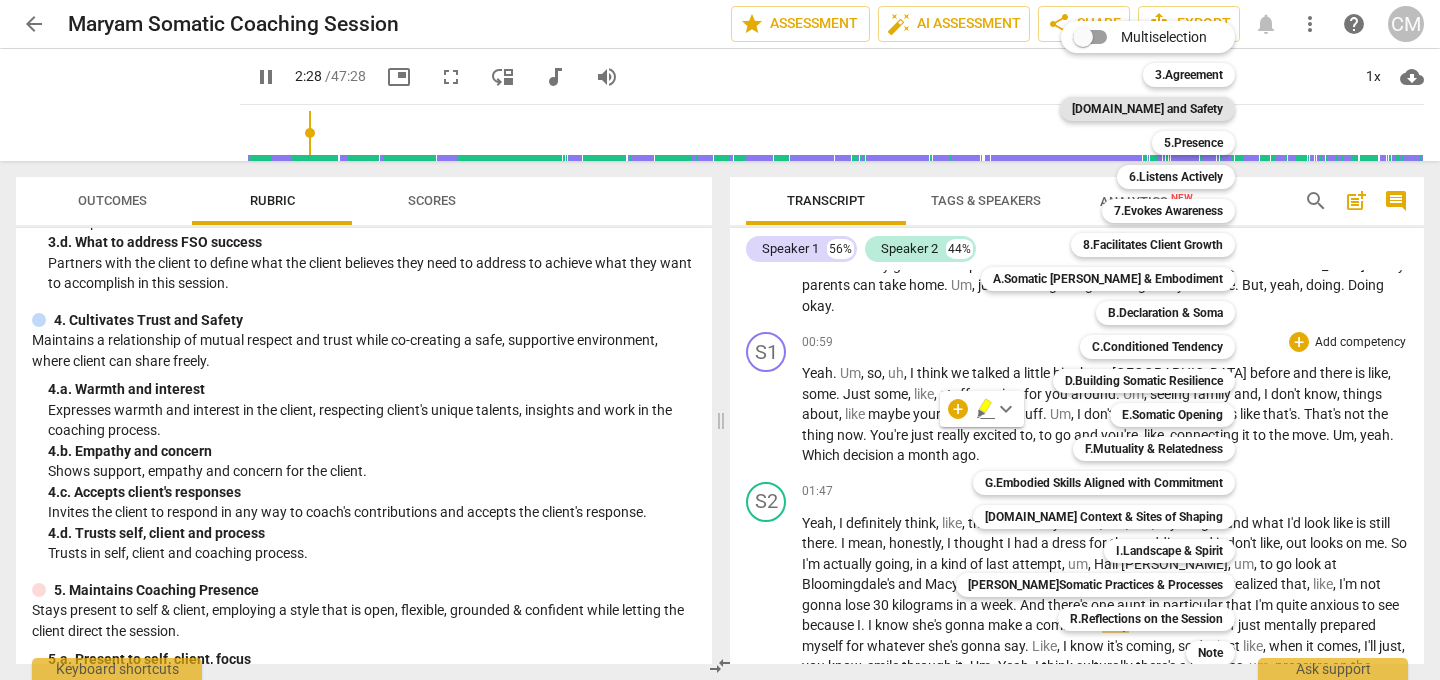click on "[DOMAIN_NAME] and Safety" at bounding box center [1147, 109] 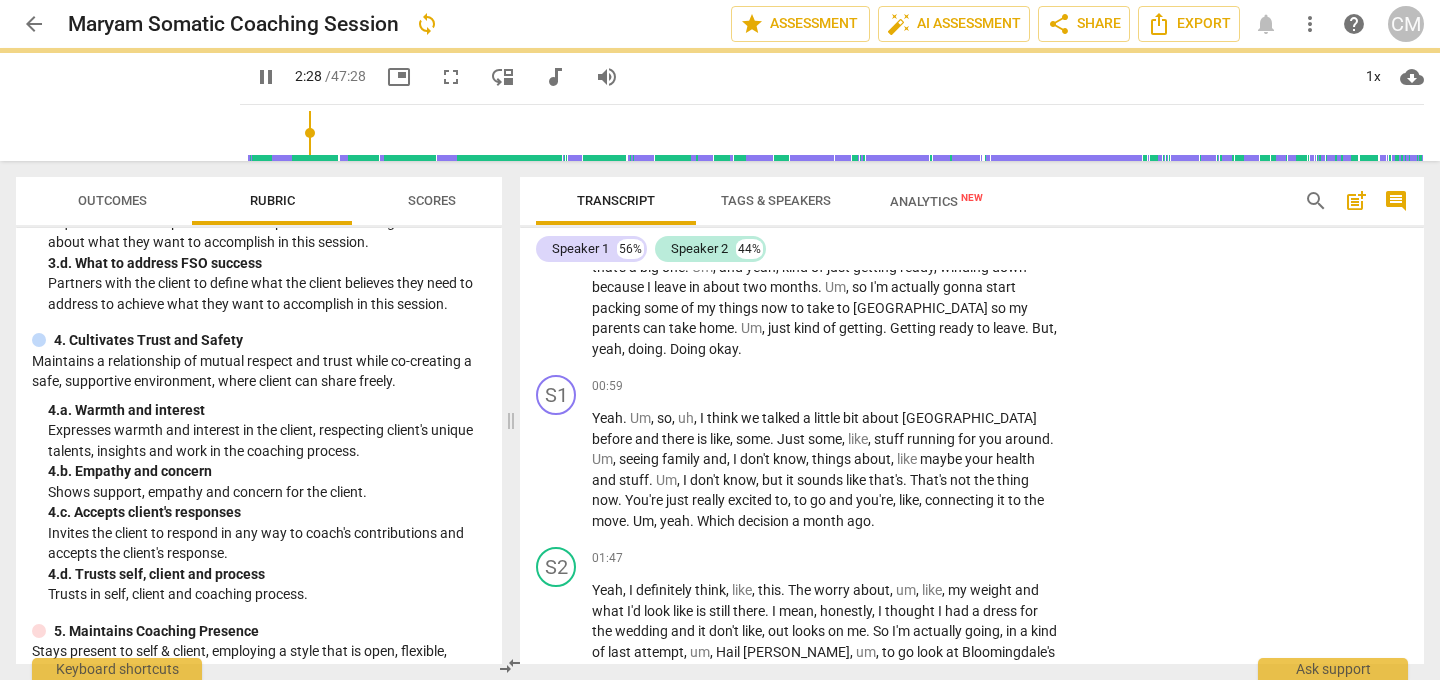 type on "149" 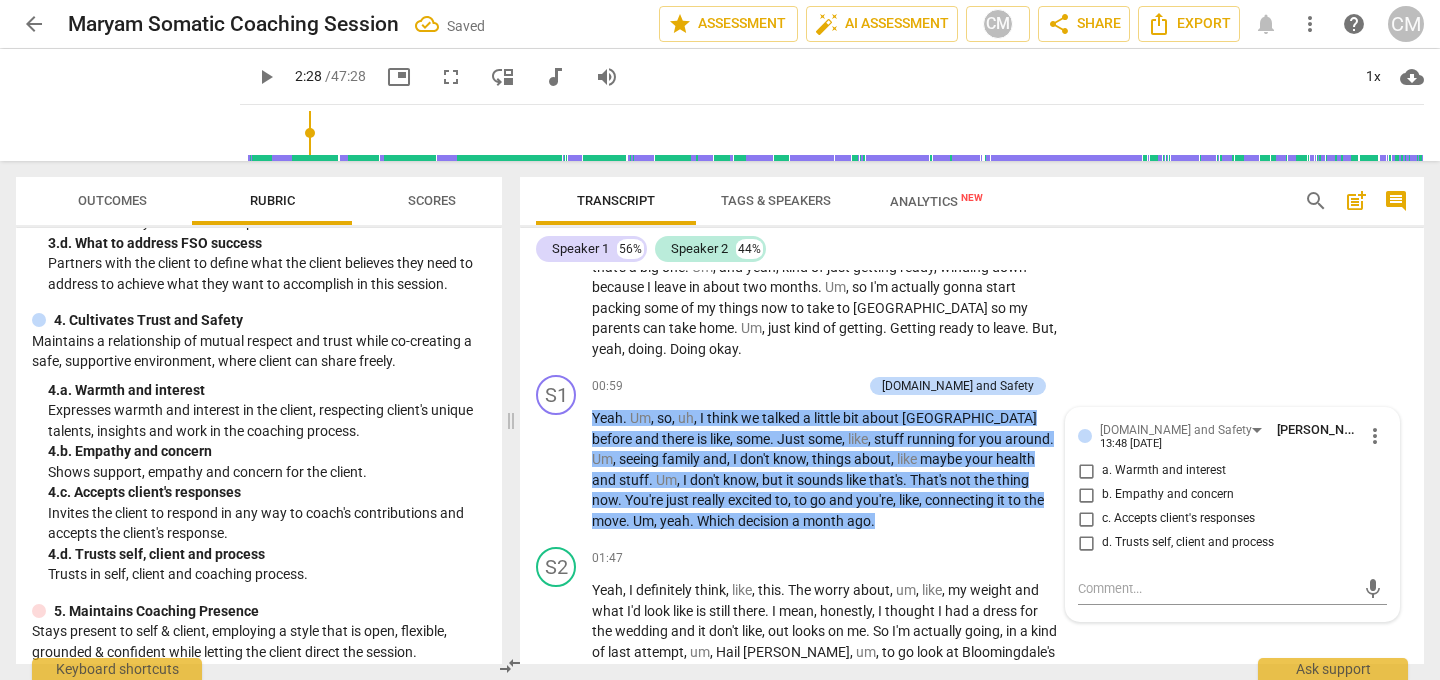 scroll, scrollTop: 522, scrollLeft: 0, axis: vertical 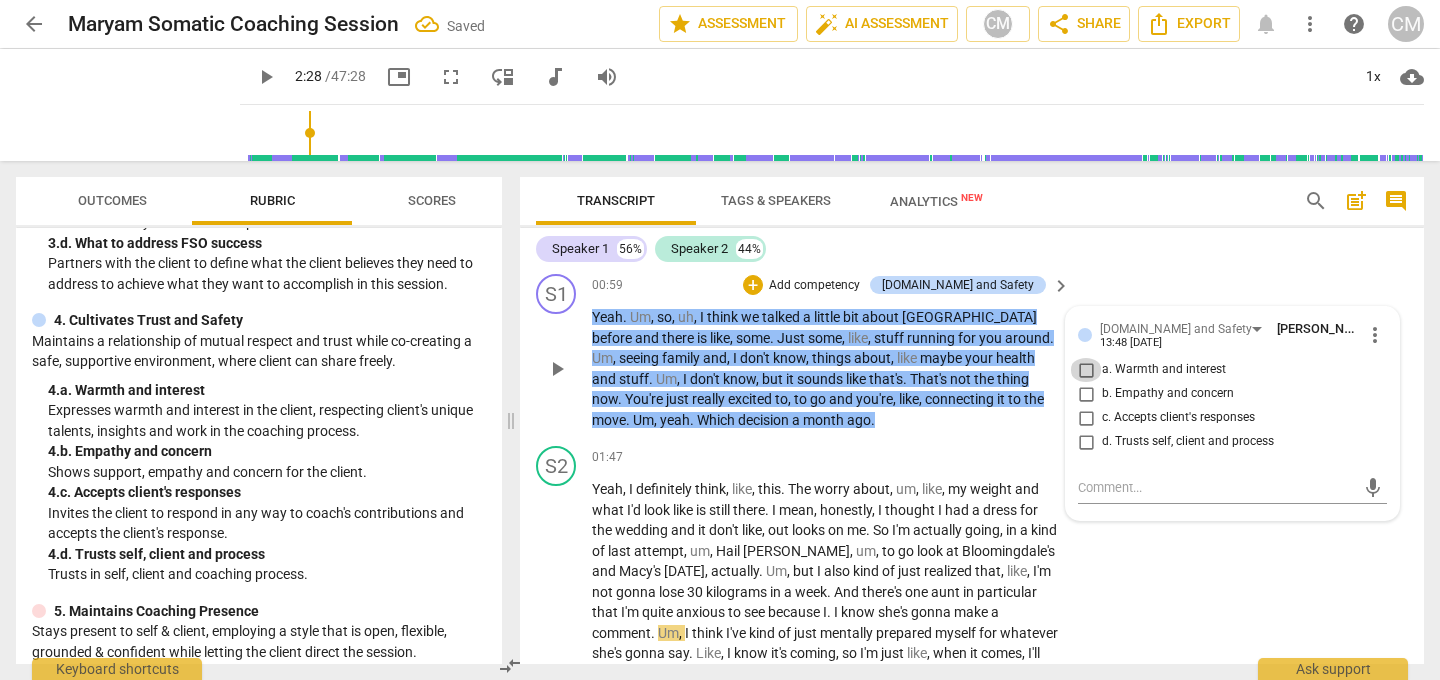 click on "a. Warmth and interest" at bounding box center [1086, 370] 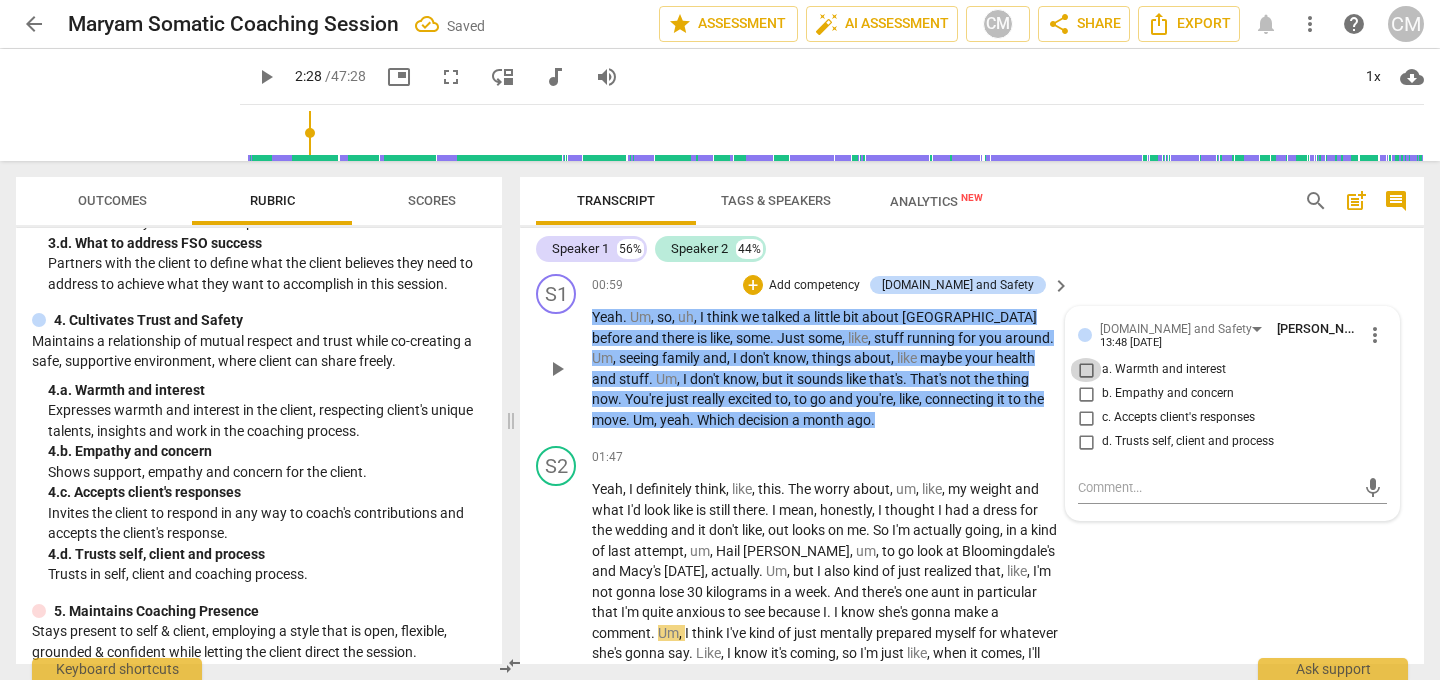 checkbox on "true" 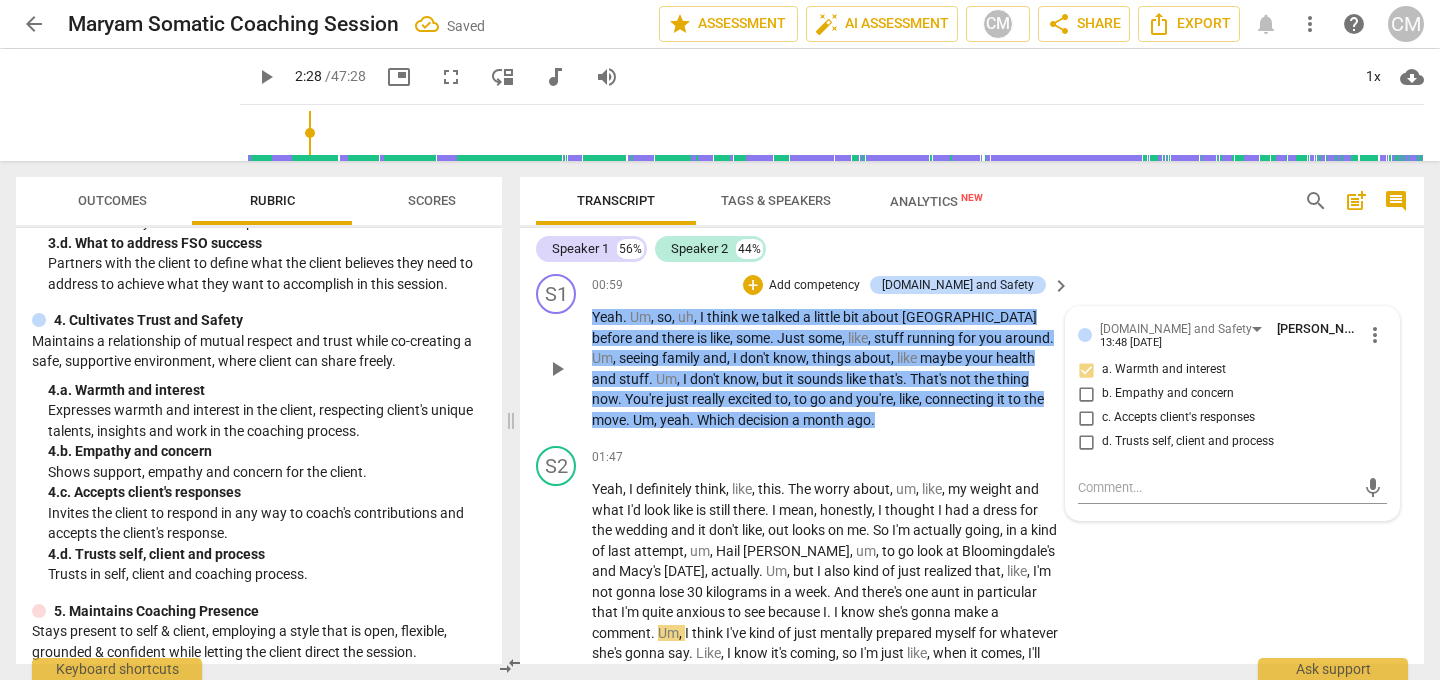 click on "b. Empathy and concern" at bounding box center (1086, 394) 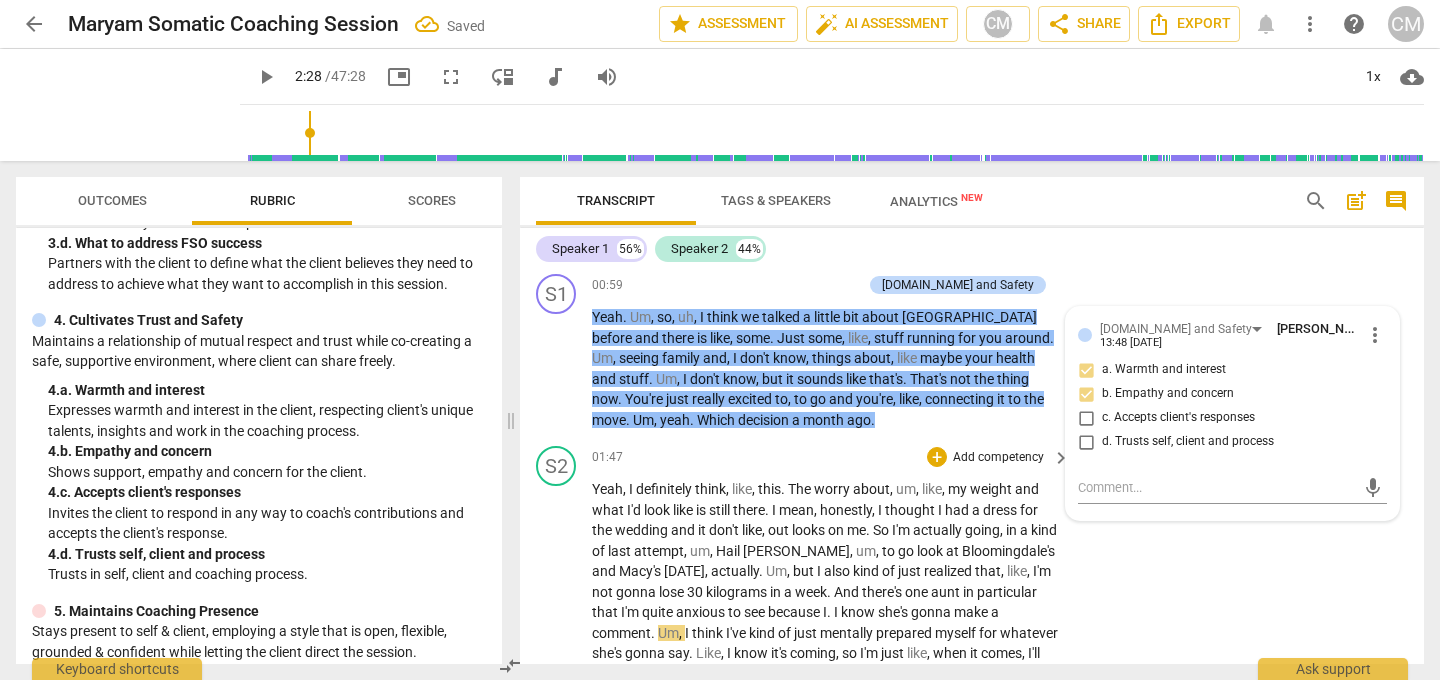 click on "S2 play_arrow pause 01:47 + Add competency keyboard_arrow_right Yeah ,   I   definitely   think ,   like ,   this .   The   worry   about ,   um ,   like ,   my   weight   and   what   I'd   look   like   is   still   there .   I   mean ,   honestly ,   I   thought   I   had   a   dress   for   the   wedding   and   it   don't   like ,   out   looks   on   me .   So   I'm   actually   going ,   in   a   kind   of   last   attempt ,   um ,   [PERSON_NAME] ,   um ,   to   go   look   at   Bloomingdale's   and   Macy's   [DATE] ,   actually .   Um ,   but   I   also   kind   of   just   realized   that ,   like ,   I'm   not   gonna   lose   30   kilograms   in   a   week .   And   there's   one   aunt   in   particular   that   I'm   quite   anxious   to   see   because   I .   I   know   she's   gonna   make   a   comment .   Um ,   I   think   I've   kind   of   just   mentally   prepared   myself   for   whatever   she's   gonna   say .   Like ,   I   know   it's   coming ,   so   I'm   just   like ,   when" at bounding box center [972, 688] 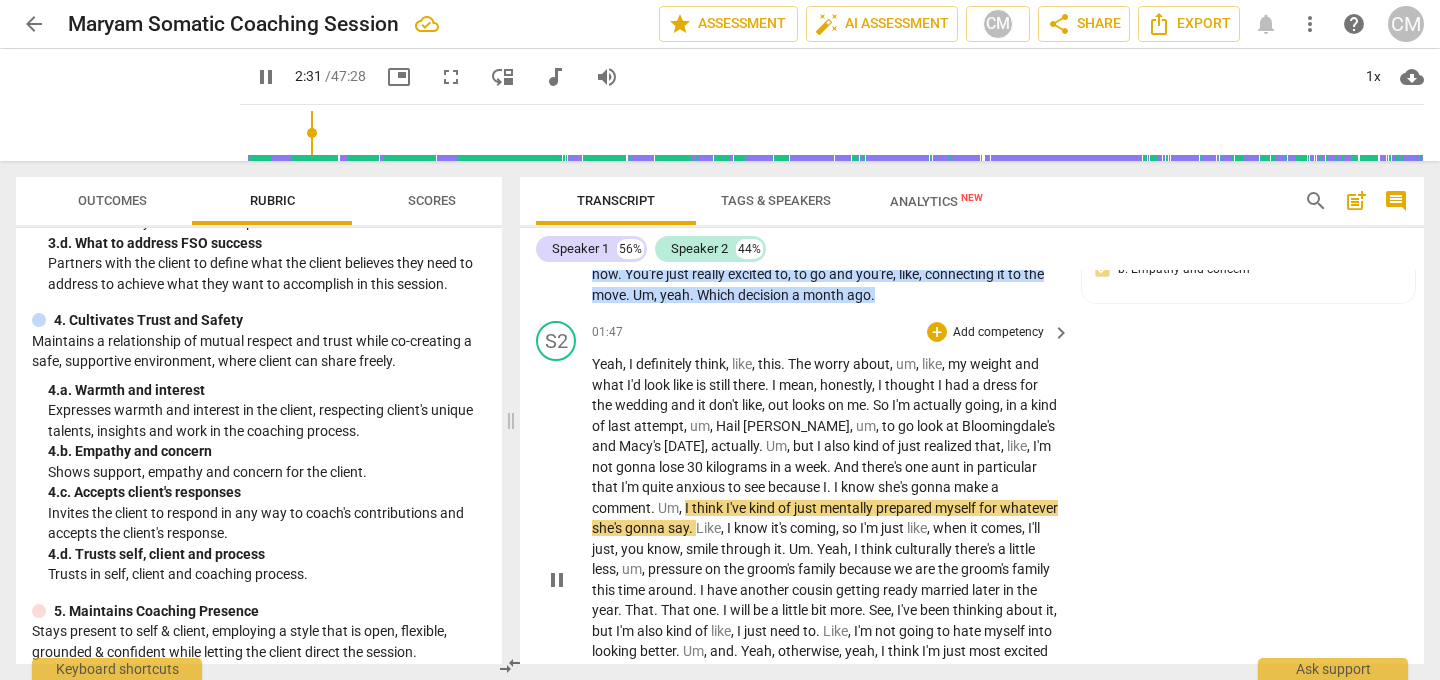 scroll, scrollTop: 678, scrollLeft: 0, axis: vertical 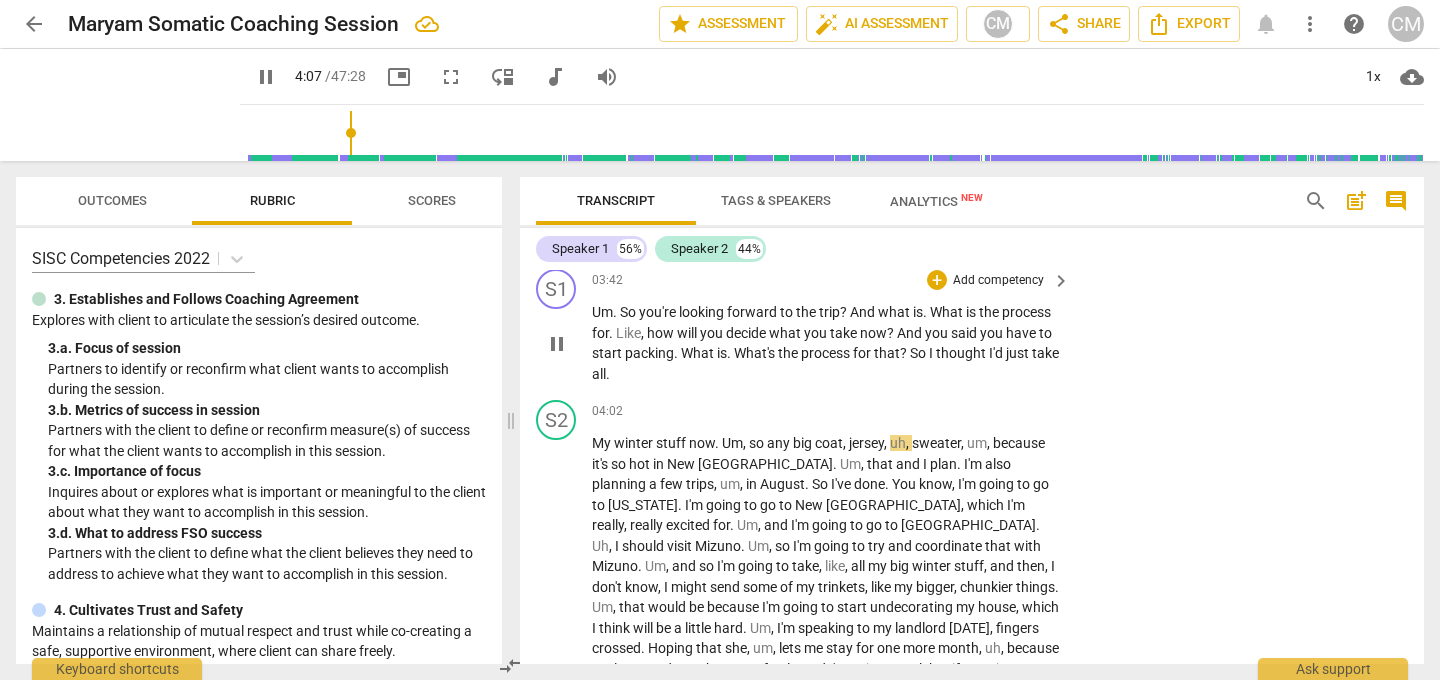 click on "So" at bounding box center [919, 353] 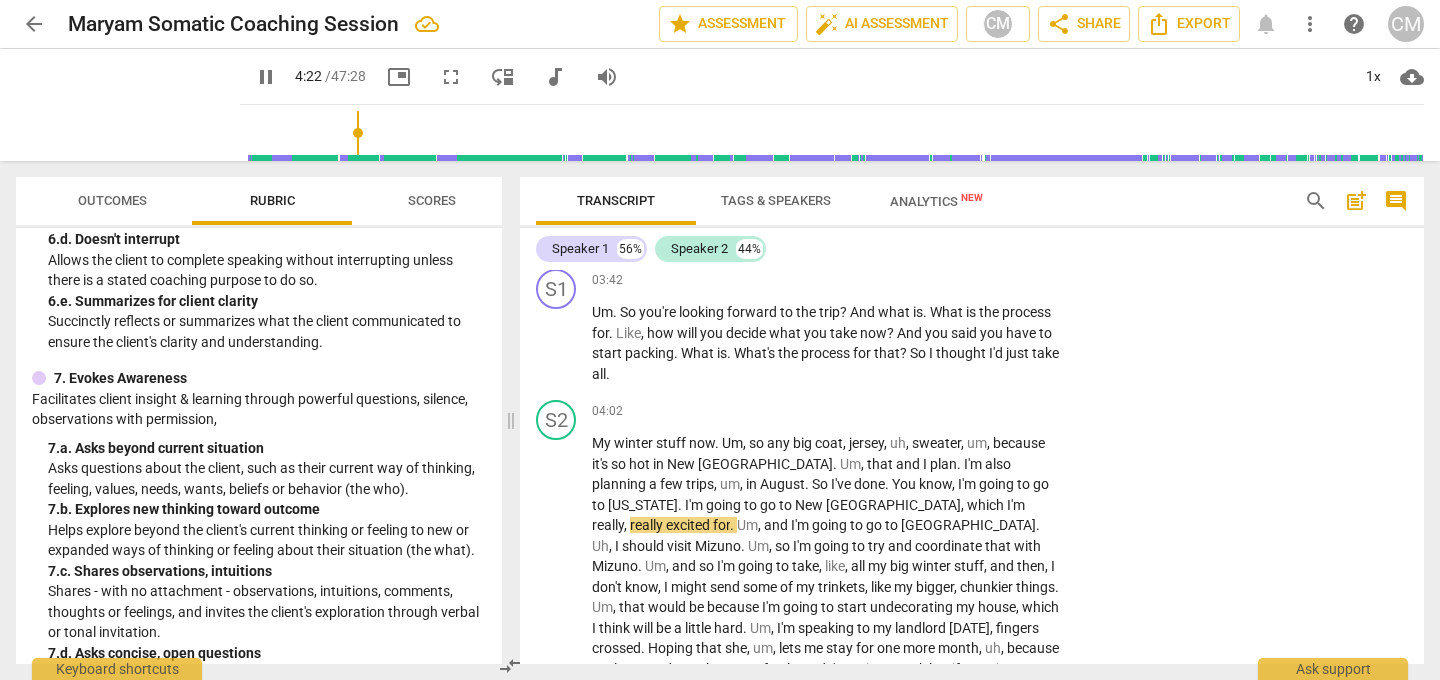 scroll, scrollTop: 1226, scrollLeft: 0, axis: vertical 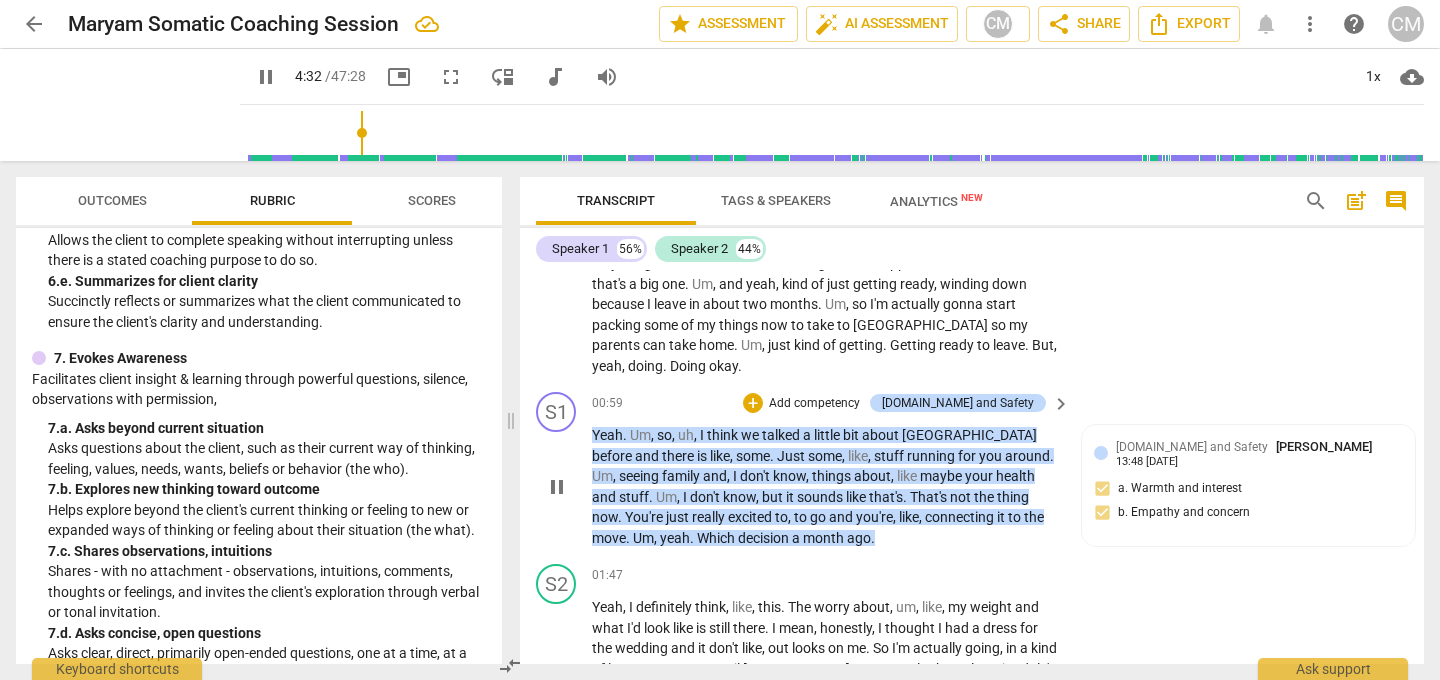 click on "things" at bounding box center (833, 476) 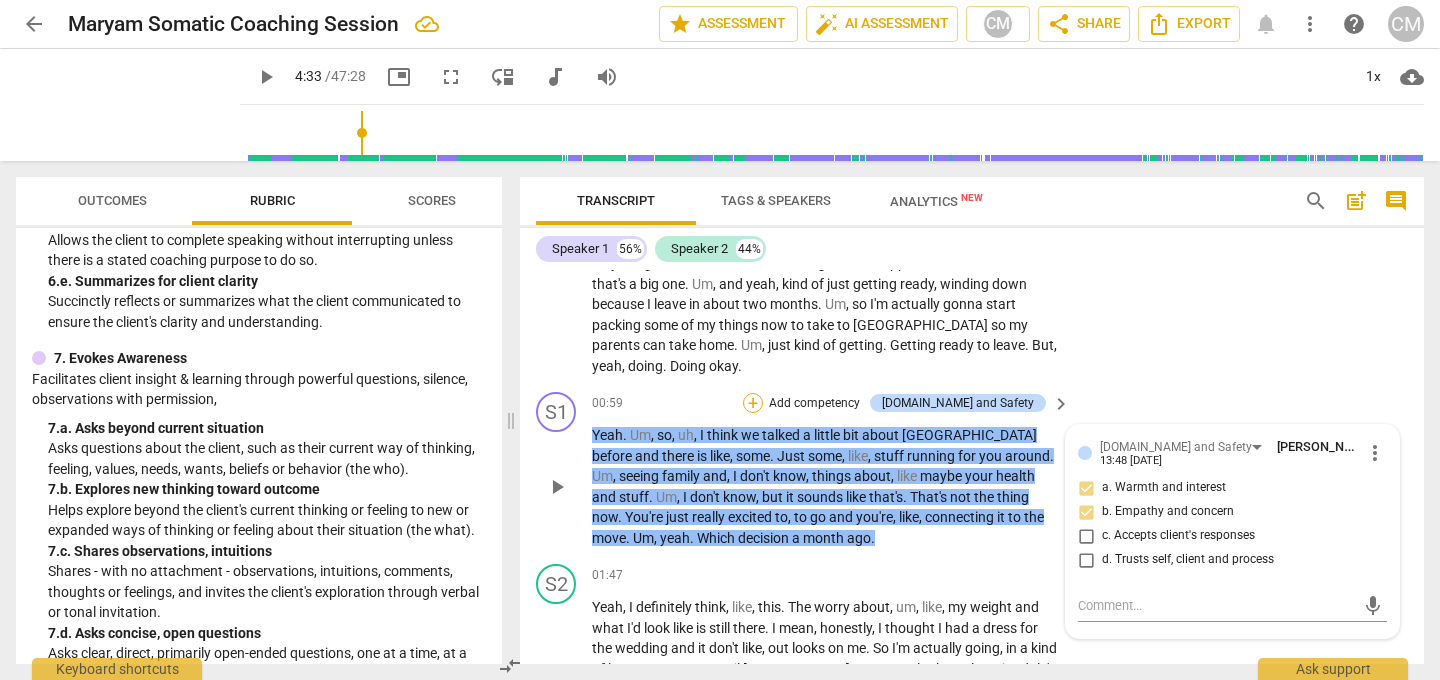 click on "+" at bounding box center (753, 403) 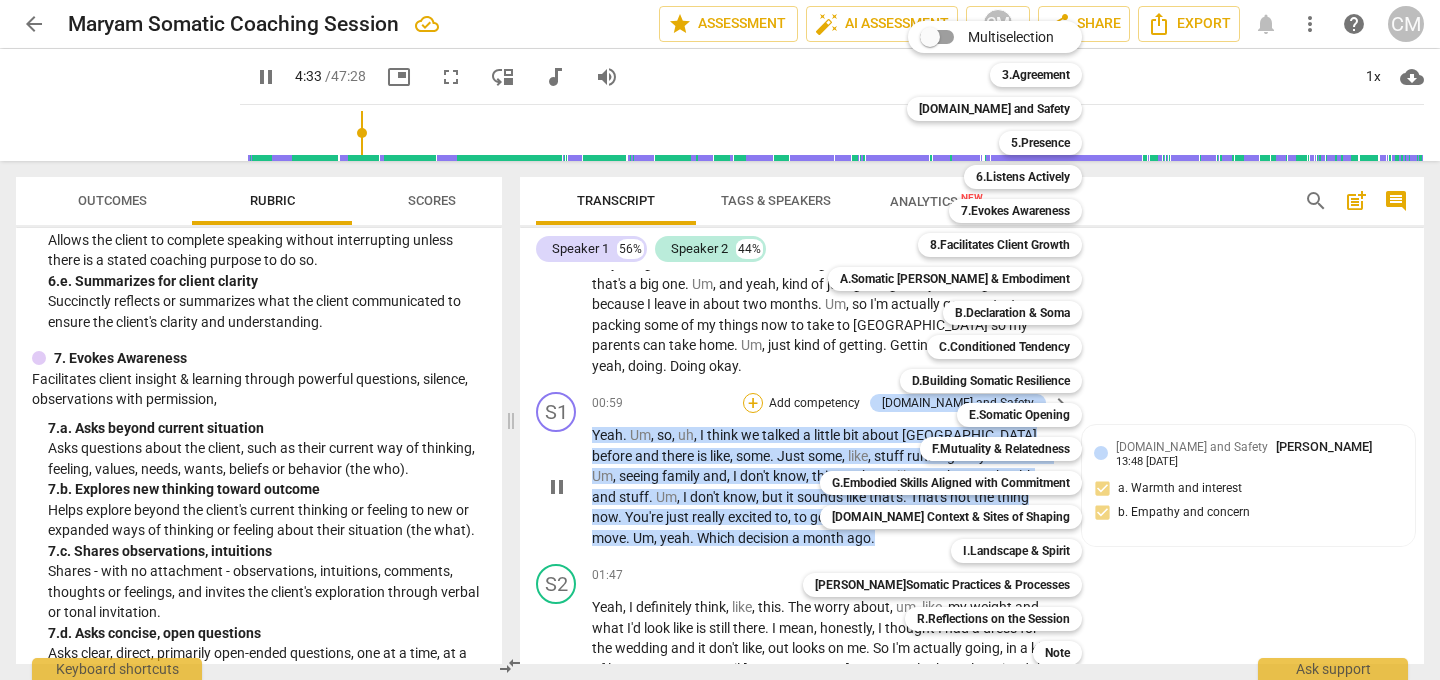 scroll, scrollTop: 1425, scrollLeft: 0, axis: vertical 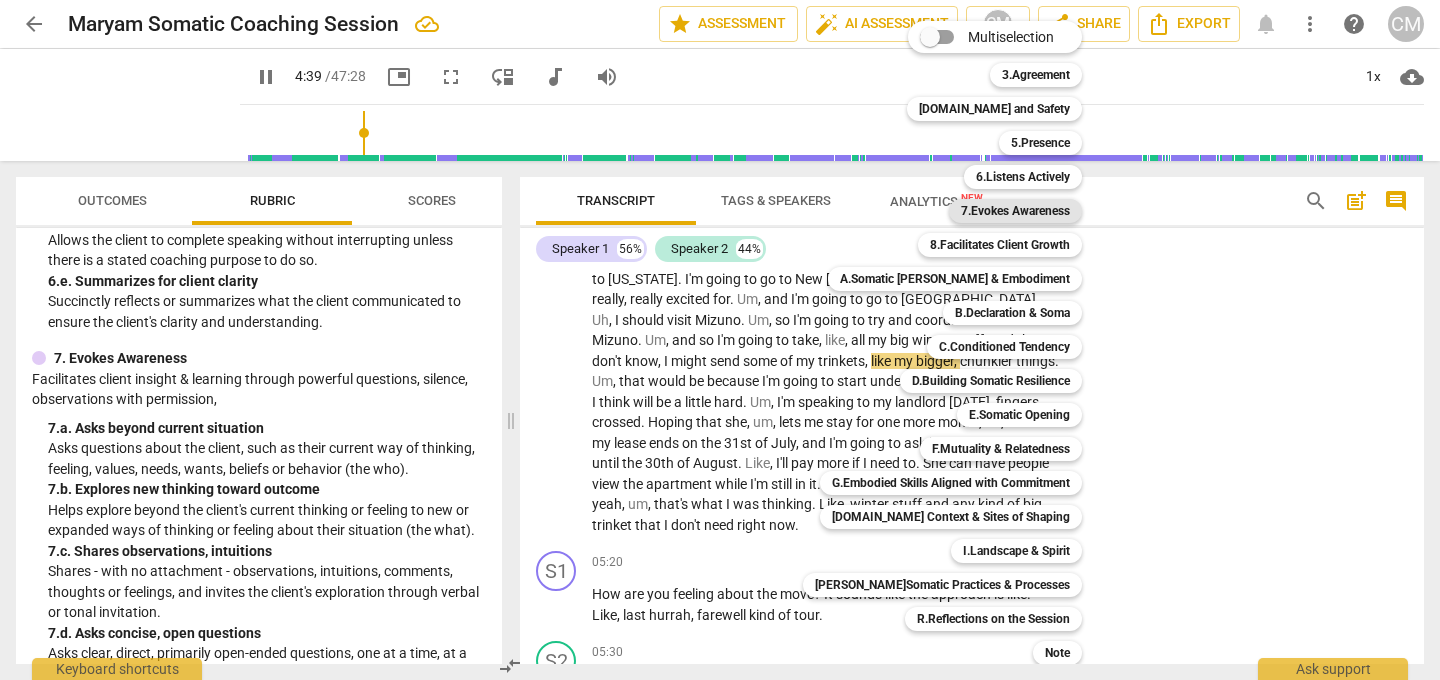 click on "7.Evokes Awareness" at bounding box center [1015, 211] 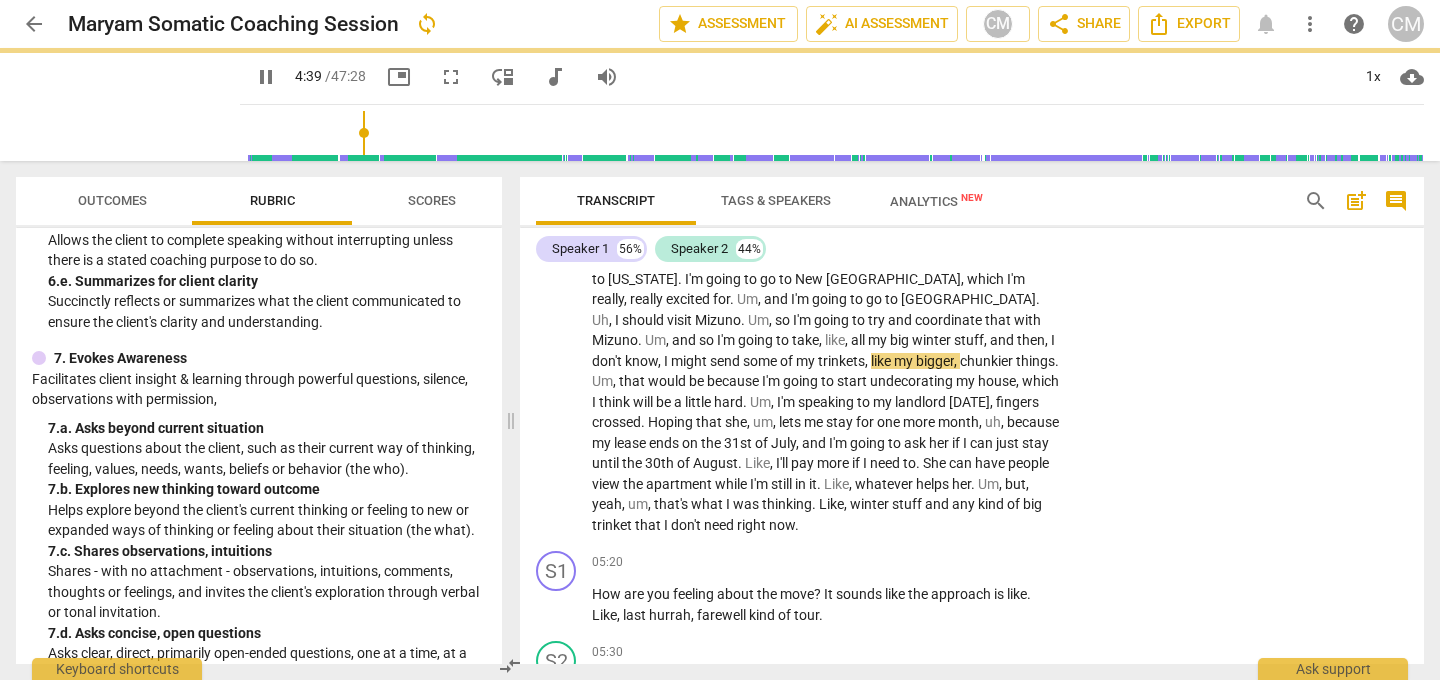 type on "280" 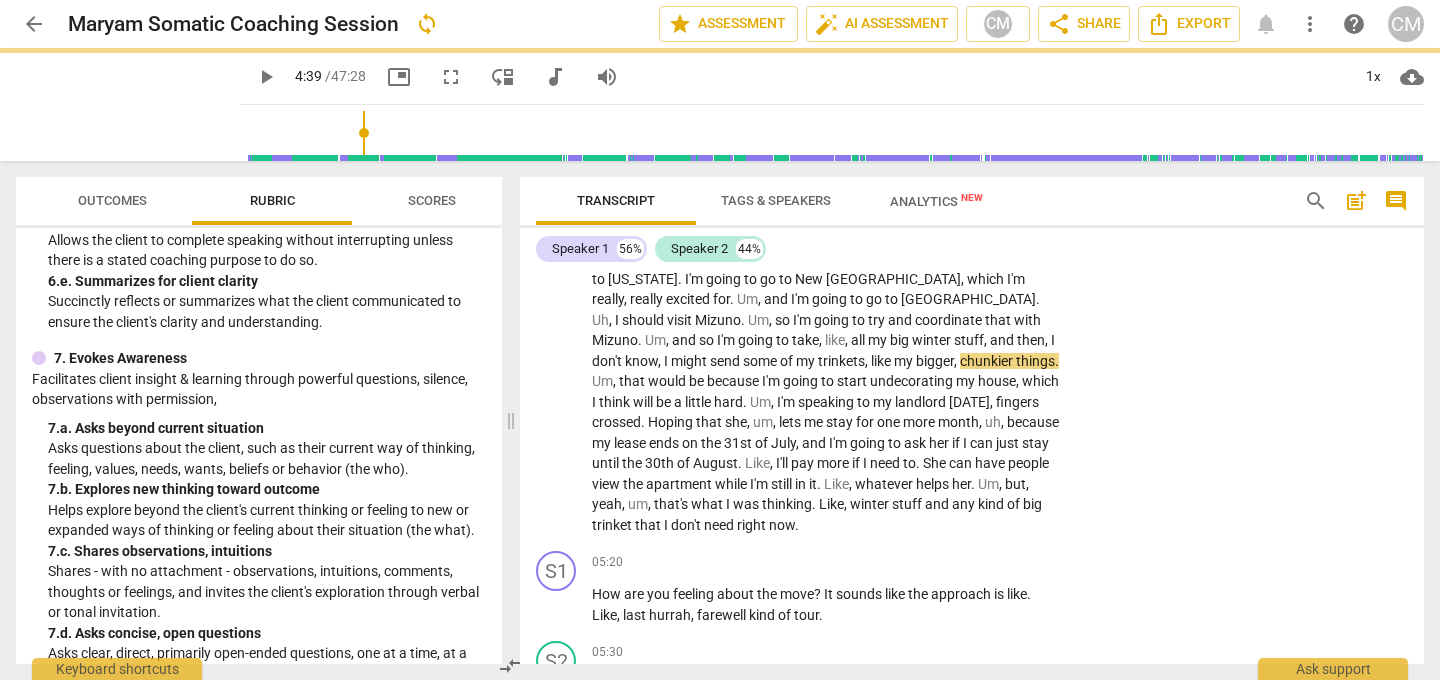 scroll, scrollTop: 504, scrollLeft: 0, axis: vertical 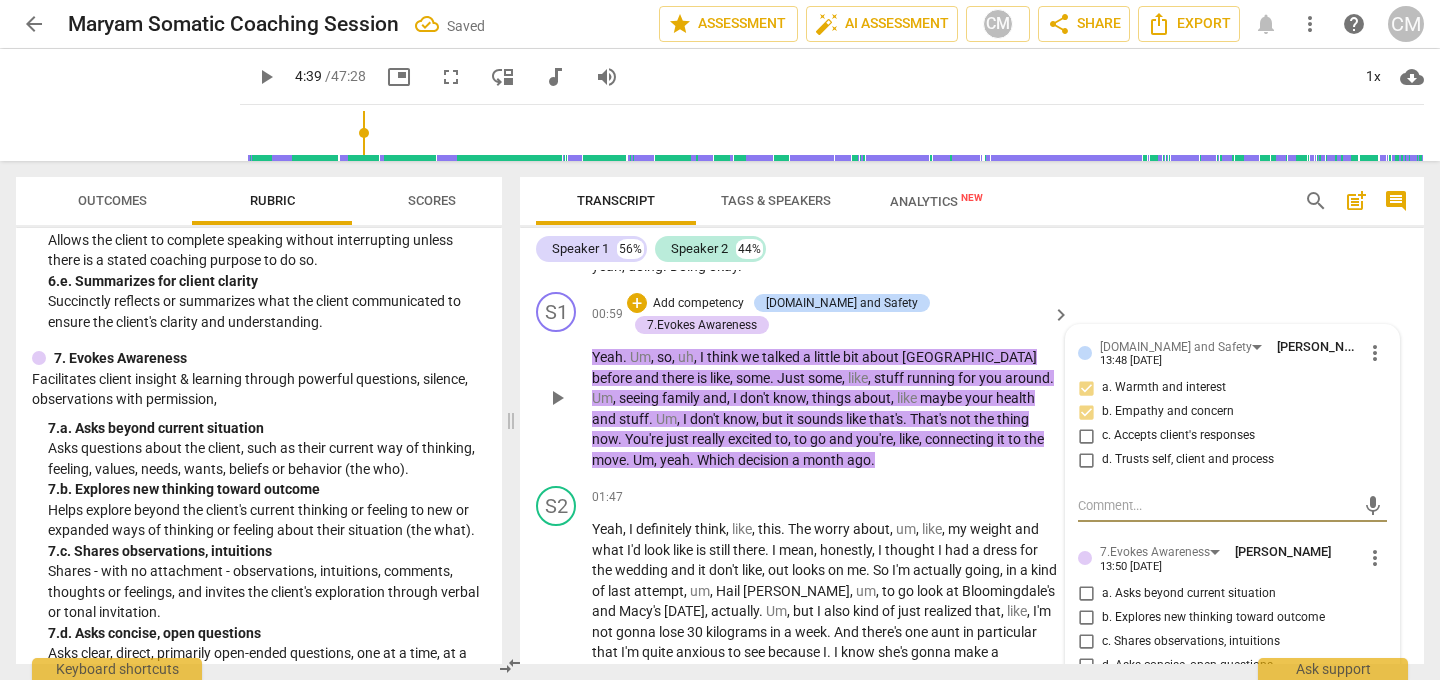 click on "a. Asks beyond current situation" at bounding box center [1086, 594] 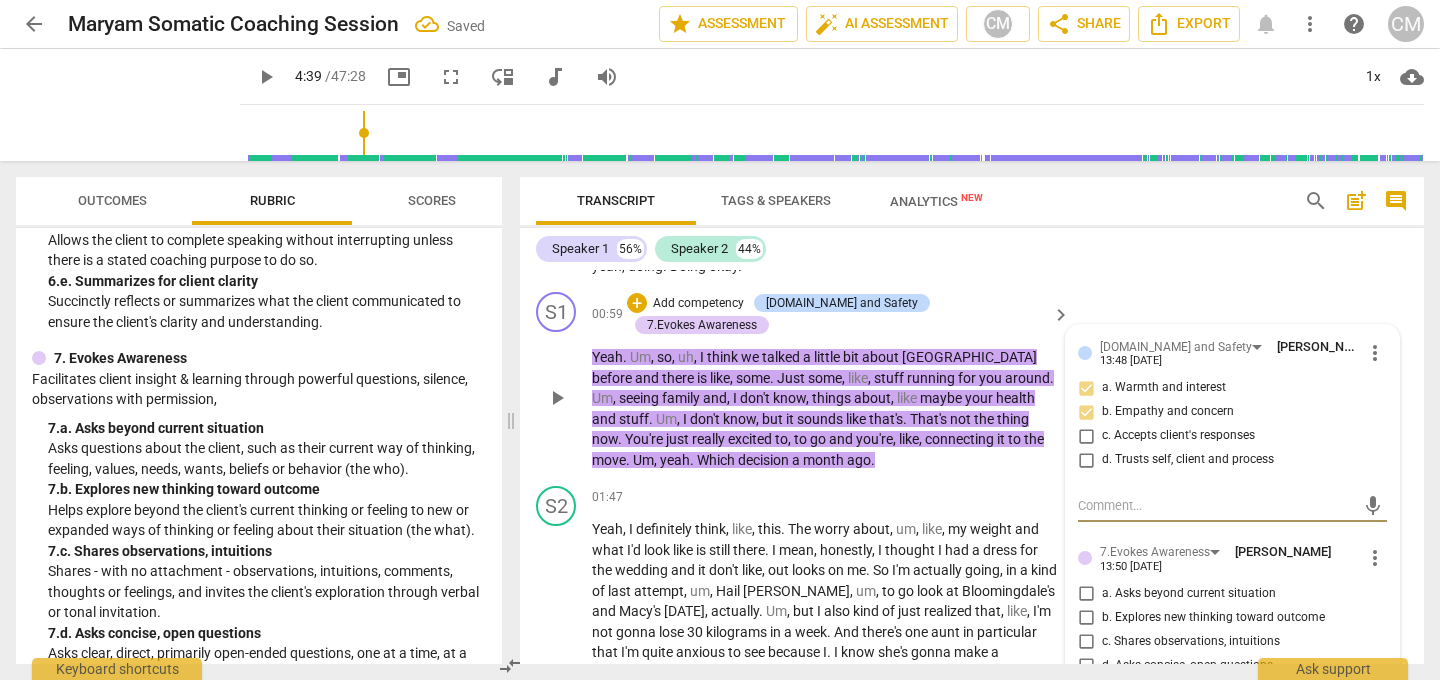 checkbox on "true" 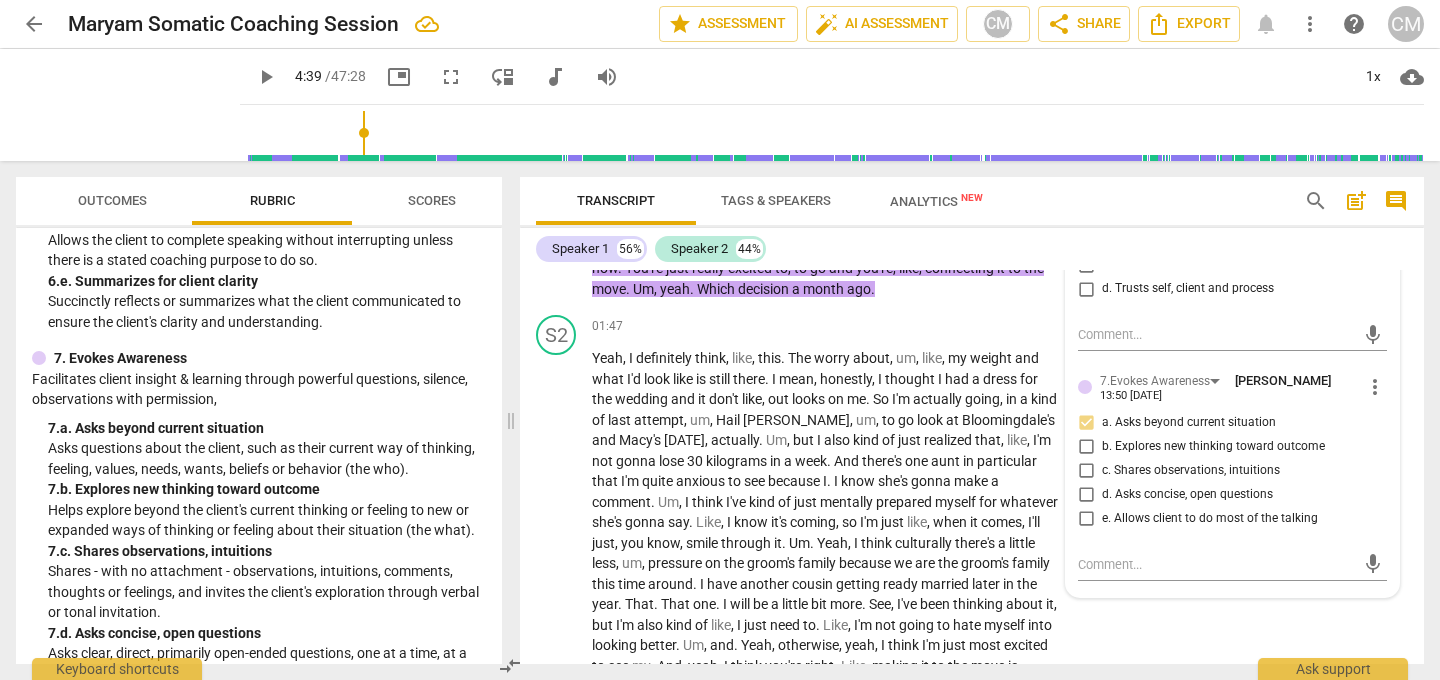 scroll, scrollTop: 692, scrollLeft: 0, axis: vertical 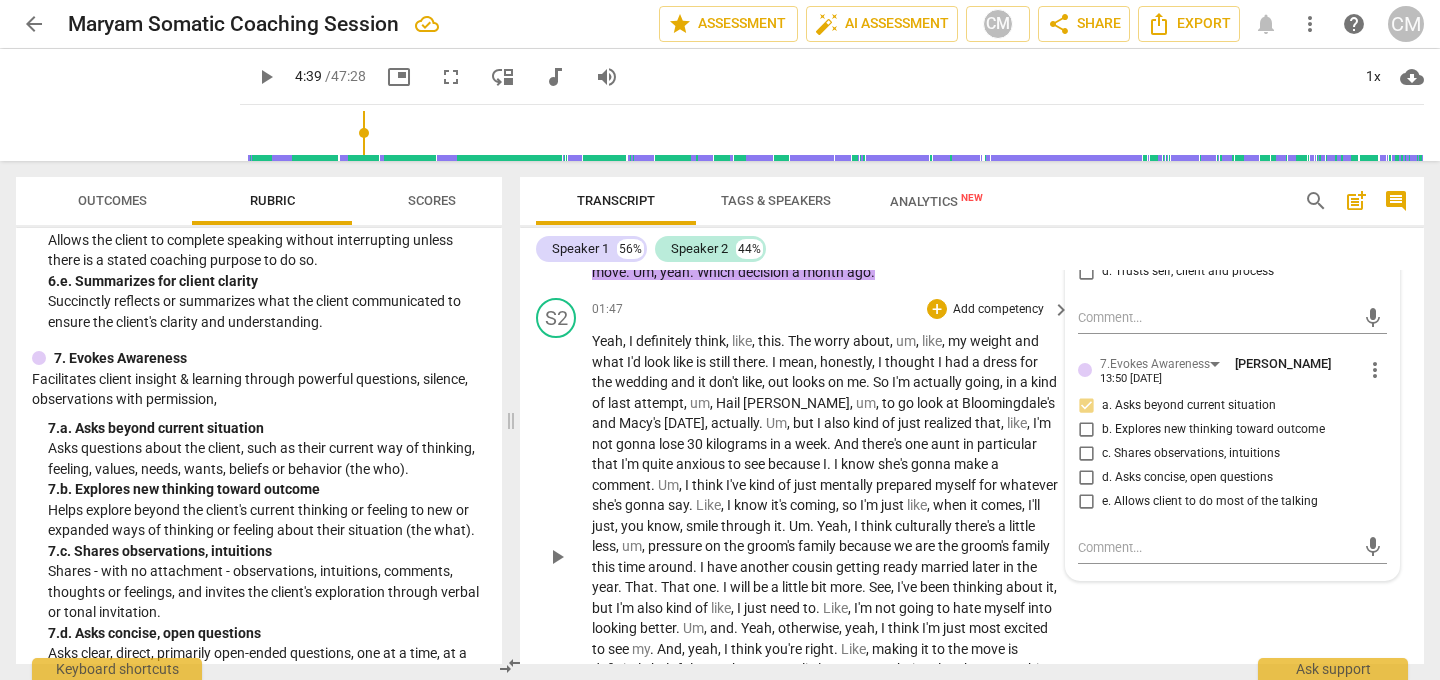 click on "S2 play_arrow pause 01:47 + Add competency keyboard_arrow_right Yeah ,   I   definitely   think ,   like ,   this .   The   worry   about ,   um ,   like ,   my   weight   and   what   I'd   look   like   is   still   there .   I   mean ,   honestly ,   I   thought   I   had   a   dress   for   the   wedding   and   it   don't   like ,   out   looks   on   me .   So   I'm   actually   going ,   in   a   kind   of   last   attempt ,   um ,   [PERSON_NAME] ,   um ,   to   go   look   at   Bloomingdale's   and   Macy's   [DATE] ,   actually .   Um ,   but   I   also   kind   of   just   realized   that ,   like ,   I'm   not   gonna   lose   30   kilograms   in   a   week .   And   there's   one   aunt   in   particular   that   I'm   quite   anxious   to   see   because   I .   I   know   she's   gonna   make   a   comment .   Um ,   I   think   I've   kind   of   just   mentally   prepared   myself   for   whatever   she's   gonna   say .   Like ,   I   know   it's   coming ,   so   I'm   just   like ,   when" at bounding box center (972, 540) 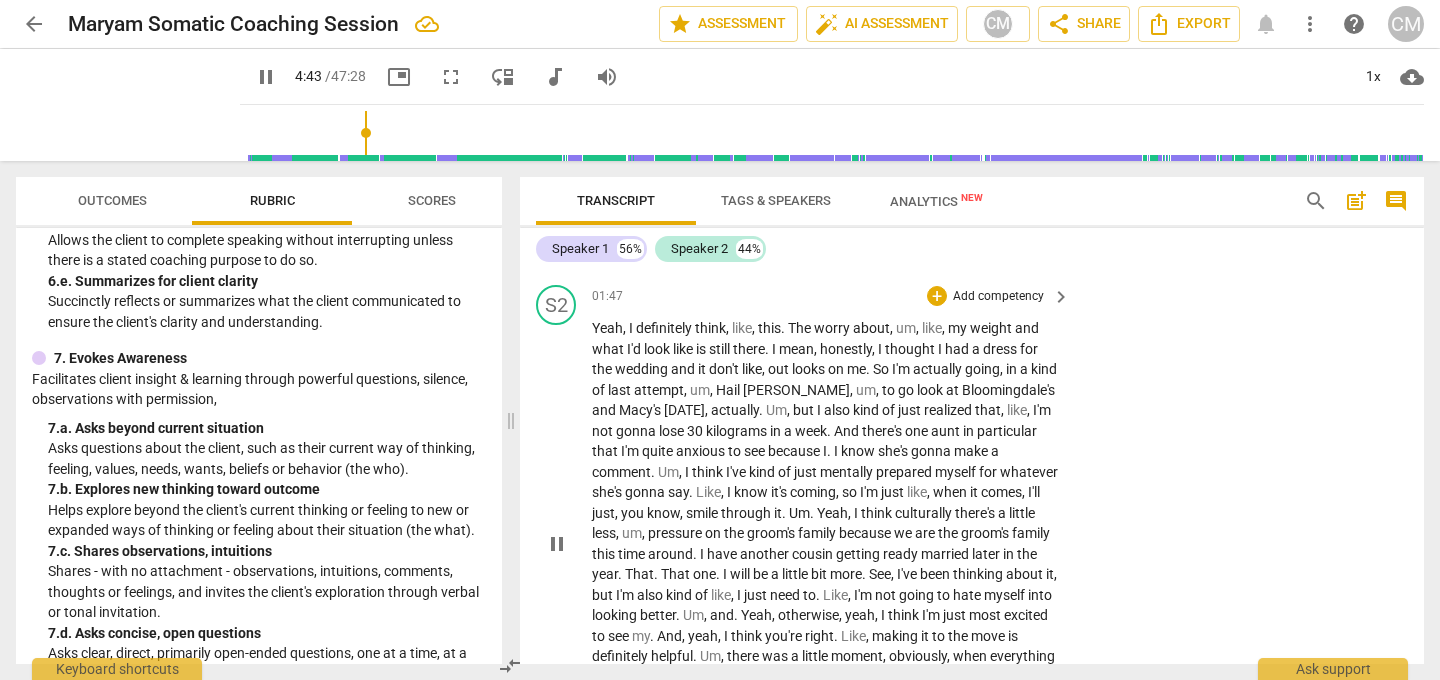 scroll, scrollTop: 714, scrollLeft: 0, axis: vertical 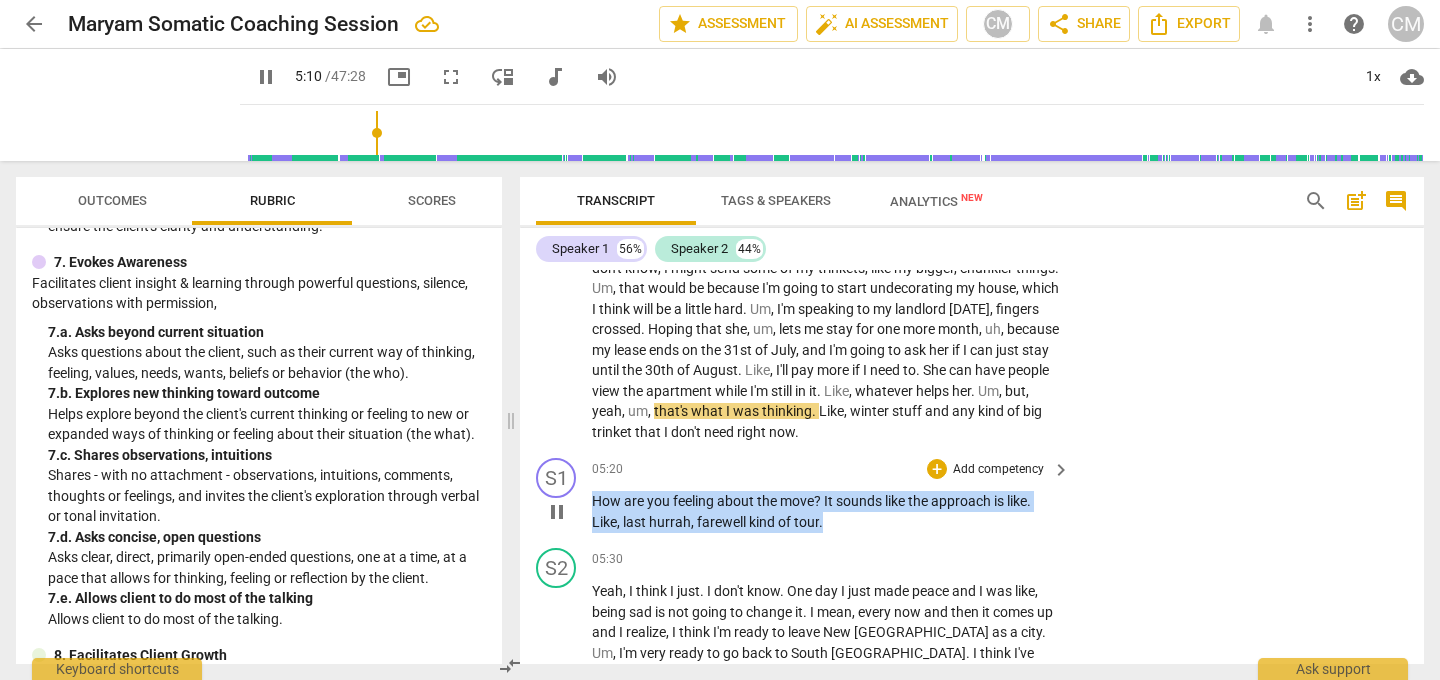 drag, startPoint x: 594, startPoint y: 418, endPoint x: 825, endPoint y: 438, distance: 231.86418 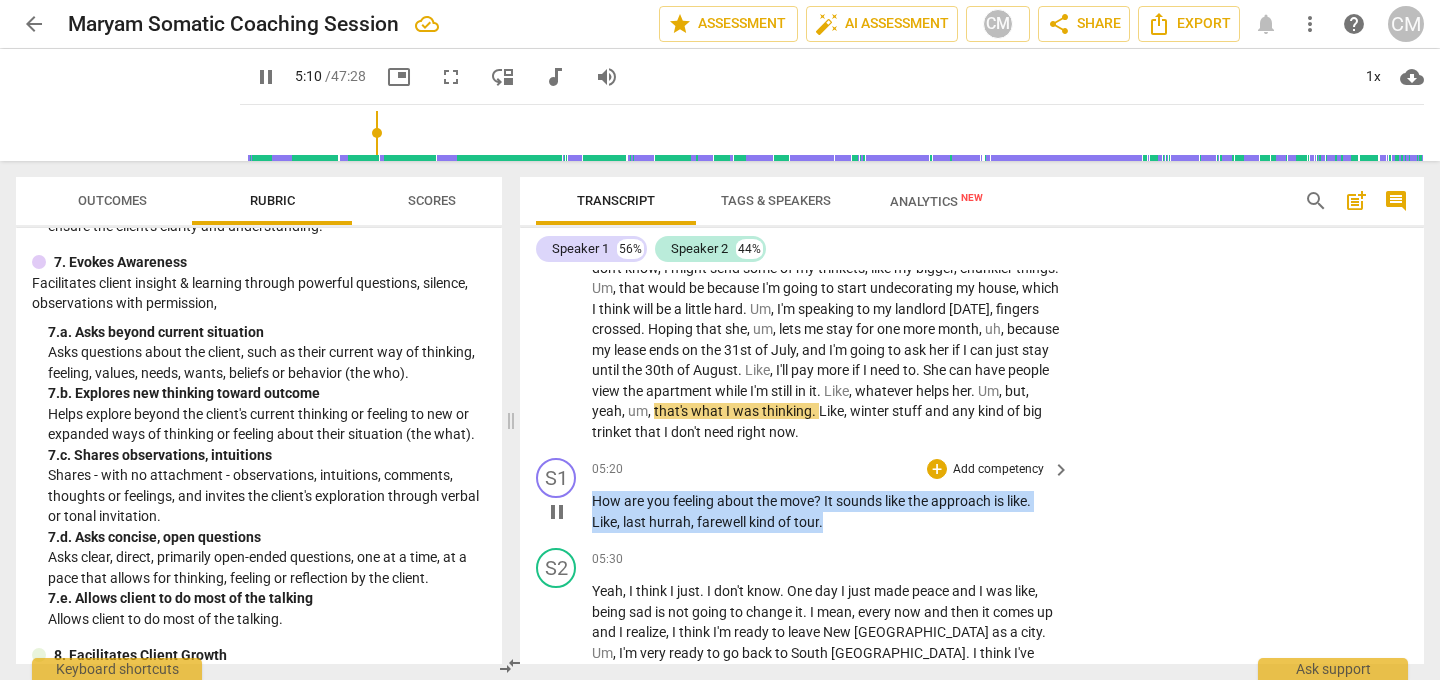 click on "How   are   you   feeling   about   the   move ?   It   sounds   like   the   approach   is   like .   Like ,   last   hurrah ,   farewell   kind   of   tour ." at bounding box center [826, 511] 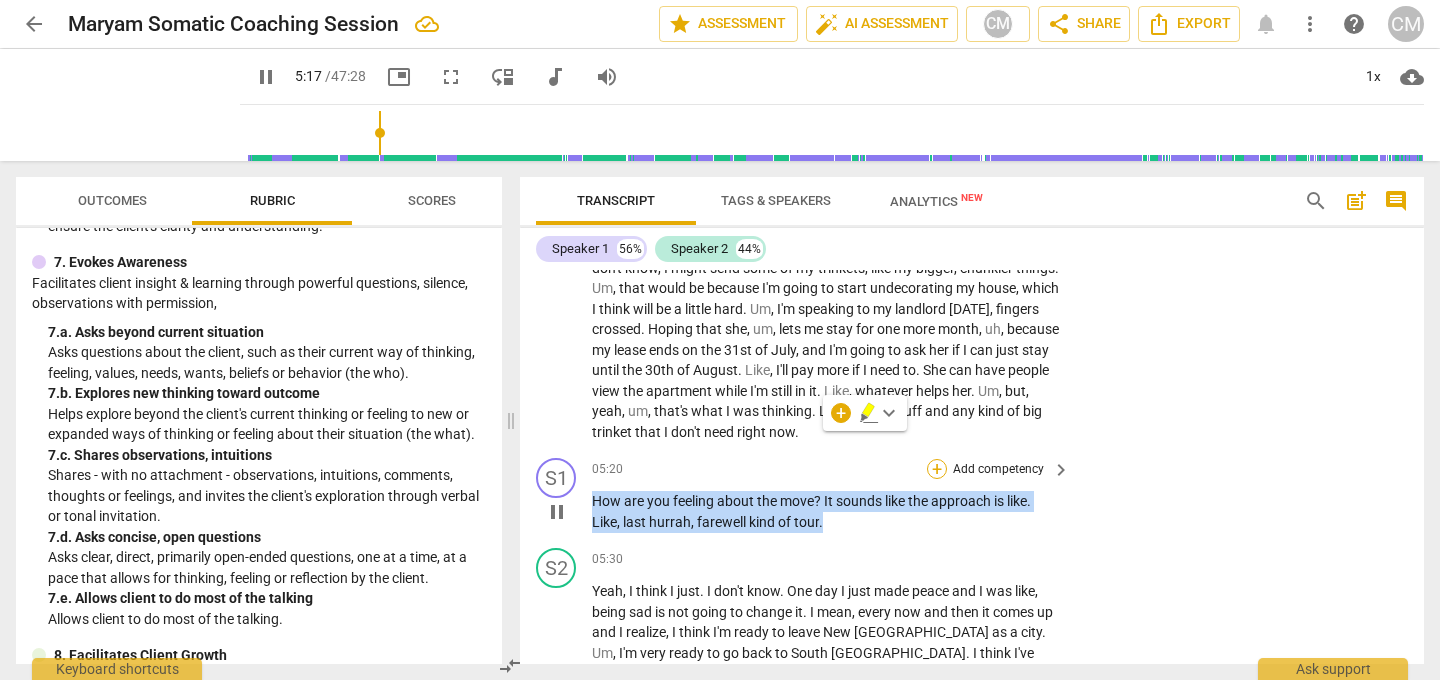 click on "+" at bounding box center (937, 469) 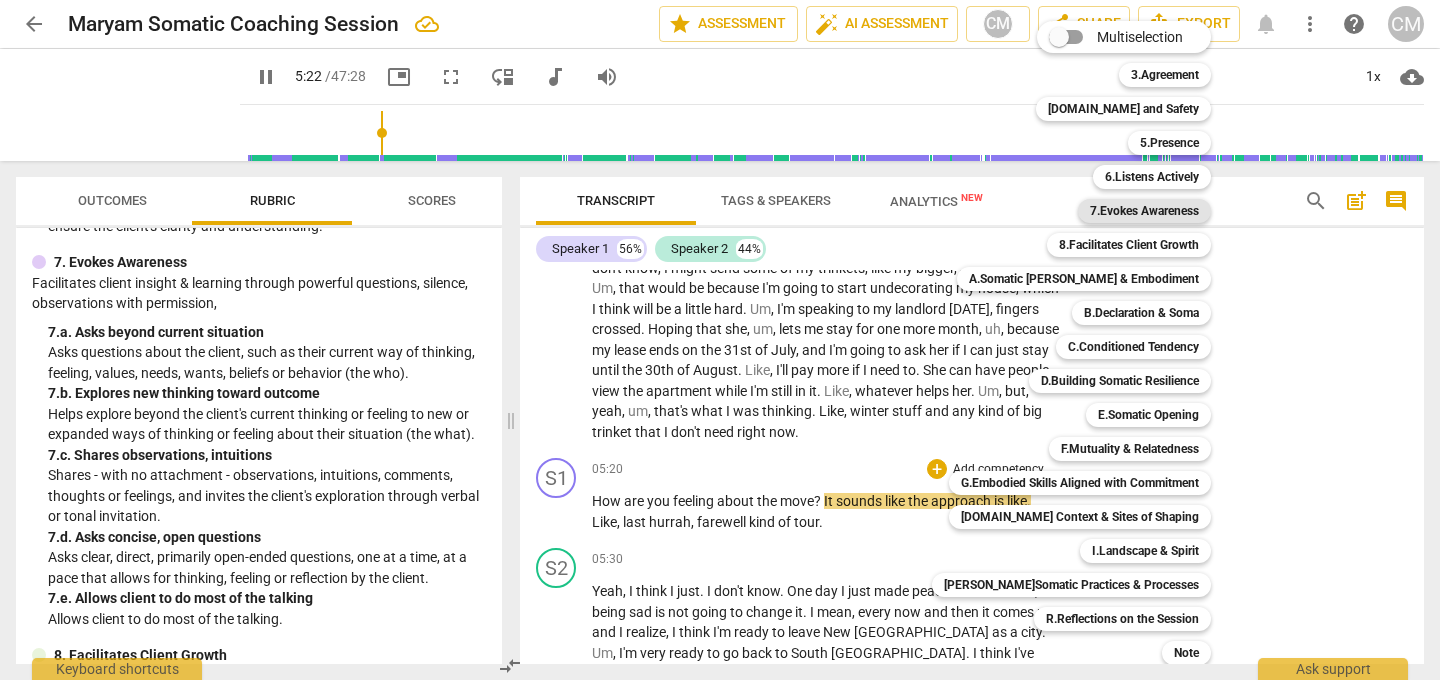 click on "7.Evokes Awareness" at bounding box center (1144, 211) 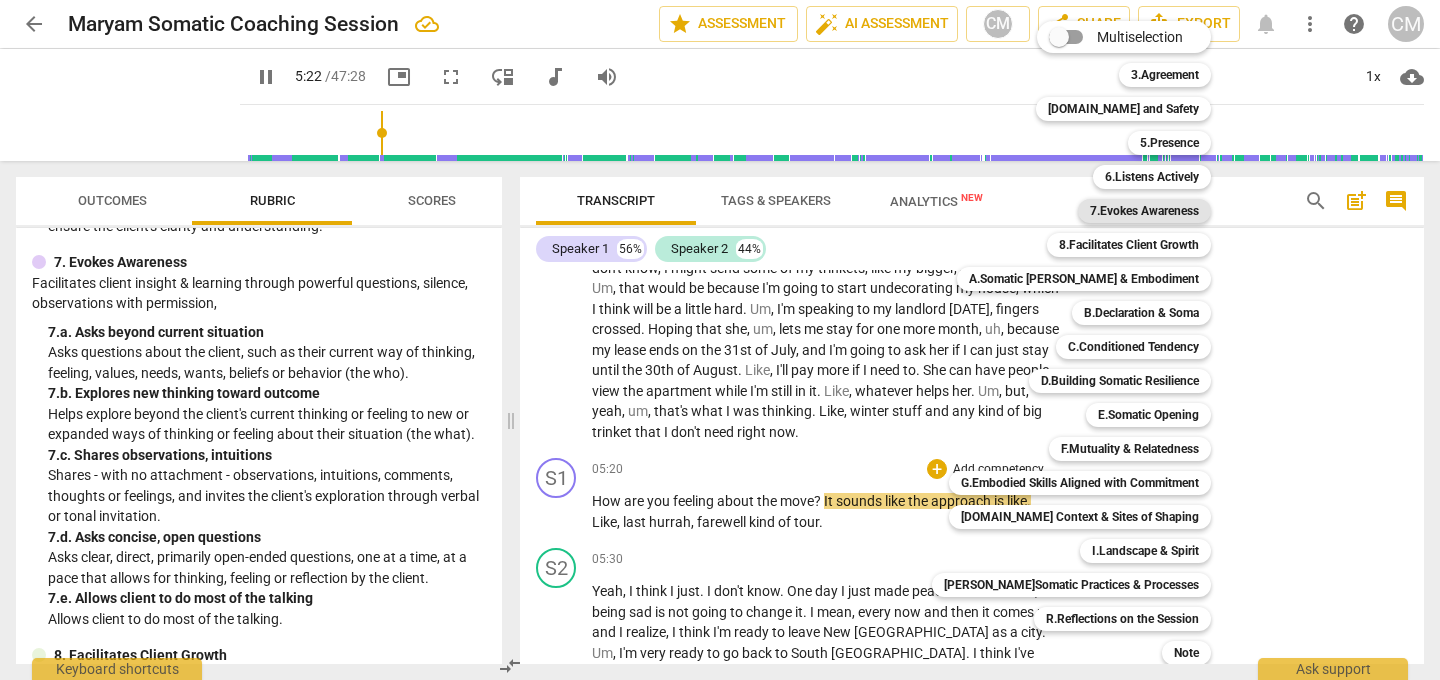 type on "323" 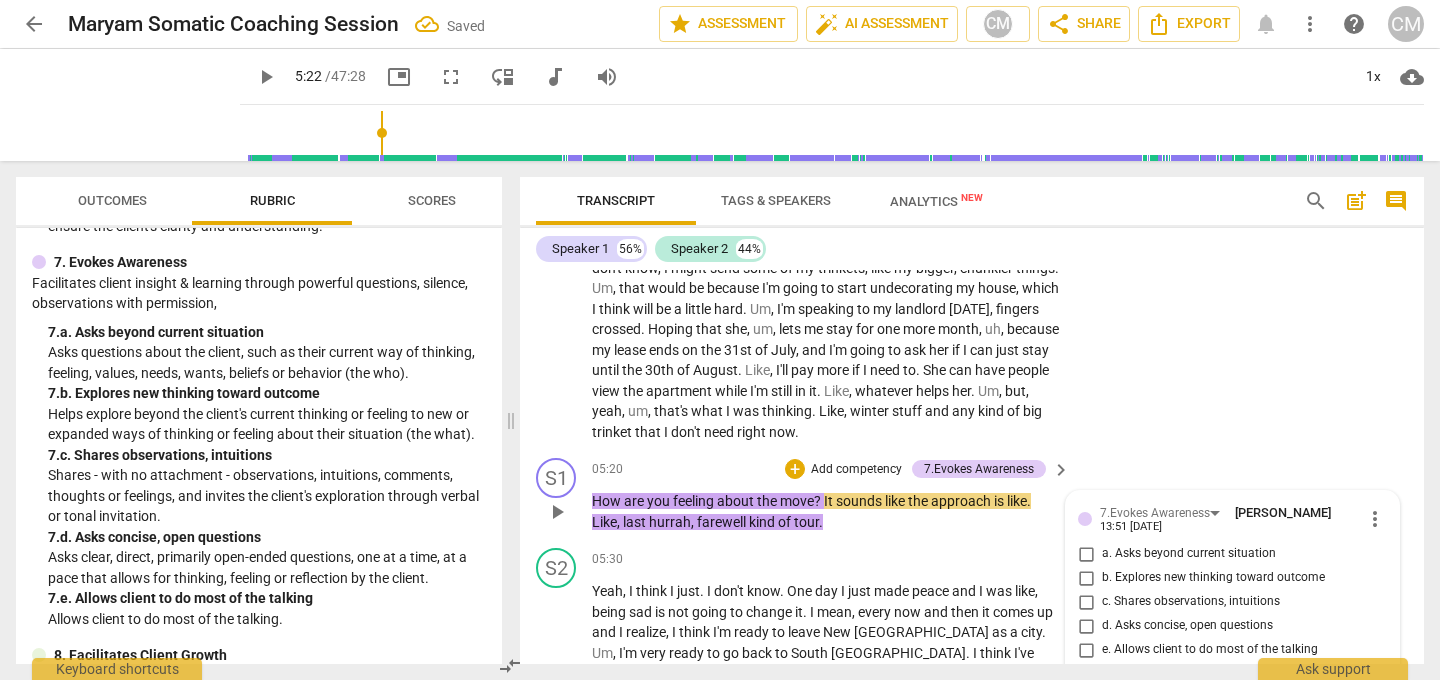 click on "b. Explores new thinking toward outcome" at bounding box center (1086, 578) 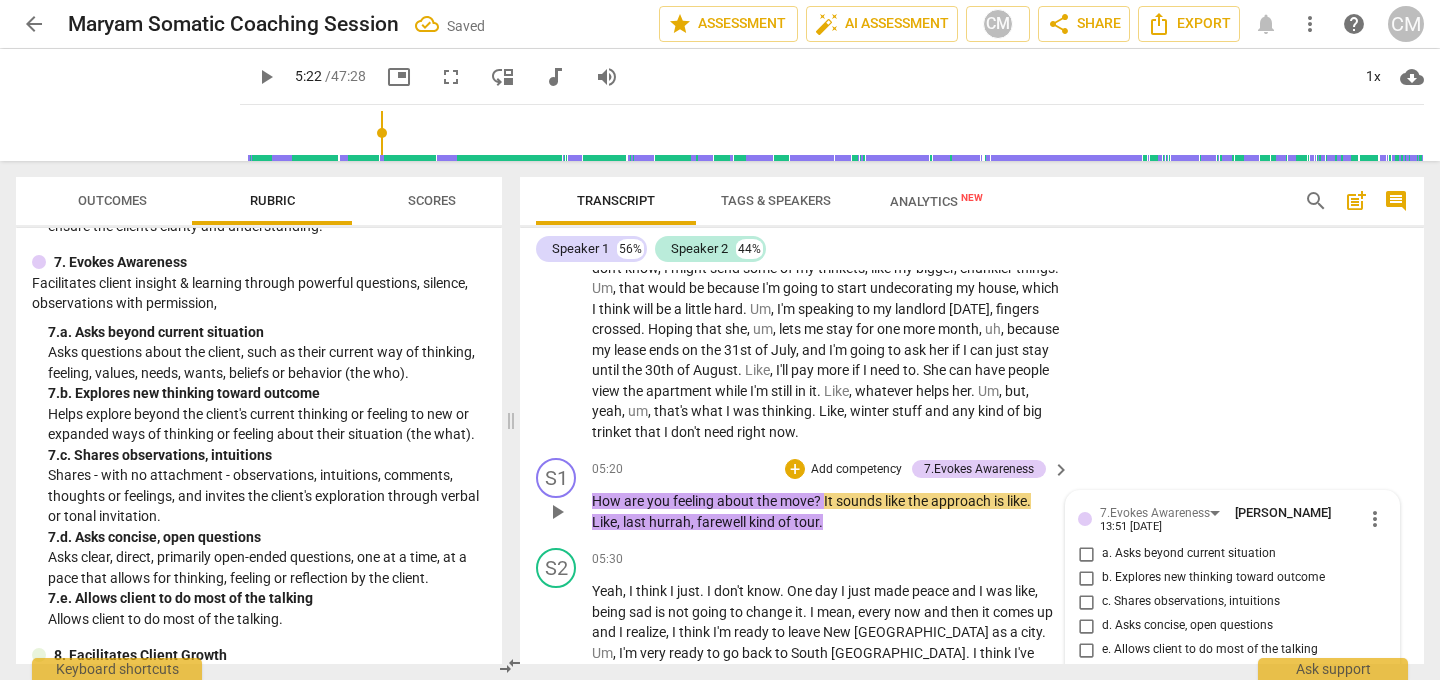 checkbox on "true" 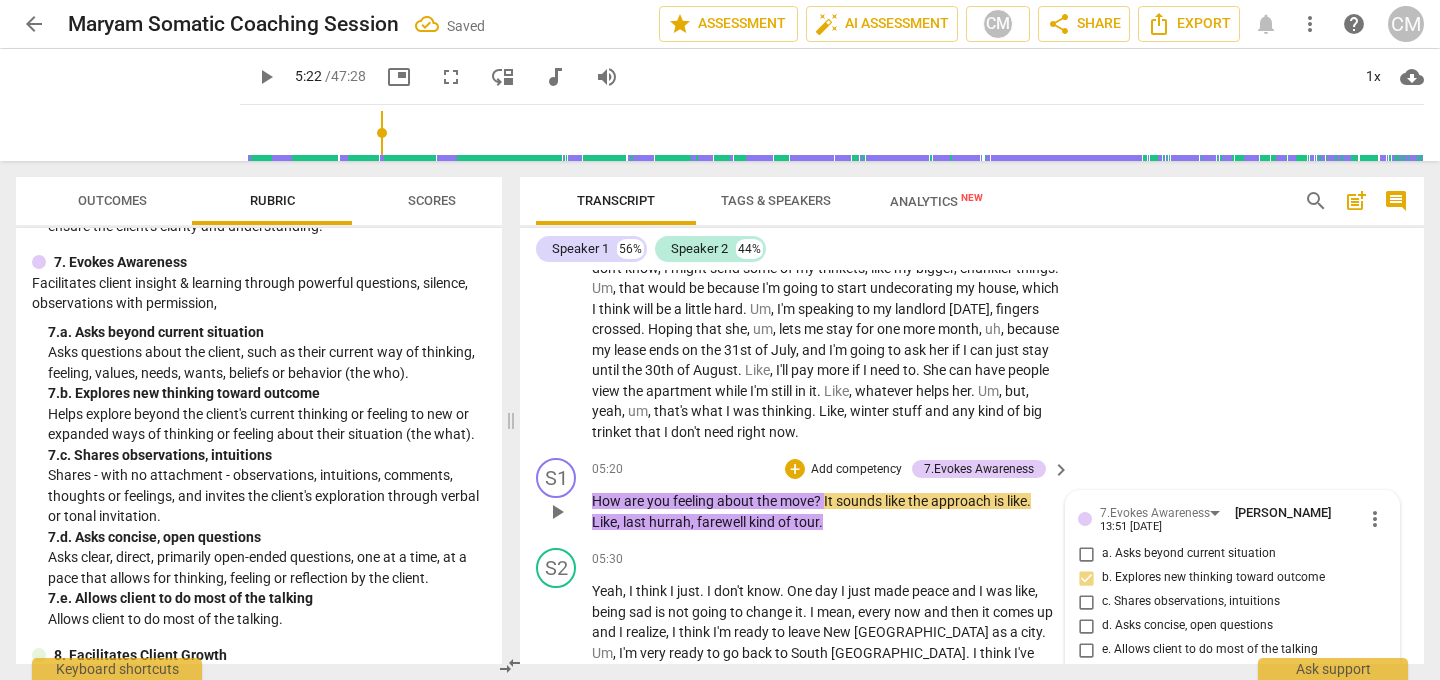 click on "d. Asks concise, open questions" at bounding box center (1086, 626) 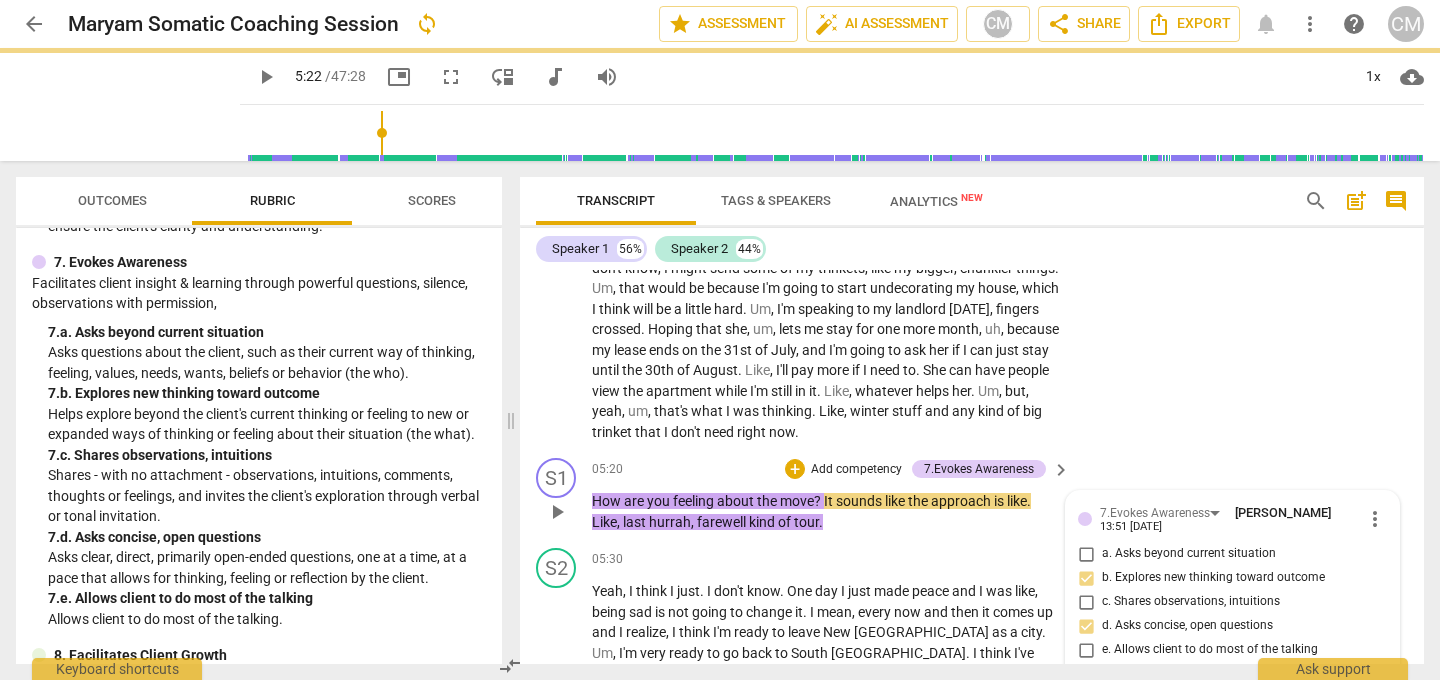 click on "S1 play_arrow pause 05:20 + Add competency 7.Evokes Awareness keyboard_arrow_right How   are   you   feeling   about   the   move ?   It   sounds   like   the   approach   is   like .   Like ,   last   hurrah ,   farewell   kind   of   tour . 7.Evokes Awareness [PERSON_NAME] 13:51 [DATE] more_vert a. Asks beyond current situation b. Explores new thinking toward outcome c. Shares observations, intuitions d. Asks concise, open questions e. Allows client to do most of the talking mic" at bounding box center [972, 495] 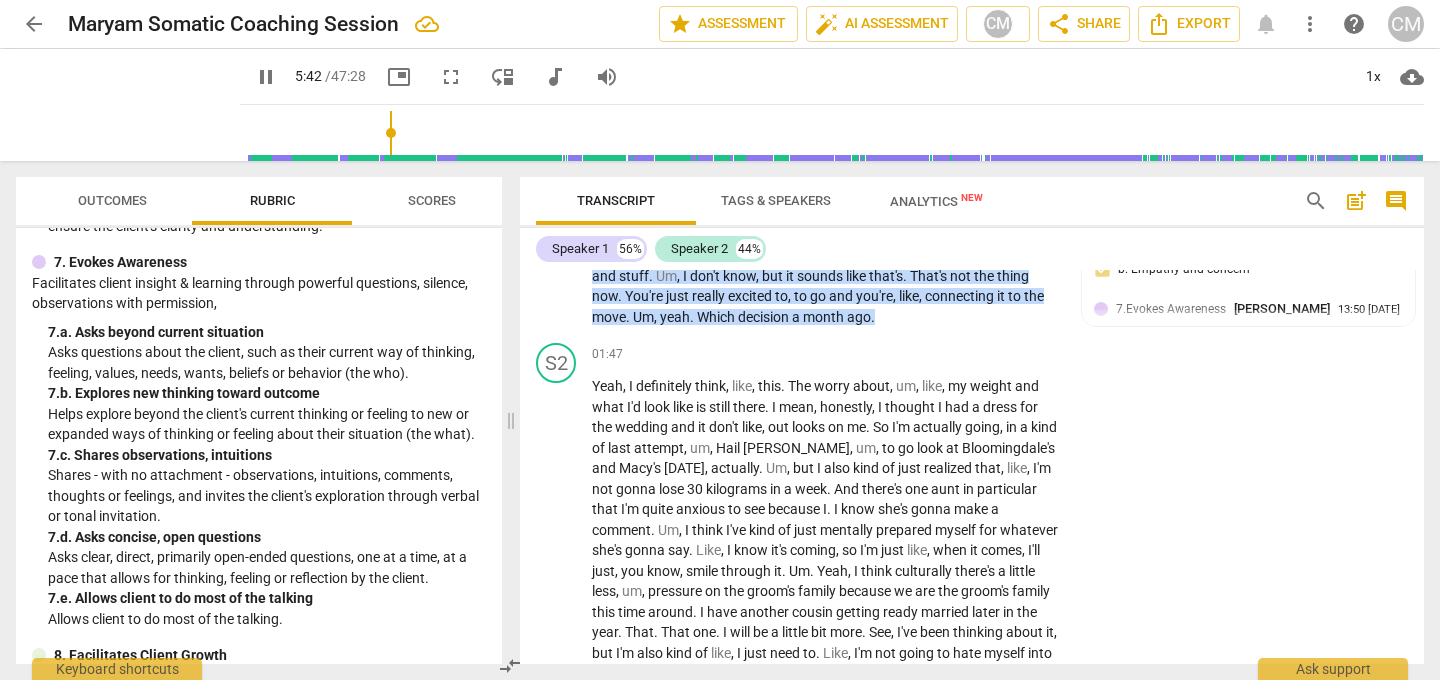 scroll, scrollTop: 1810, scrollLeft: 0, axis: vertical 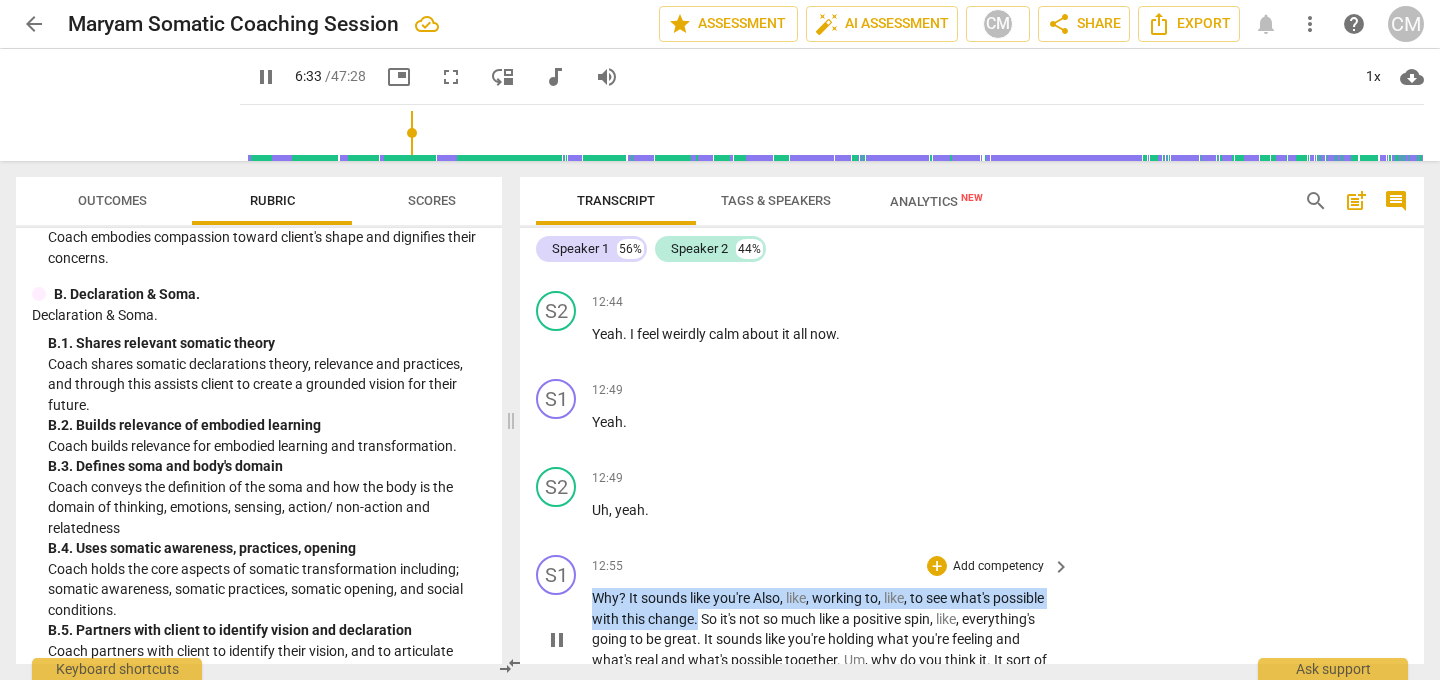 drag, startPoint x: 592, startPoint y: 430, endPoint x: 697, endPoint y: 453, distance: 107.48953 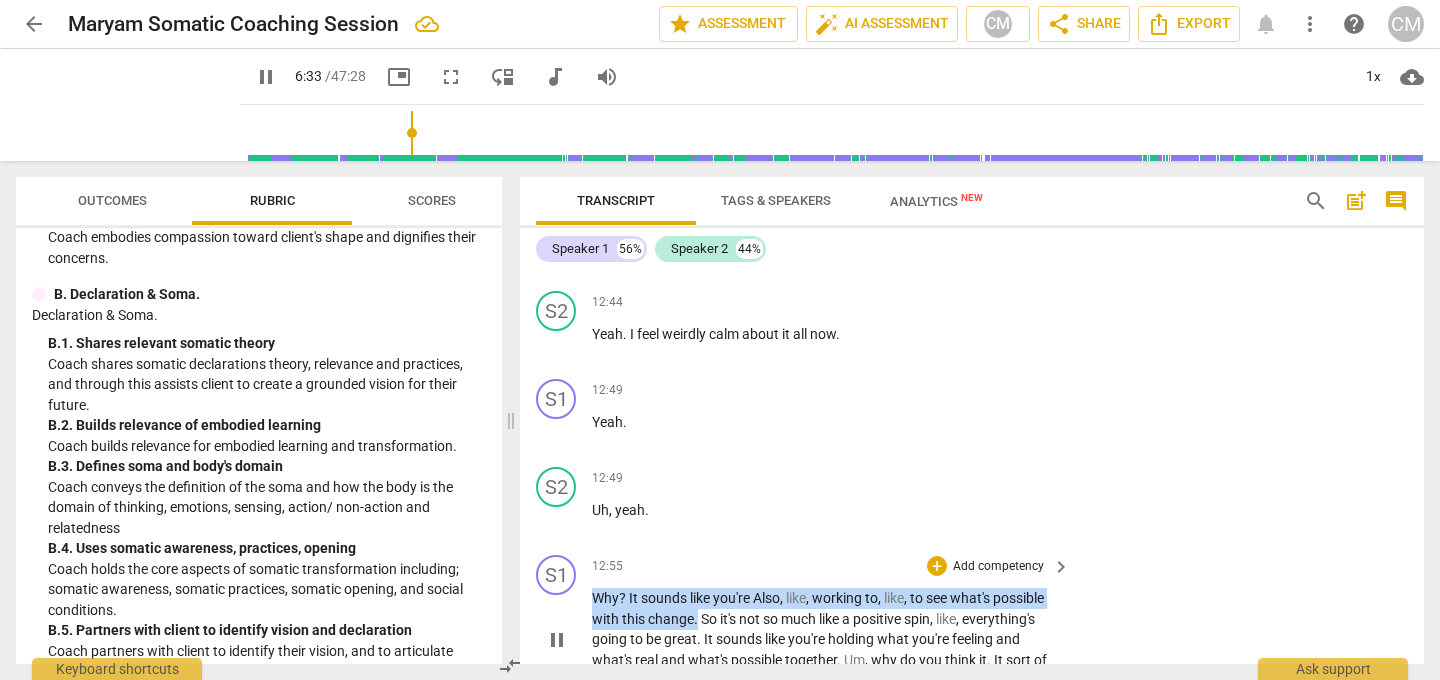 click on "Why ?   It   sounds   like   you're   Also ,   like ,   working   to ,   like ,   to   see   what's   possible   with   this   change .   So   it's   not   so   much   like   a   positive   spin ,   like ,   everything's   going   to   be   great .   It   sounds   like   you're   holding   what   you're   feeling   and   what's   real   and   what's   possible   together .   Um ,   why   do   you   think   it .   It   sort   of   matters   to   approach   the   transition   this   way ?" at bounding box center (826, 639) 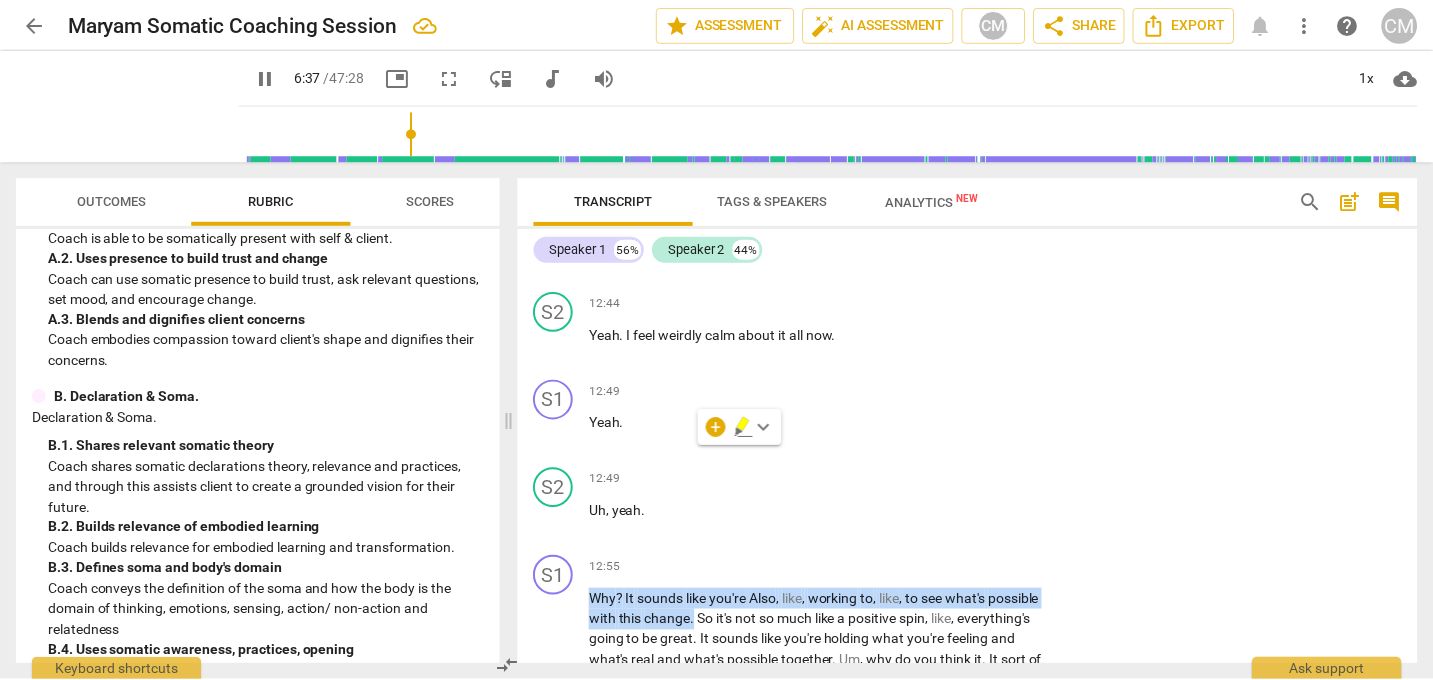 scroll, scrollTop: 2068, scrollLeft: 0, axis: vertical 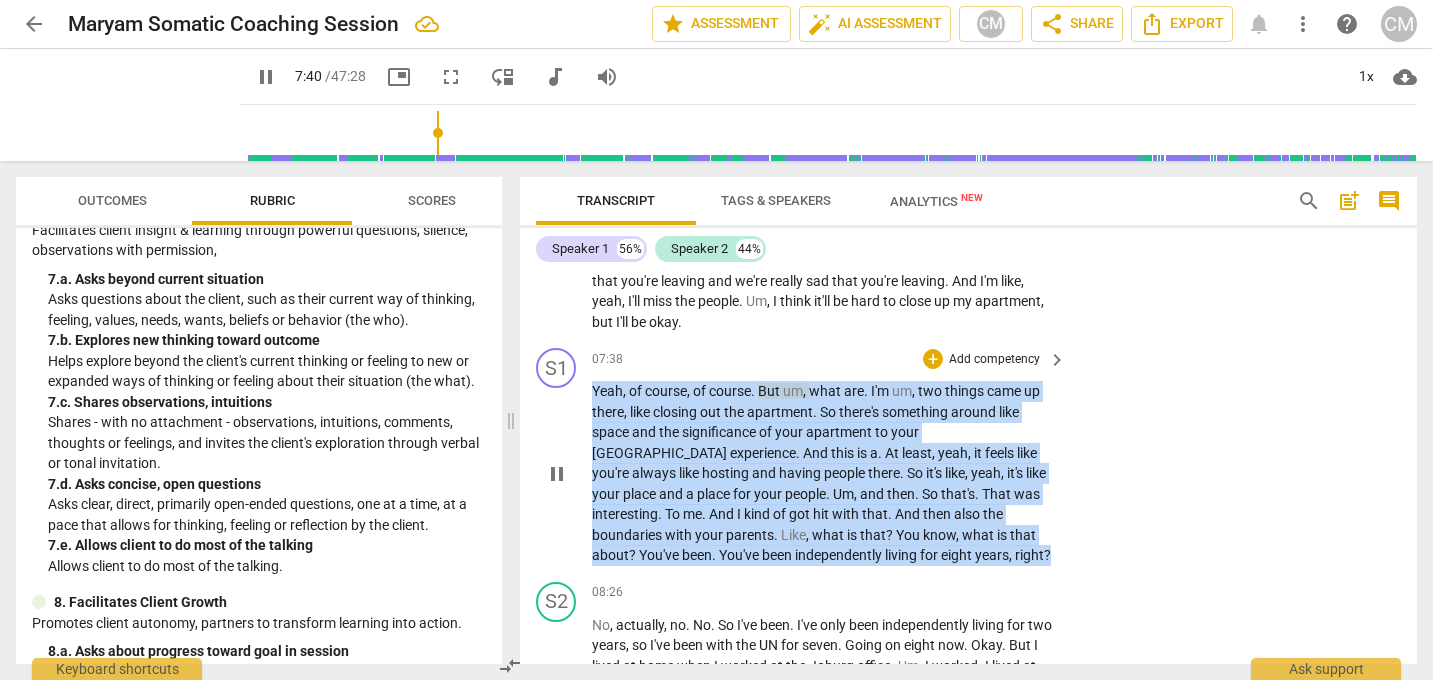 drag, startPoint x: 594, startPoint y: 331, endPoint x: 862, endPoint y: 485, distance: 309.09546 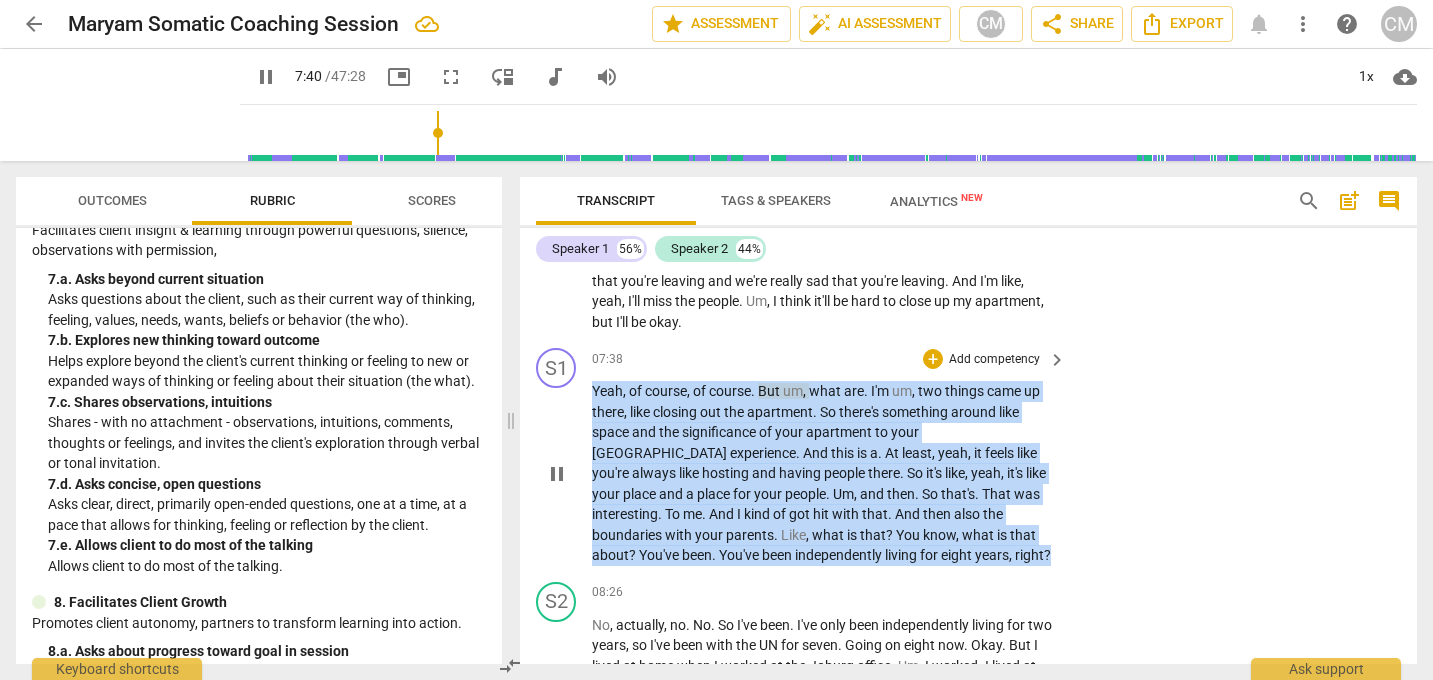 click on "Yeah ,   of   course ,   of   course .   But   um ,   what   are .   I'm   um ,   two   things   came   up   there ,   like   closing   out   the   apartment .   So   there's   something   around   like   space   and   the   significance   of   your   apartment   to   your   NYC   experience .   And   this   is   a .   At   least ,   yeah ,   it   feels   like   you're   always   like   hosting   and   having   people   there .   So   it's   like ,   yeah ,   it's   like   your   place   and   a   place   for   your   people .   Um ,   and   then .   So   that's .   That   was   interesting .   To   me .   And   I   kind   of   got   hit   with   that .   And   then   also   the   boundaries   with   your   parents .   Like ,   what   is   that ?   You   know ,   what   is   that   about ?   You've   been .   You've   been   independently   living   for   eight   years ,   right ?" at bounding box center (824, 473) 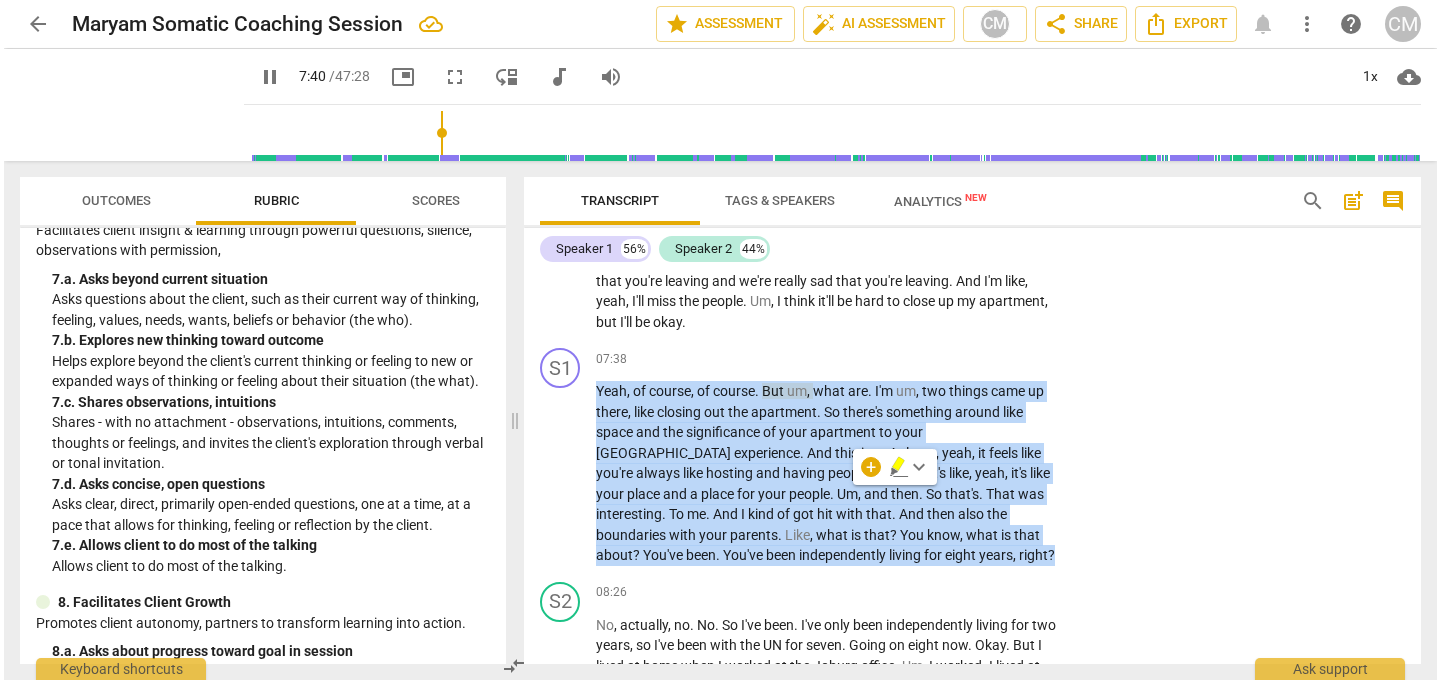 scroll, scrollTop: 2363, scrollLeft: 0, axis: vertical 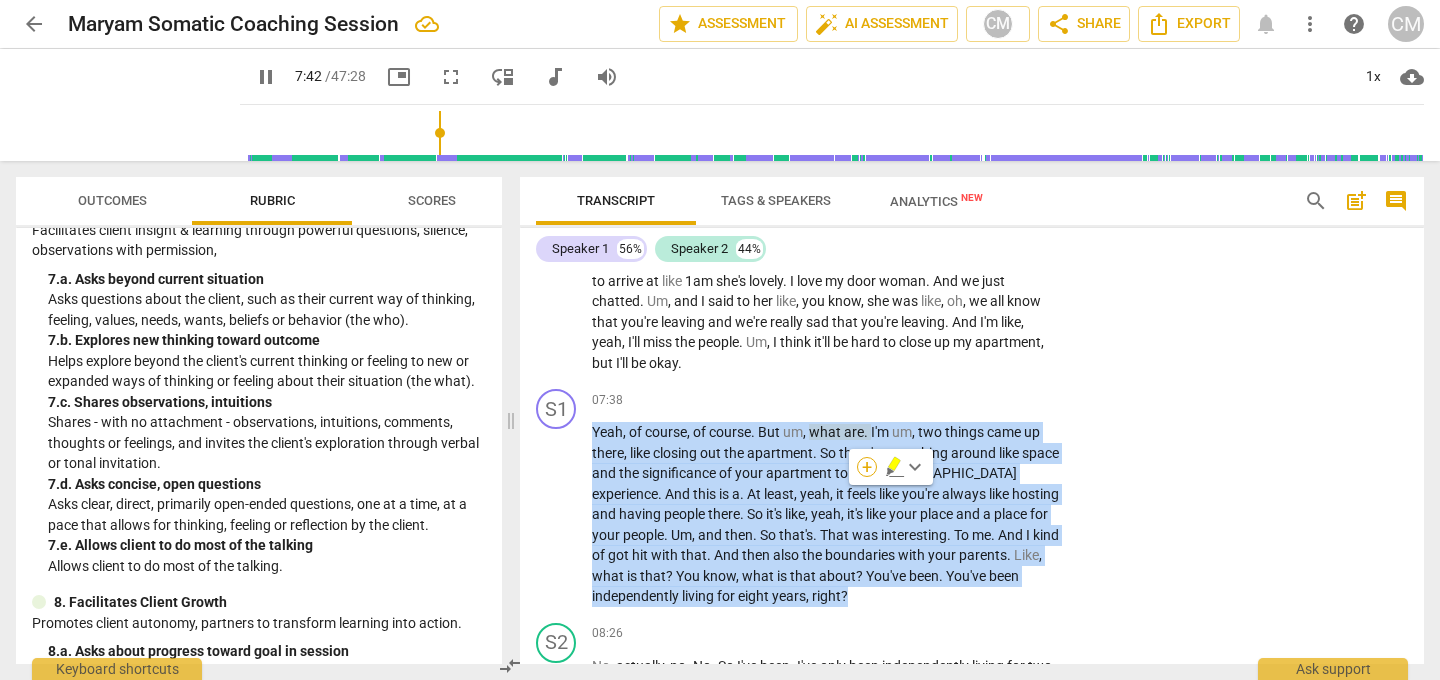click on "+" at bounding box center [867, 467] 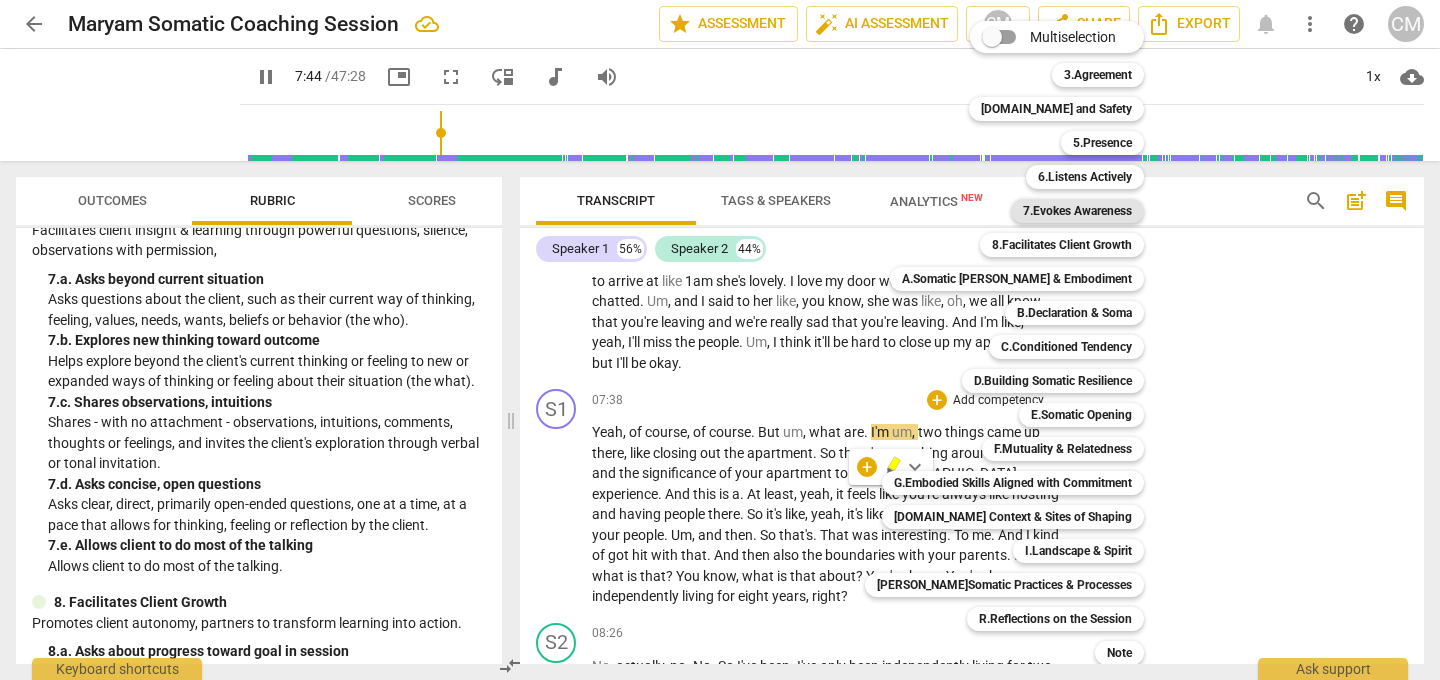 click on "7.Evokes Awareness" at bounding box center [1077, 211] 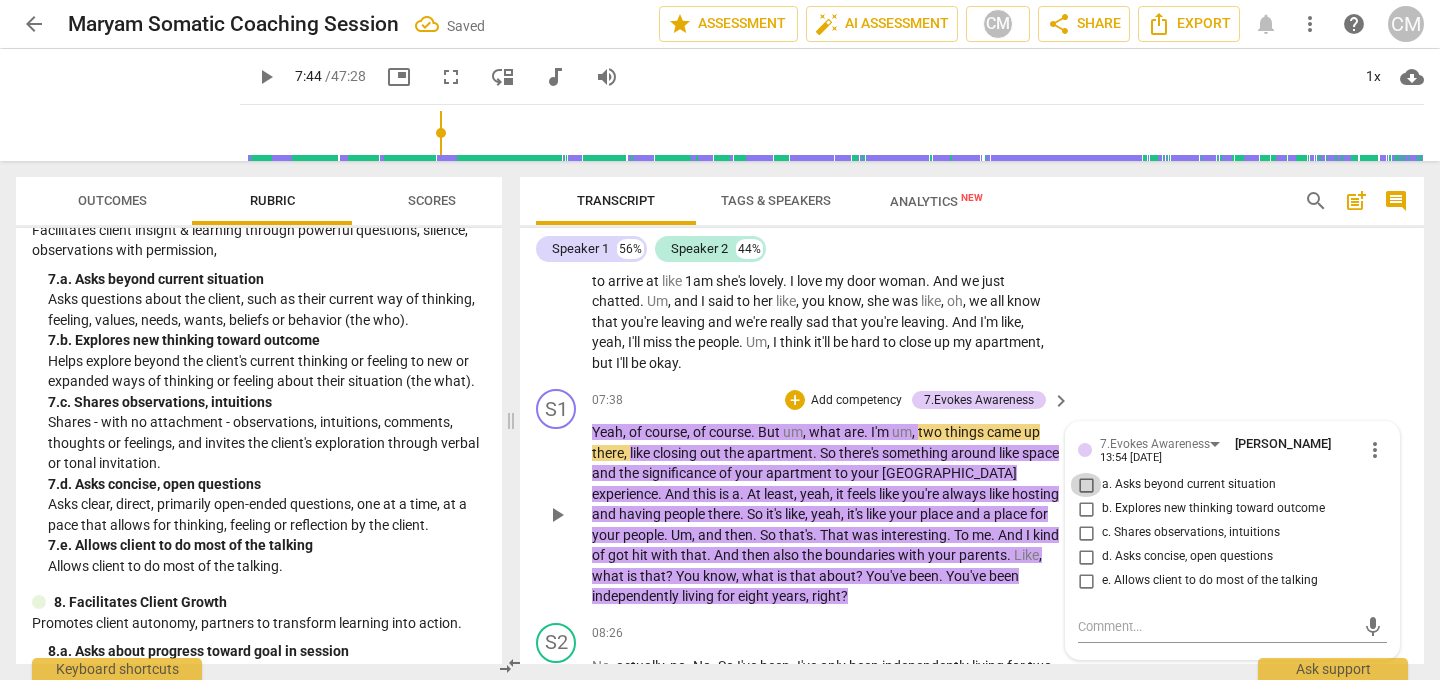 click on "a. Asks beyond current situation" at bounding box center (1086, 485) 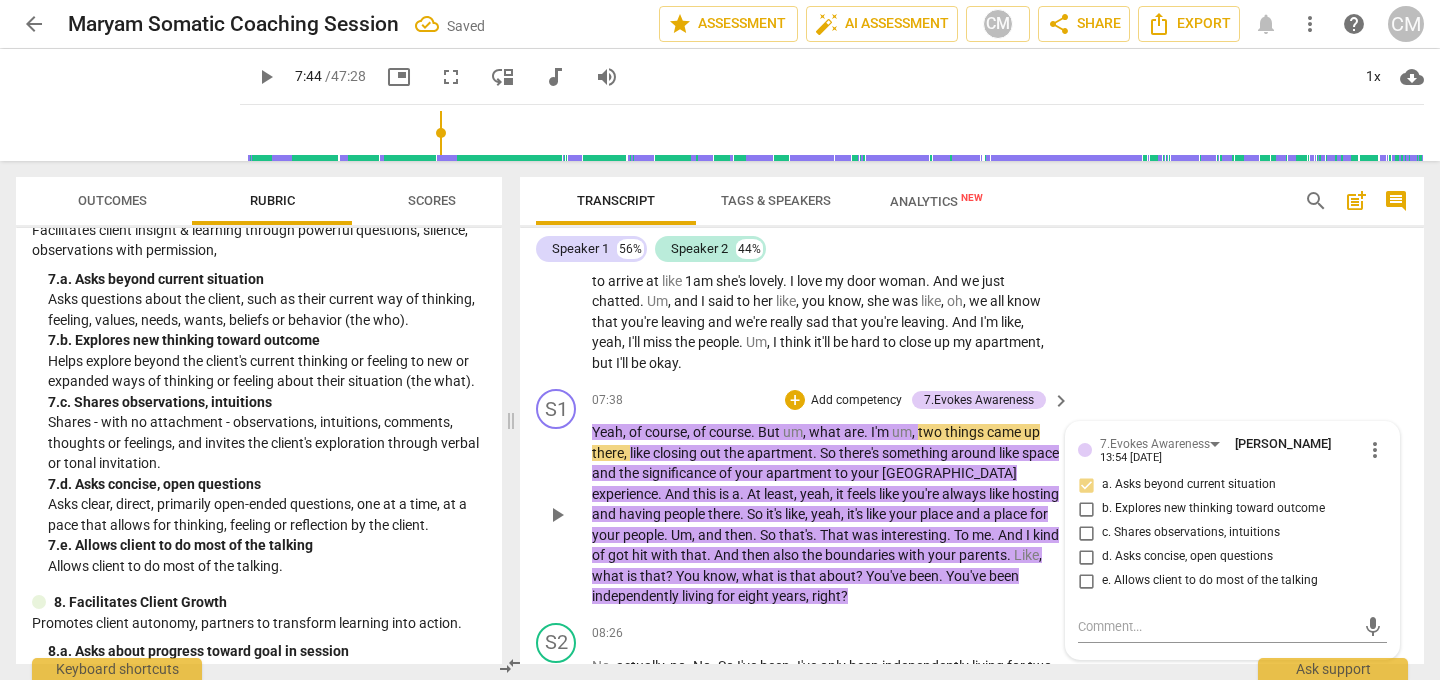click on "c. Shares observations, intuitions" at bounding box center [1086, 533] 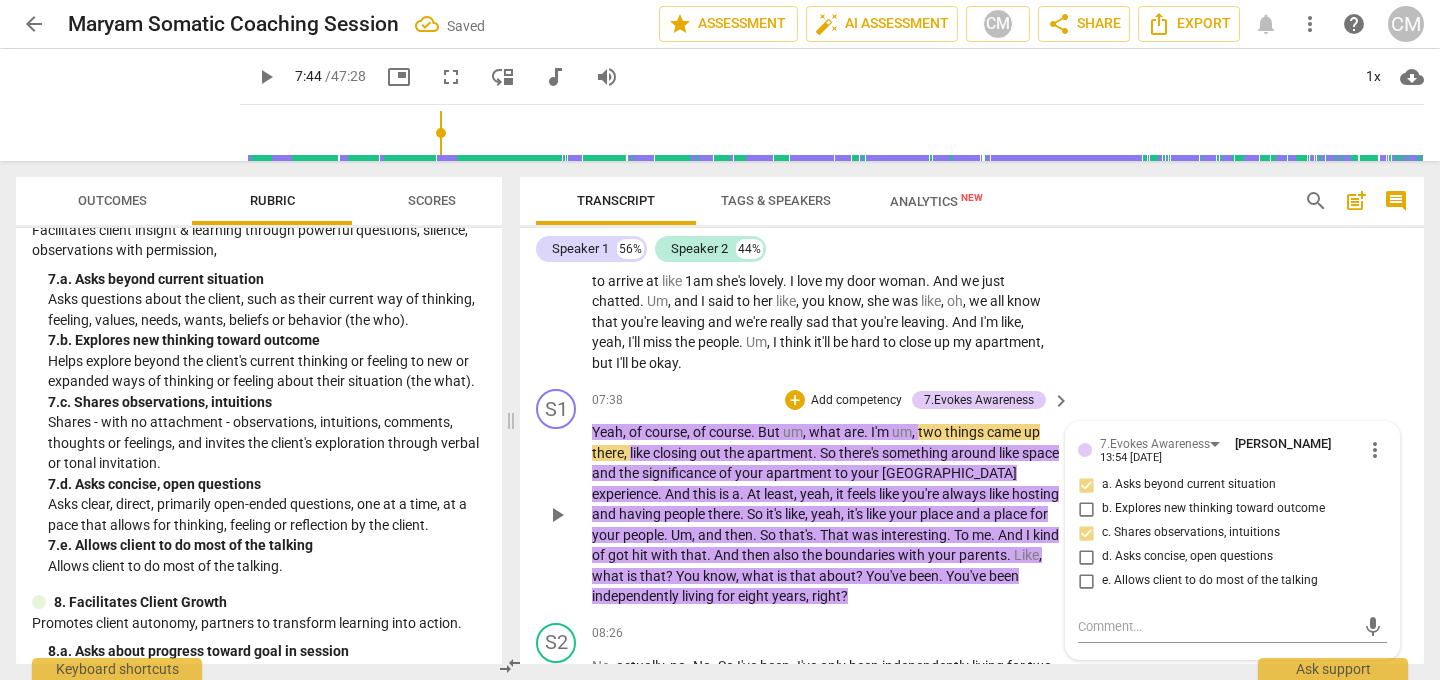 click on "e. Allows client to do most of the talking" at bounding box center (1086, 581) 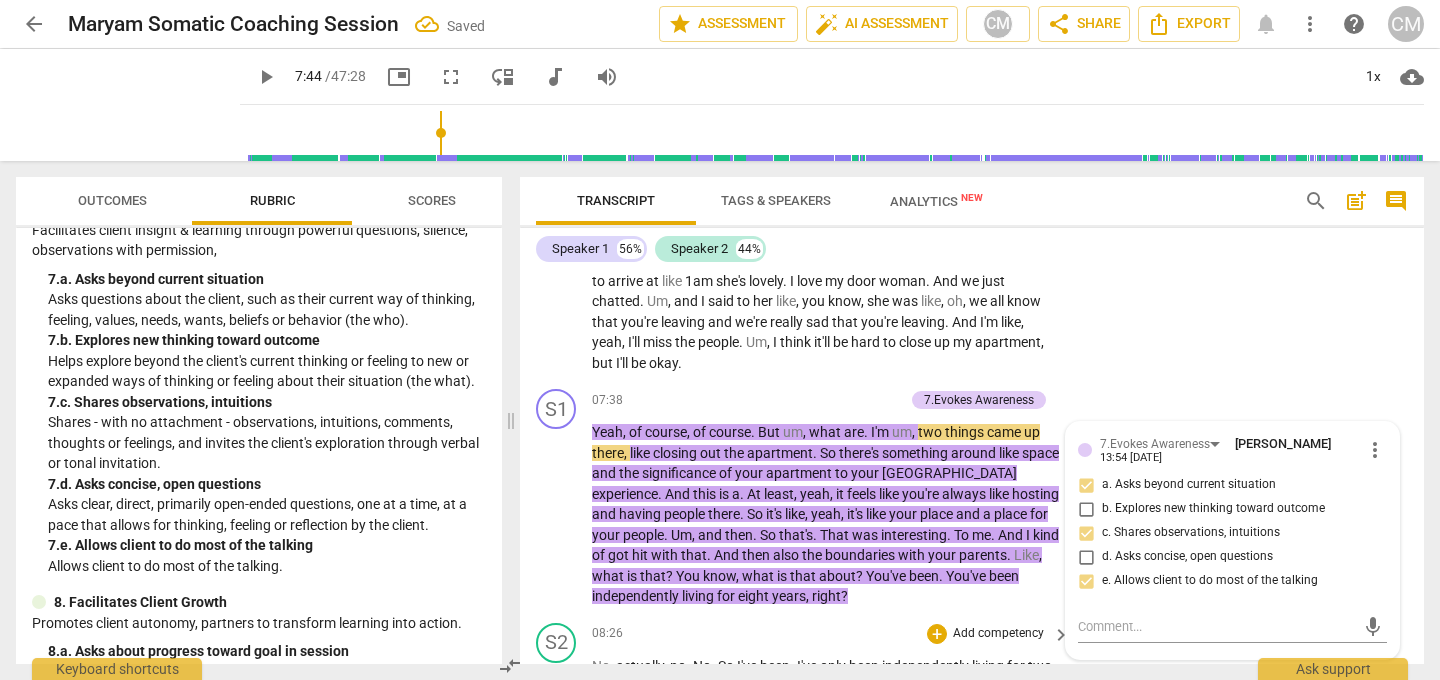 click on "S2 play_arrow pause 08:26 + Add competency keyboard_arrow_right No ,   actually ,   no .   No .   So   I've   been .   I've   only   been   independently   living   for   two   years ,   so   I've   been   with   the   UN   for   seven .   Going   on   eight   now .   Okay .   But   I   lived   at   home   when   I   worked   at   the   Joburg   office .   Um ,   I   worked .   I   lived   at   home .   There   was   no   reason .   My   parents   were   like ,   here's   a   car .   Um ,   I   think   the   boundaries .   Yeah ,   it's   been .   That   one   is   going   to   be   really   tough .   Um ,   but   also   just   small   things .   Like ,   I   think   my   social   life   obviously   is   going   to   change   significantly .   I'm   going   to   have   to   rebuild   that .   Yeah .   Like ,   [GEOGRAPHIC_DATA] .   Being   young   in   [GEOGRAPHIC_DATA]   is   a   very   different   experience .   Like ,   there's   always   something   happening .   You're   always   out ,   you're .   And   I   just ." at bounding box center (972, 1265) 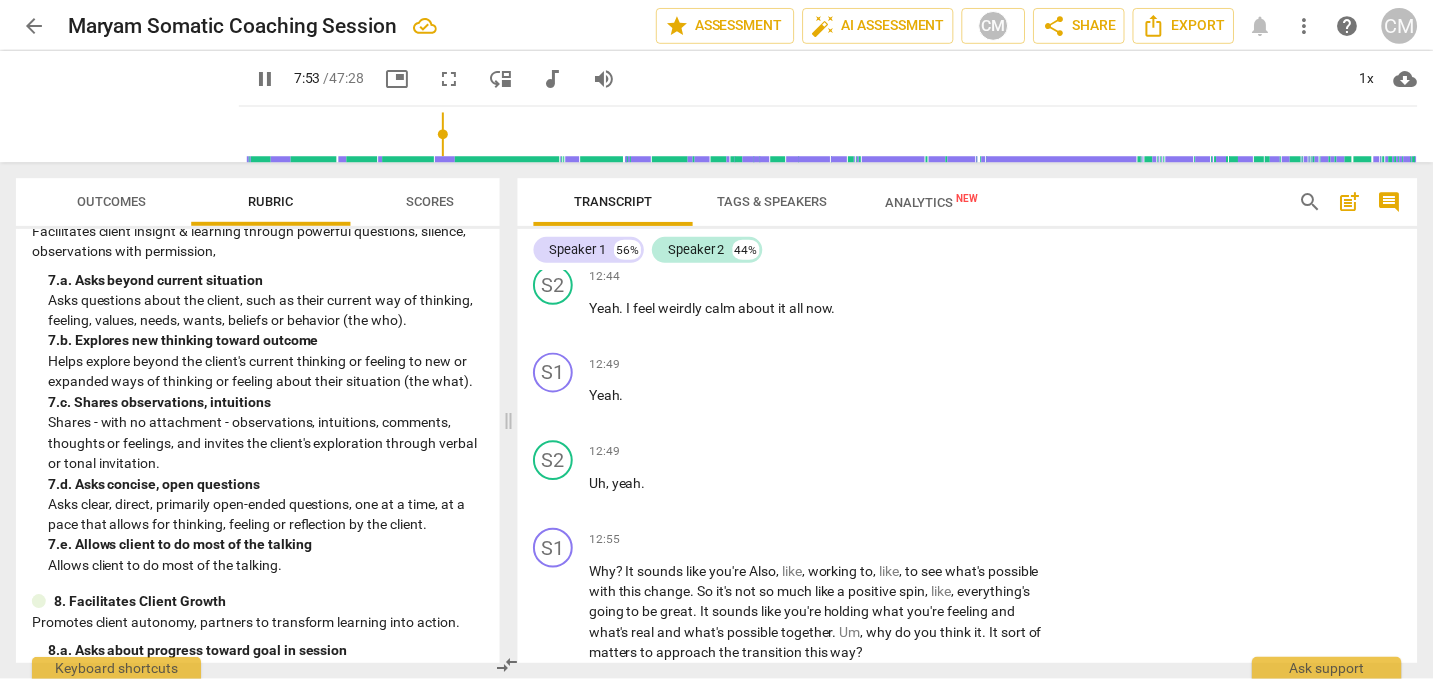 scroll, scrollTop: 4113, scrollLeft: 0, axis: vertical 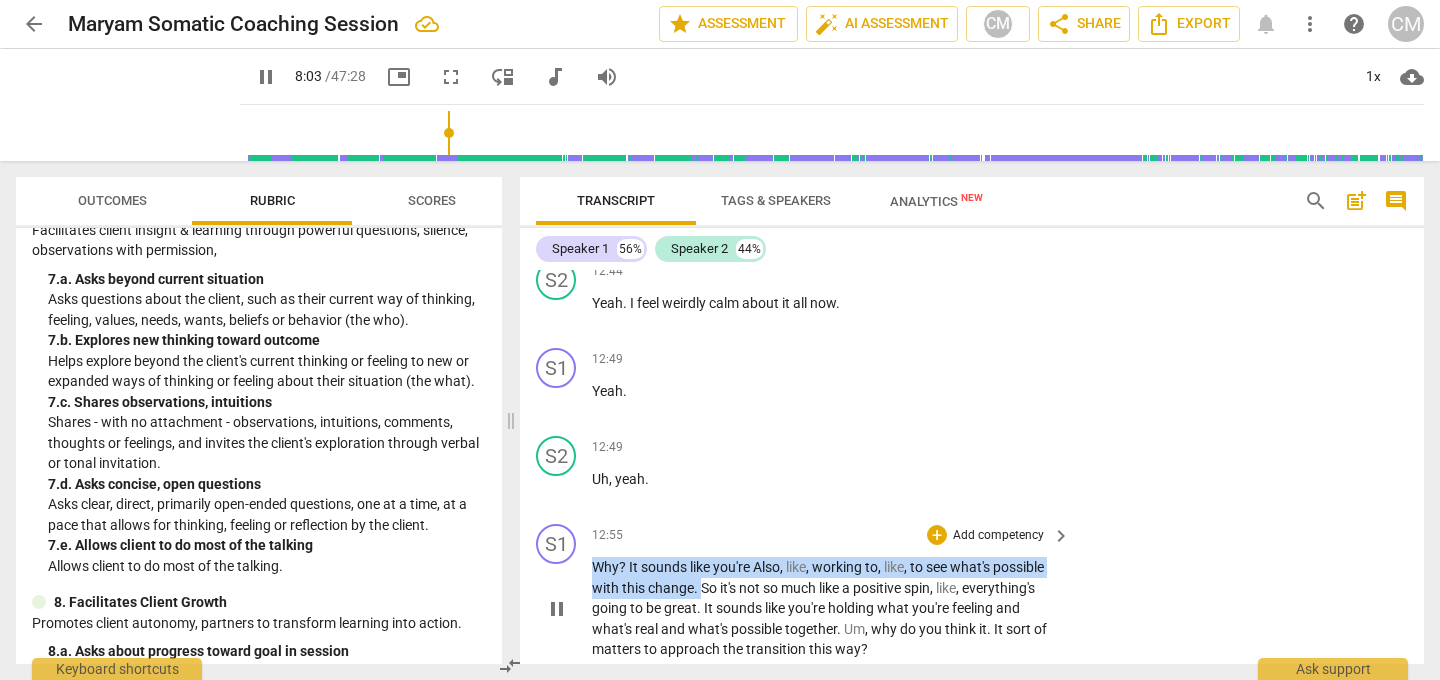 drag, startPoint x: 591, startPoint y: 402, endPoint x: 702, endPoint y: 422, distance: 112.78741 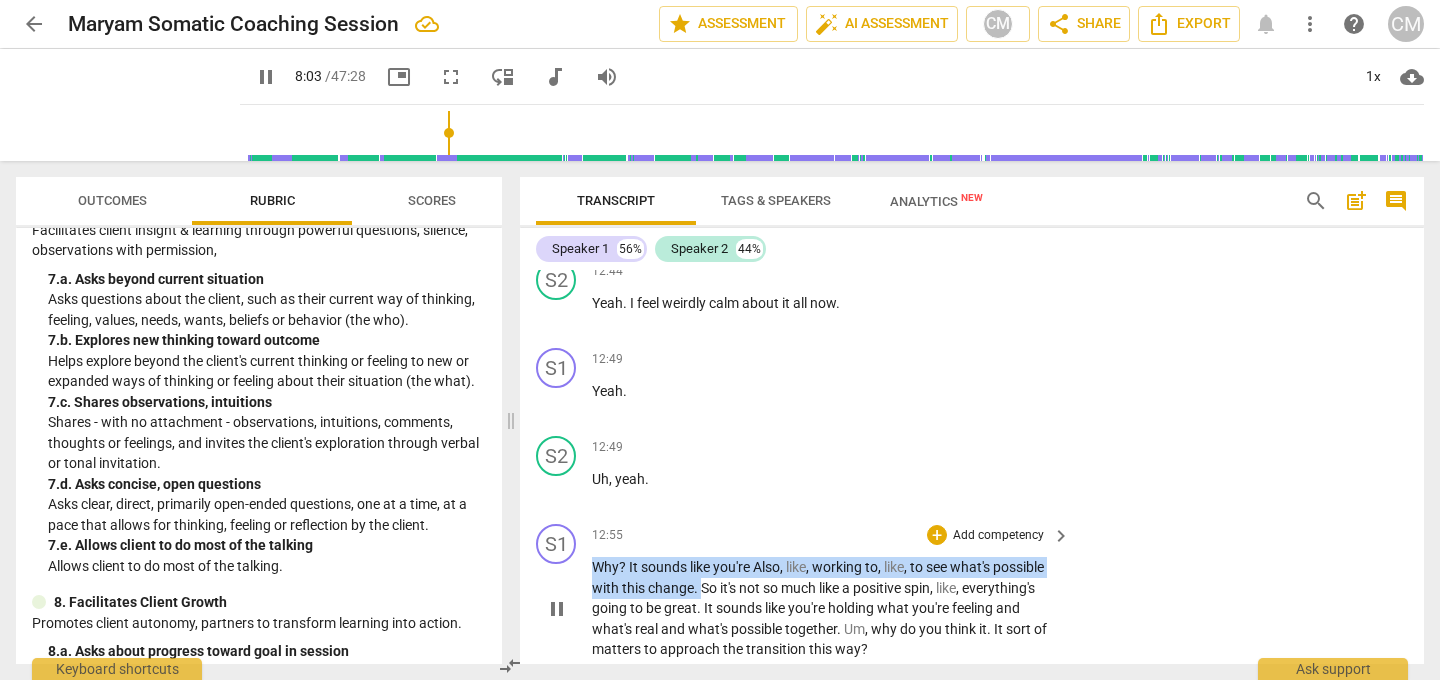 click on "Why ?   It   sounds   like   you're   Also ,   like ,   working   to ,   like ,   to   see   what's   possible   with   this   change .   So   it's   not   so   much   like   a   positive   spin ,   like ,   everything's   going   to   be   great .   It   sounds   like   you're   holding   what   you're   feeling   and   what's   real   and   what's   possible   together .   Um ,   why   do   you   think   it .   It   sort   of   matters   to   approach   the   transition   this   way ?" at bounding box center (826, 608) 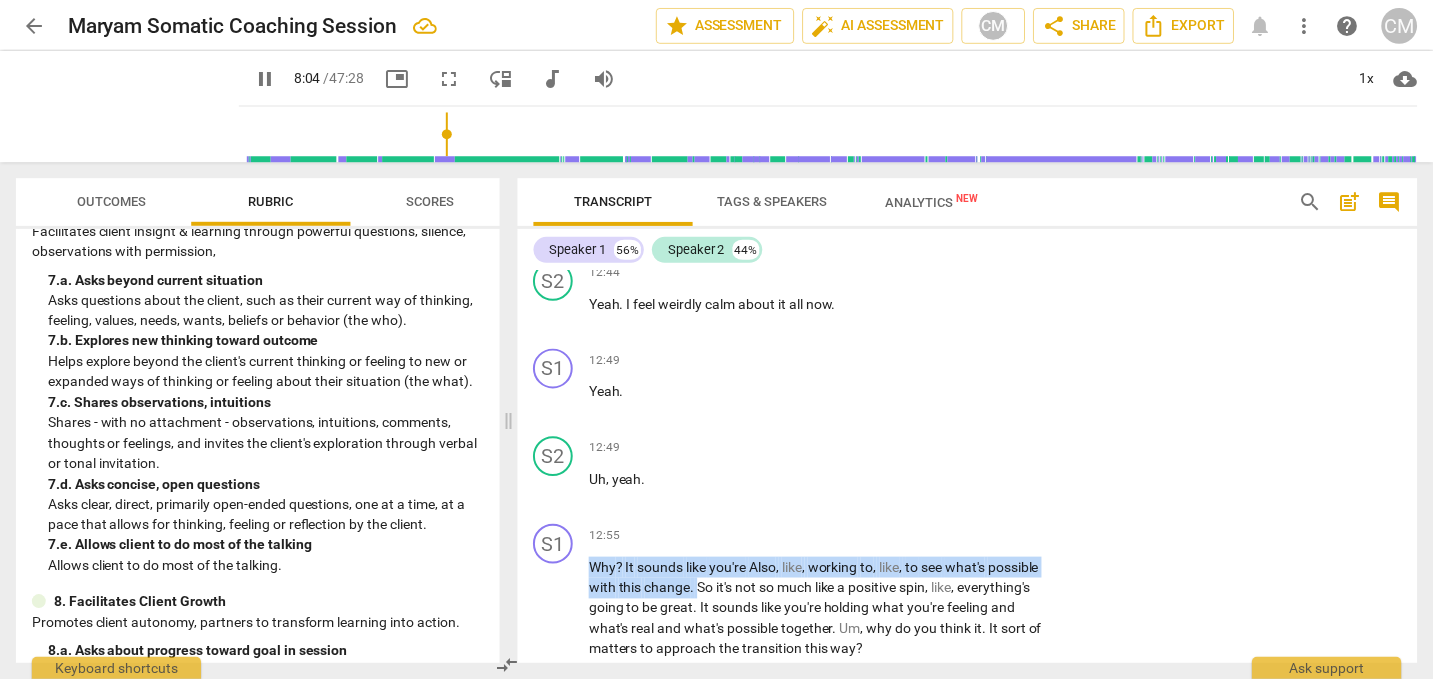scroll, scrollTop: 2536, scrollLeft: 0, axis: vertical 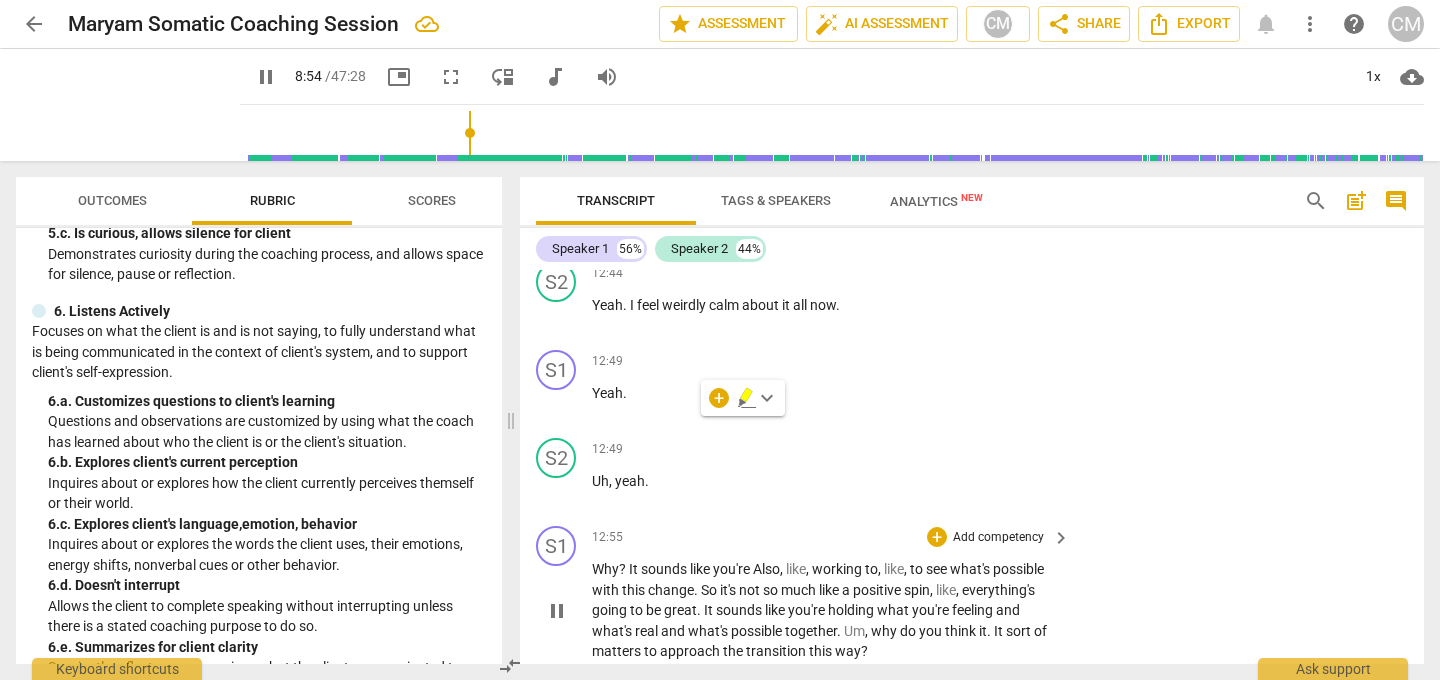 click on "this" at bounding box center [822, 651] 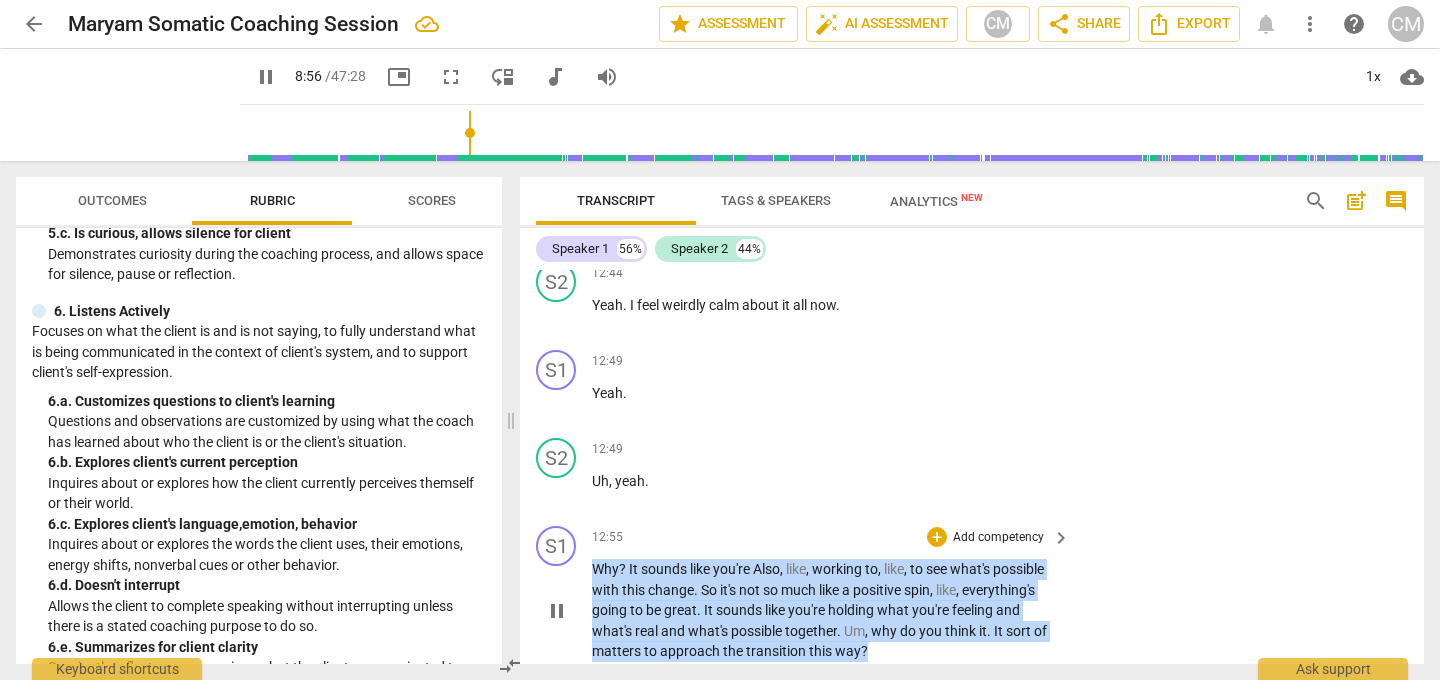 drag, startPoint x: 878, startPoint y: 482, endPoint x: 594, endPoint y: 405, distance: 294.2533 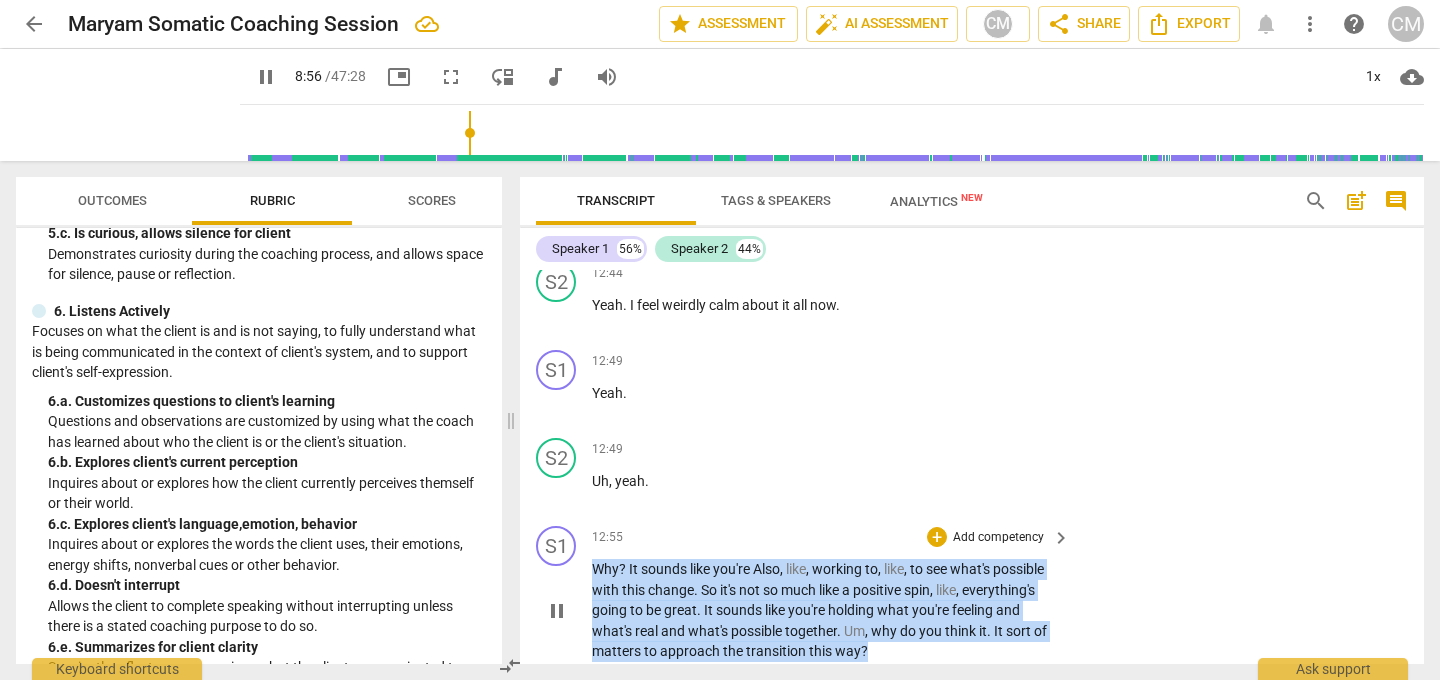 click on "Why ?   It   sounds   like   you're   Also ,   like ,   working   to ,   like ,   to   see   what's   possible   with   this   change .   So   it's   not   so   much   like   a   positive   spin ,   like ,   everything's   going   to   be   great .   It   sounds   like   you're   holding   what   you're   feeling   and   what's   real   and   what's   possible   together .   Um ,   why   do   you   think   it .   It   sort   of   matters   to   approach   the   transition   this   way ?" at bounding box center (826, 610) 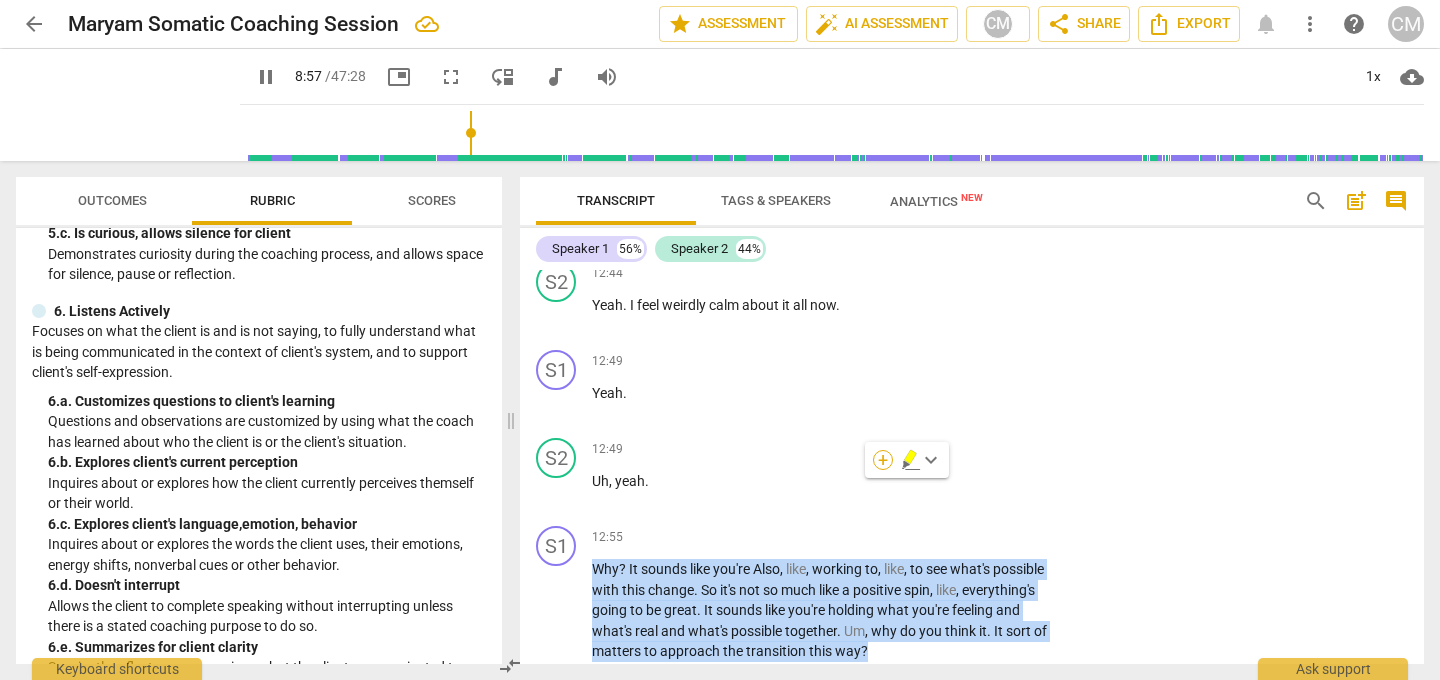 click on "+" at bounding box center (883, 460) 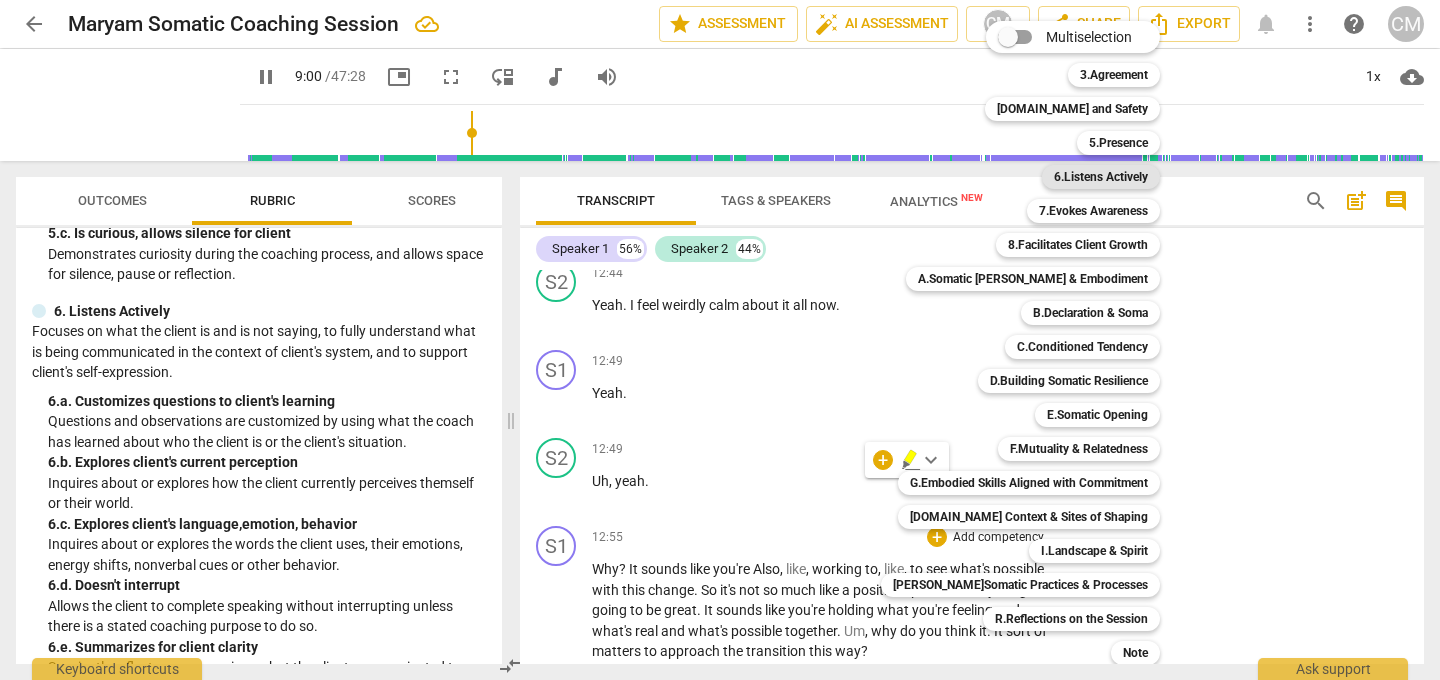 click on "6.Listens Actively" at bounding box center [1101, 177] 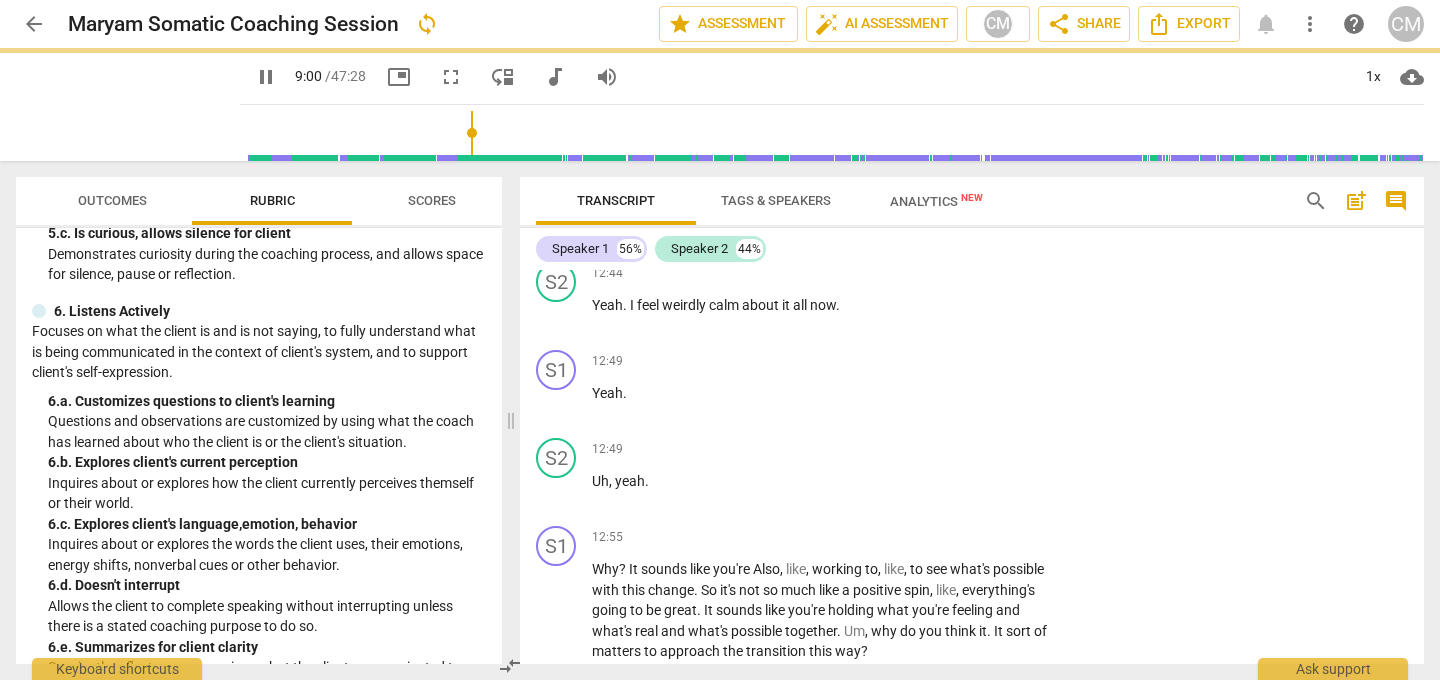 type on "540" 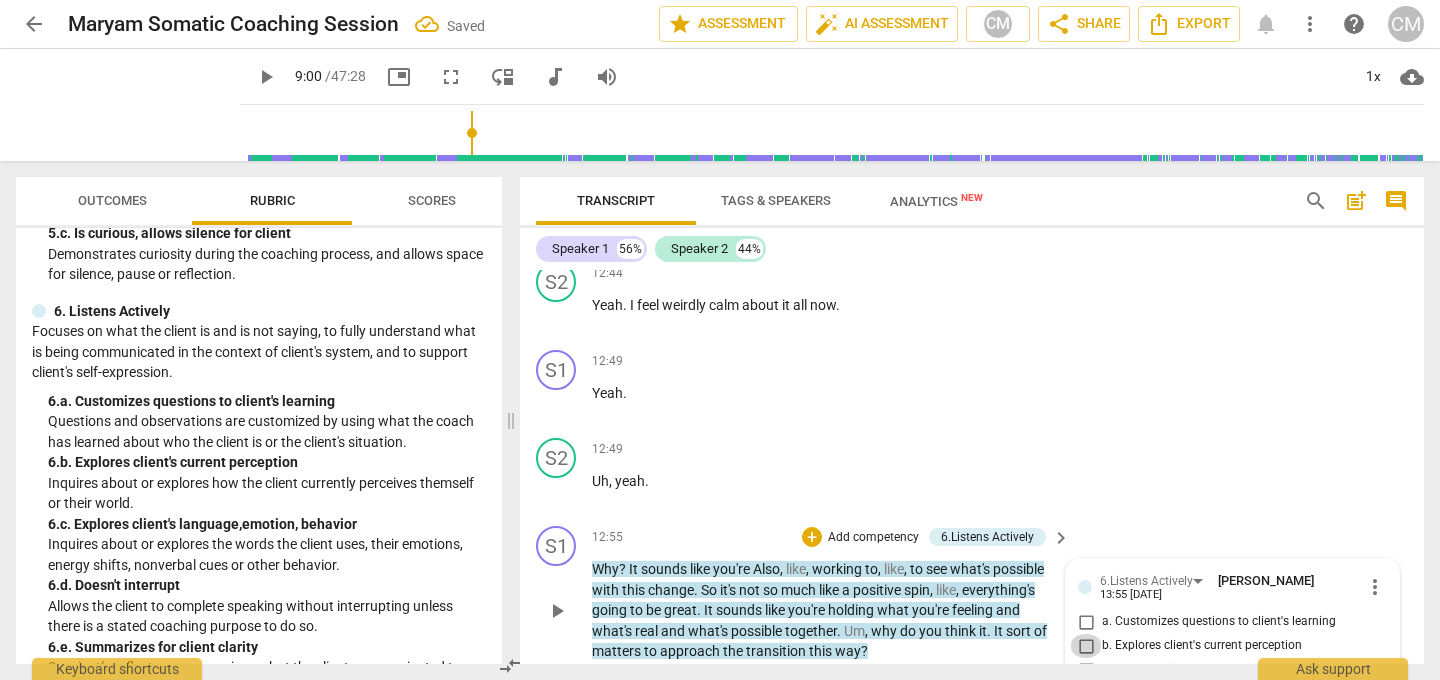 click on "b. Explores client's current perception" at bounding box center [1086, 646] 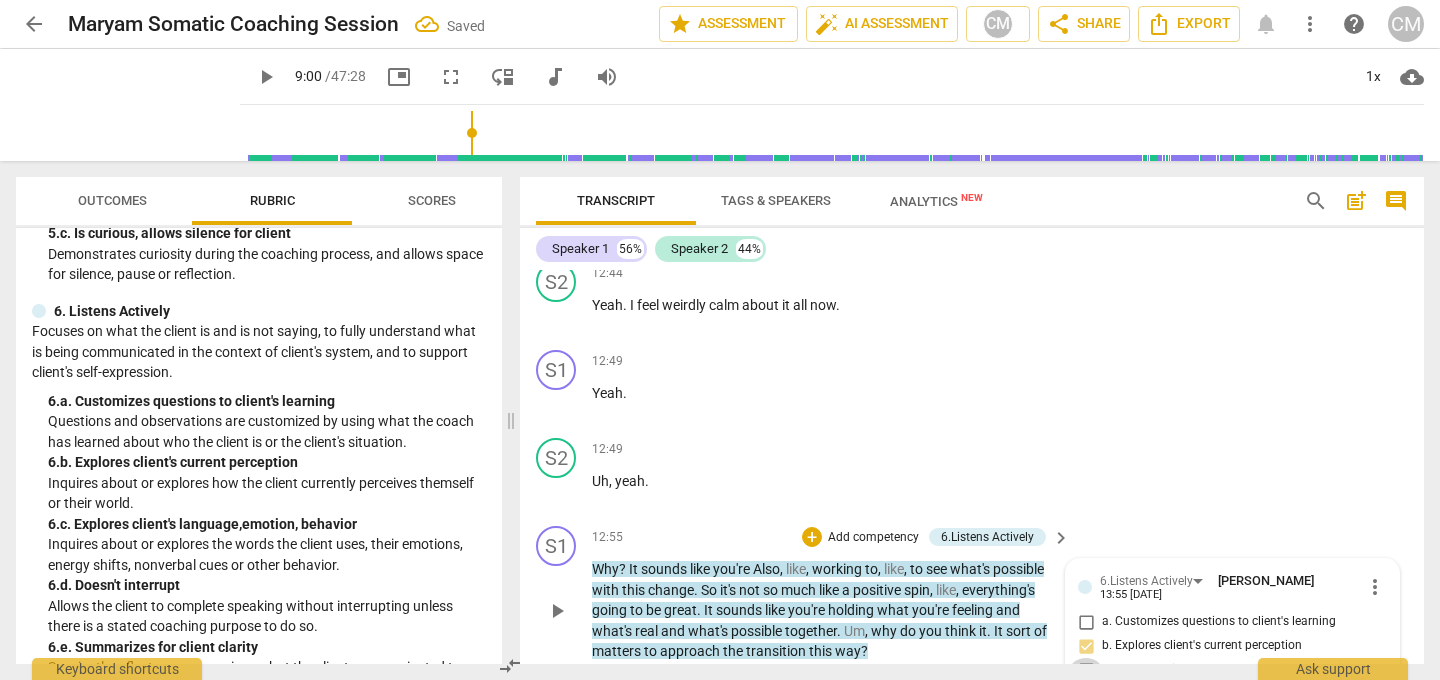 click on "c. Explores client's language,emotion, behavior" at bounding box center (1086, 670) 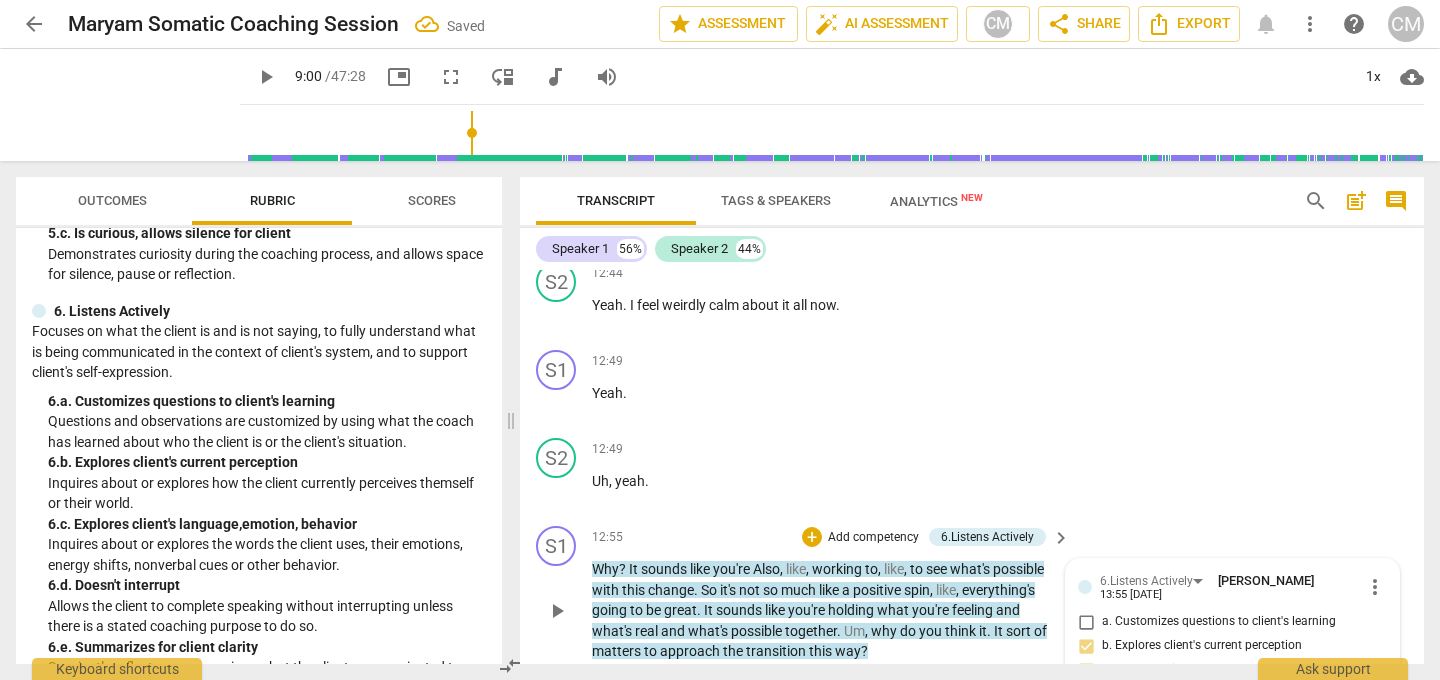 click on "e. Summarizes for client clarity" at bounding box center [1086, 718] 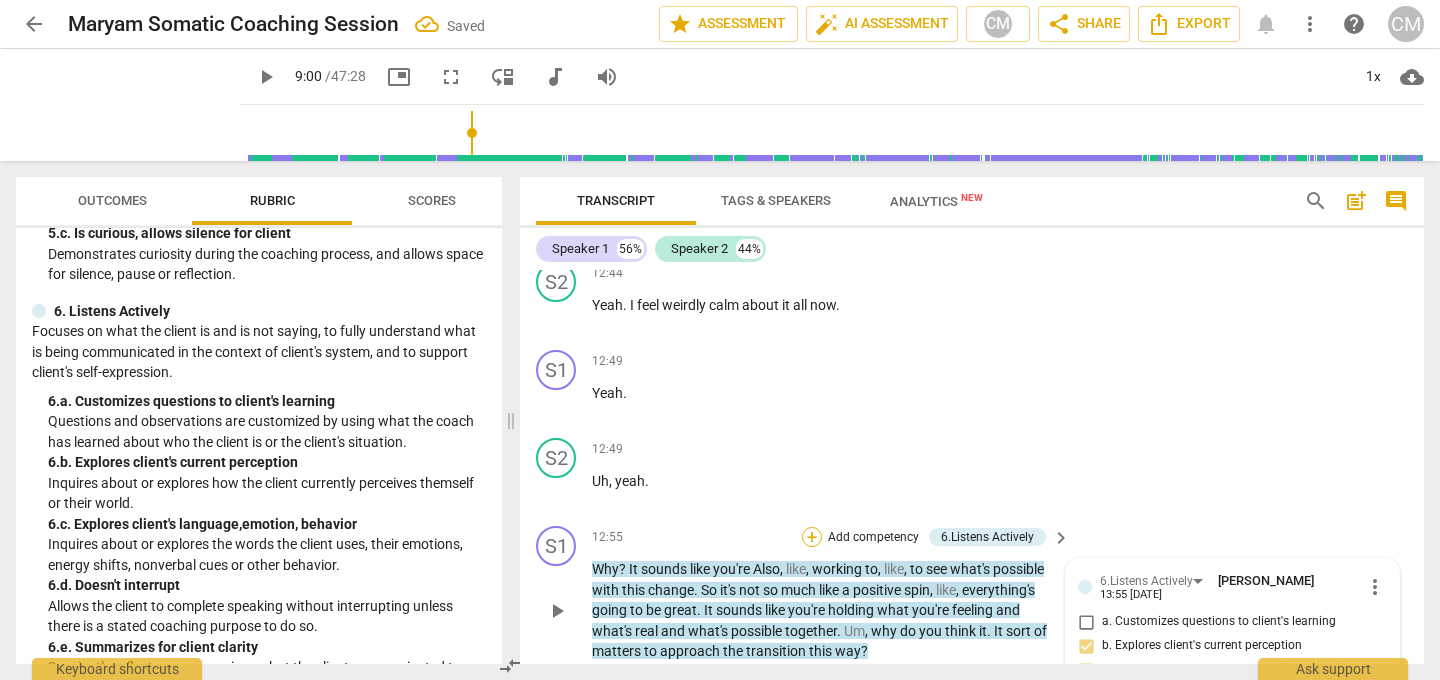 click on "+" at bounding box center [812, 537] 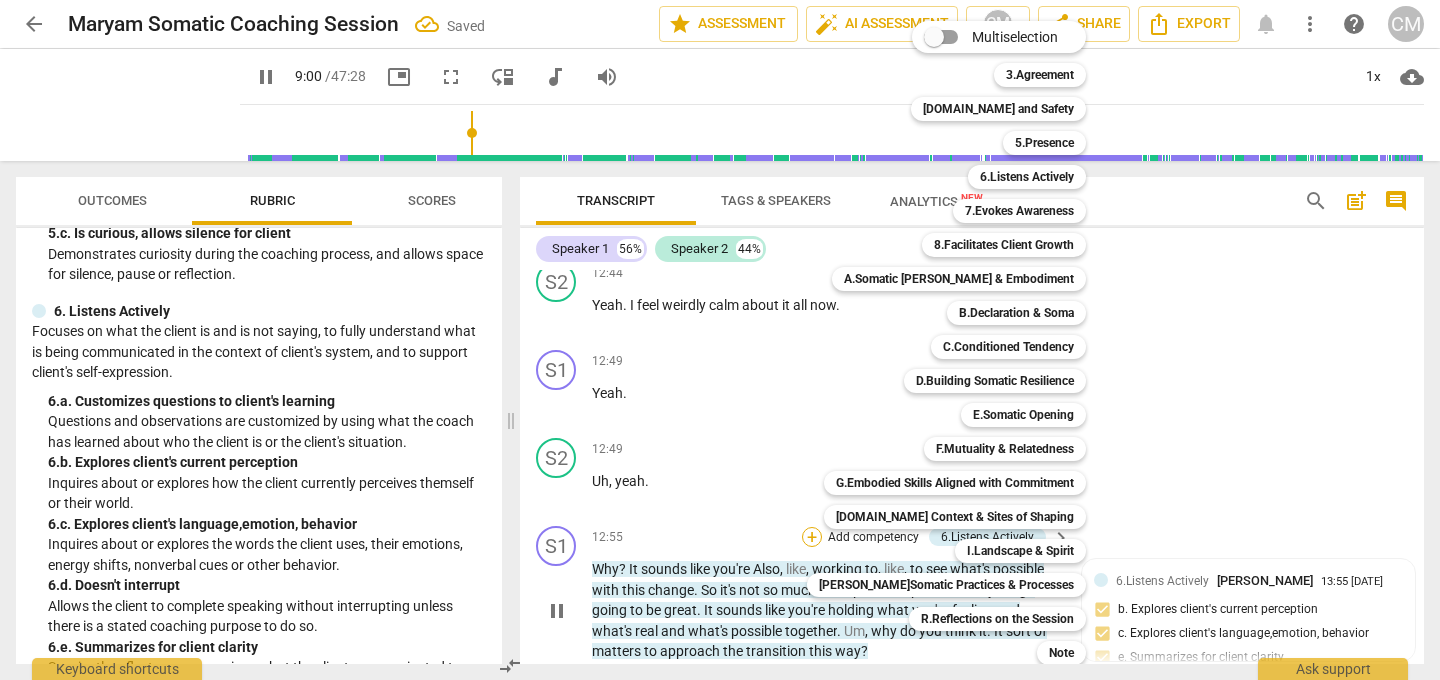 scroll, scrollTop: 2790, scrollLeft: 0, axis: vertical 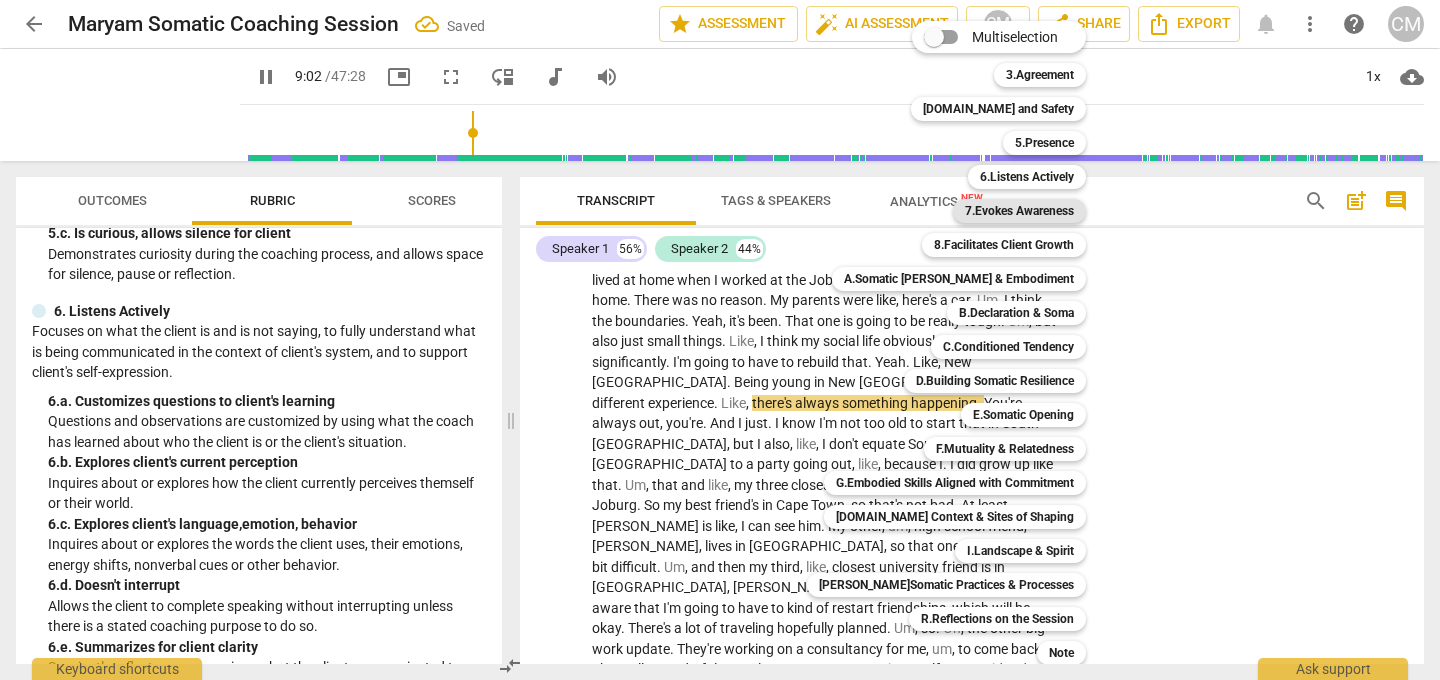 click on "7.Evokes Awareness" at bounding box center [1019, 211] 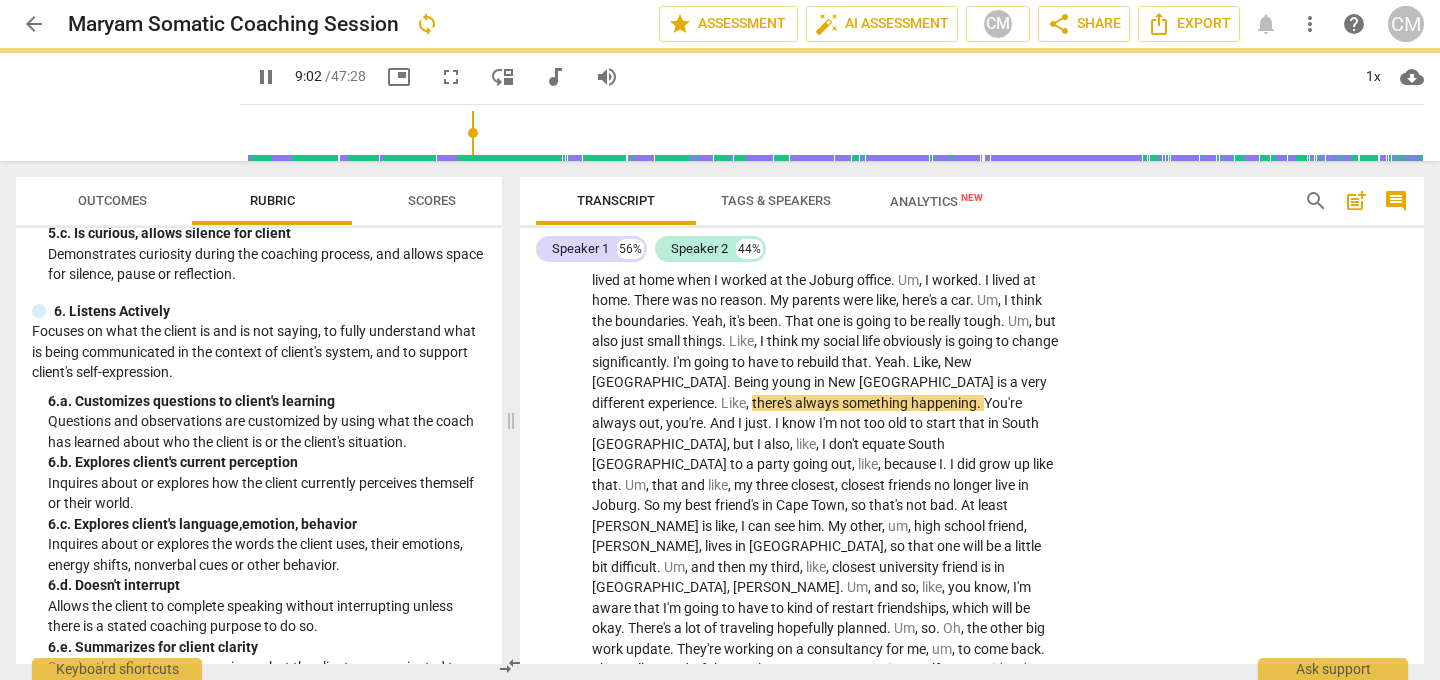 type on "543" 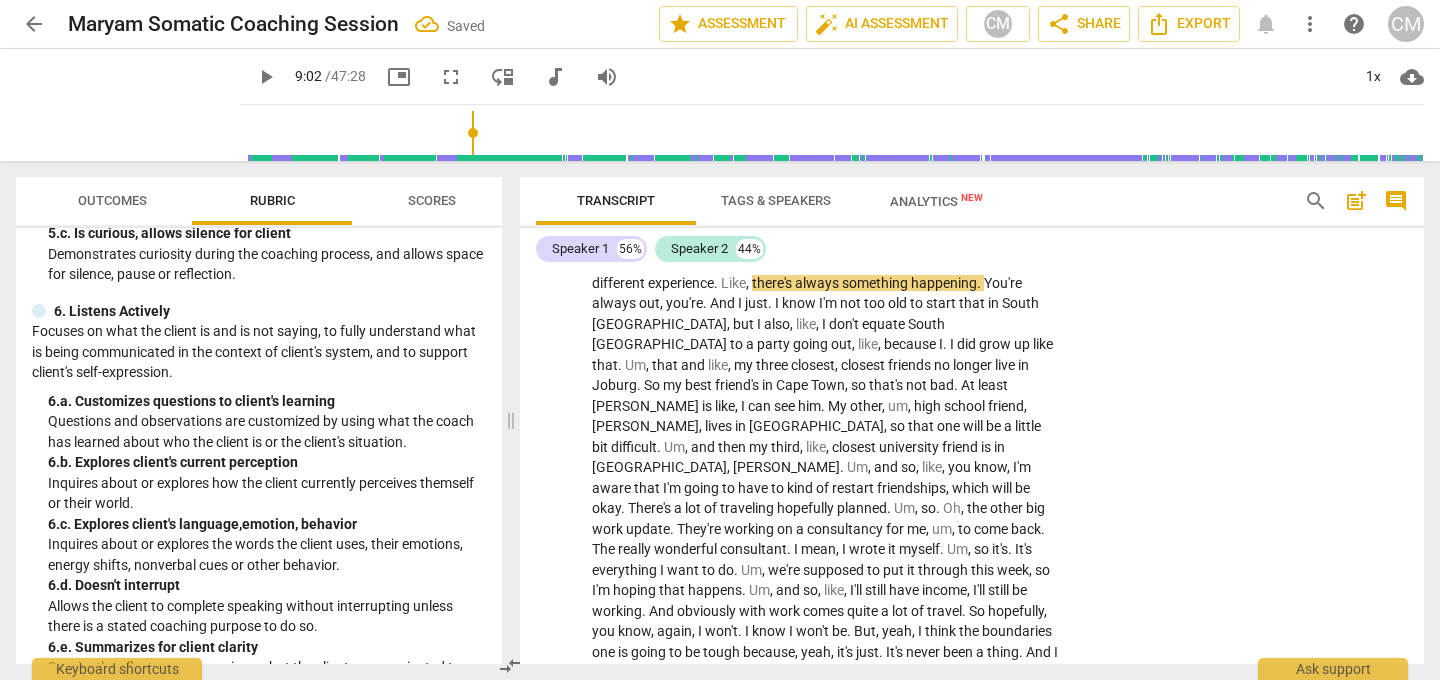 scroll, scrollTop: 4281, scrollLeft: 0, axis: vertical 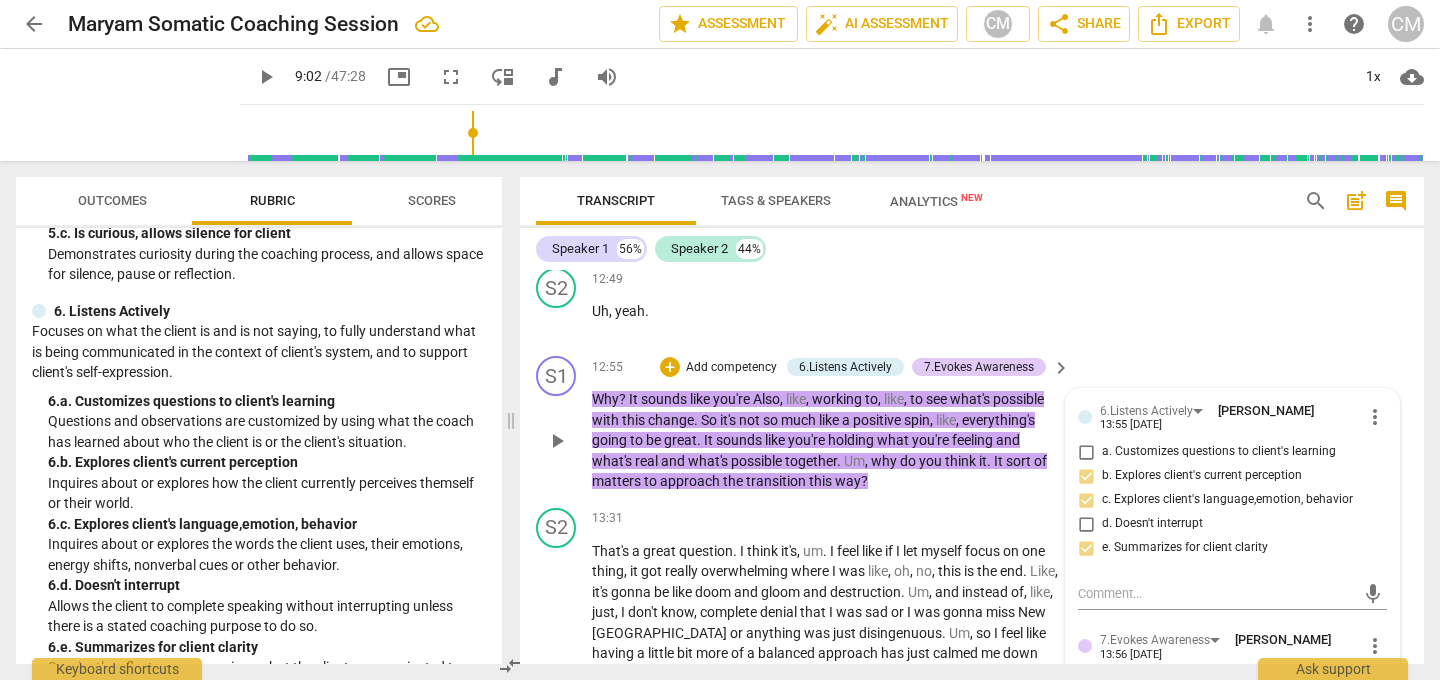 click on "d. Asks concise, open questions" at bounding box center [1086, 754] 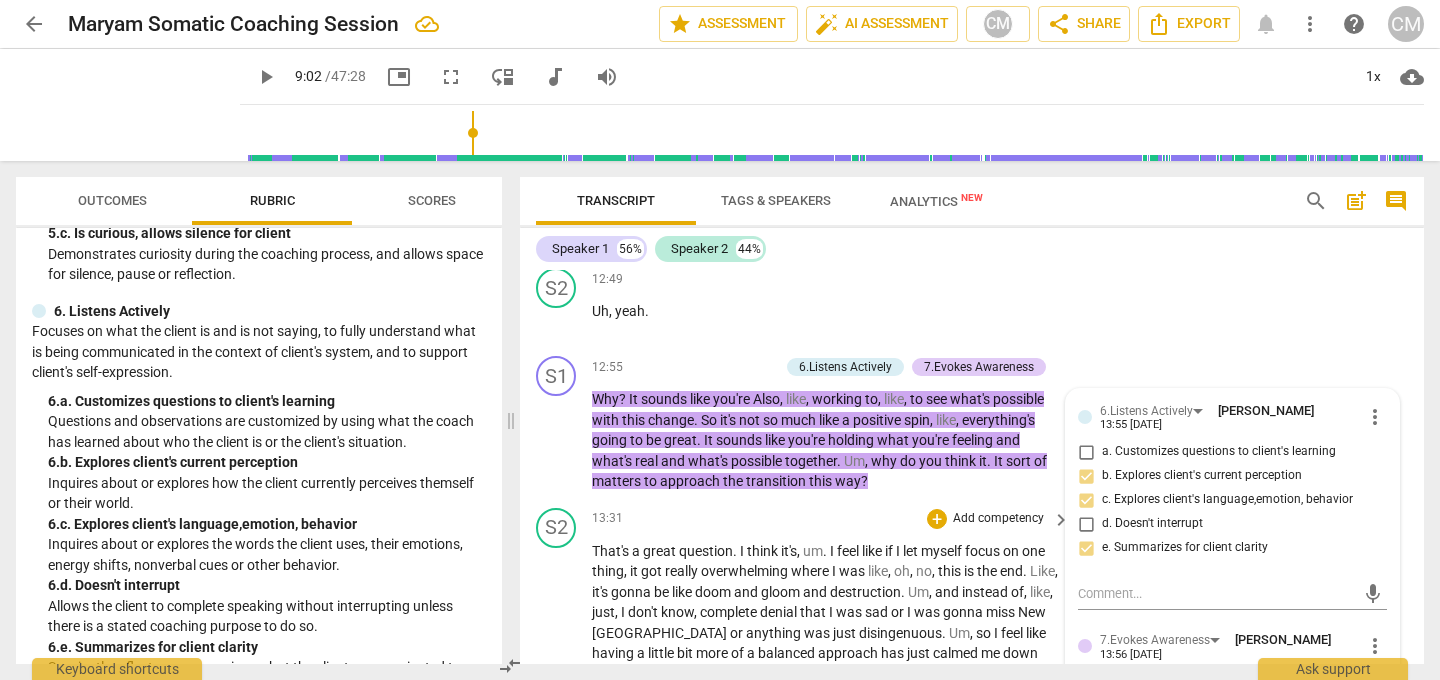 click on "That's   a   great   question .   I   think   it's ,   um .   I   feel   like   if   I   let   myself   focus   on   one   thing ,   it   got   really   overwhelming   where   I   was   like ,   oh ,   no ,   this   is   the   end .   Like ,   it's   gonna   be   like   doom   and   gloom   and   destruction .   Um ,   and   instead   of ,   like ,   just ,   I   don't   know ,   complete   denial   that   I   was   sad   or   I   was   gonna   miss   New   York   or   anything   was   just   disingenuous .   Um ,   so   I   feel   like   having   a   little   bit   more   of   a   balanced   approach   has   just   calmed   me   down   because   I   feel   like   I   wasn't   lying   to   myself   and   I   was   like ,   oh ,   everything's   perfect .   But   I'm   also   not   like ,   oh ,   everything   is   the   end   of   the   world .   Like ,   I   had   to   keep   reminding   myself   that   my .   I   keep   saying   this ,   but ,   like ,   my   worst   case   scenario   is   genuinely   a" at bounding box center (826, 777) 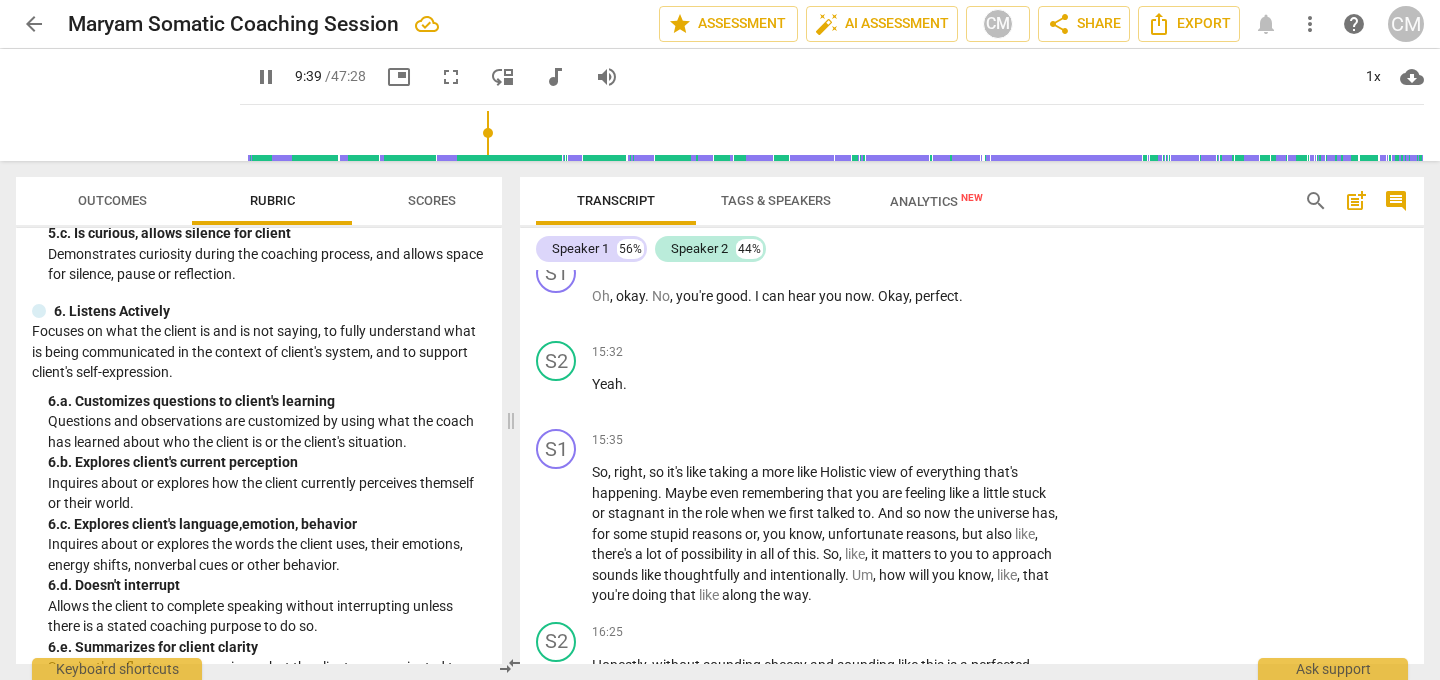 scroll, scrollTop: 5409, scrollLeft: 0, axis: vertical 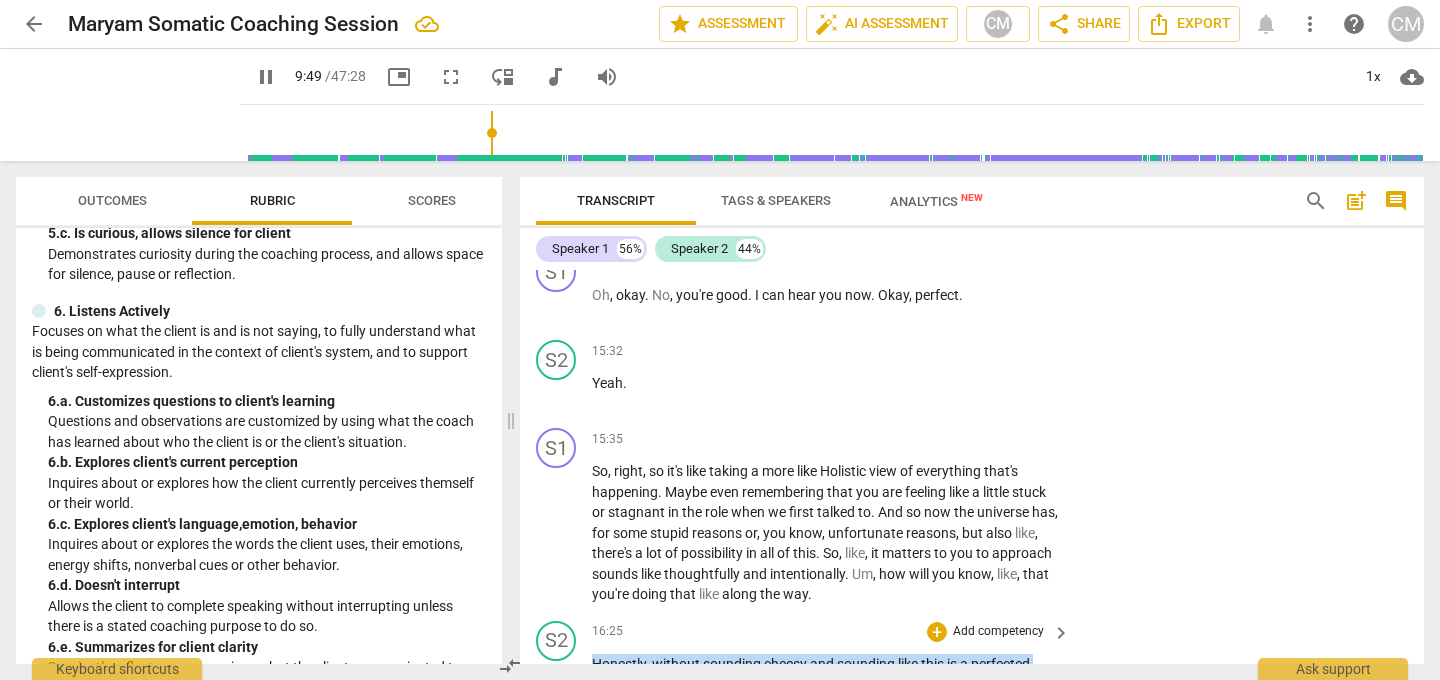 drag, startPoint x: 592, startPoint y: 517, endPoint x: 722, endPoint y: 558, distance: 136.31215 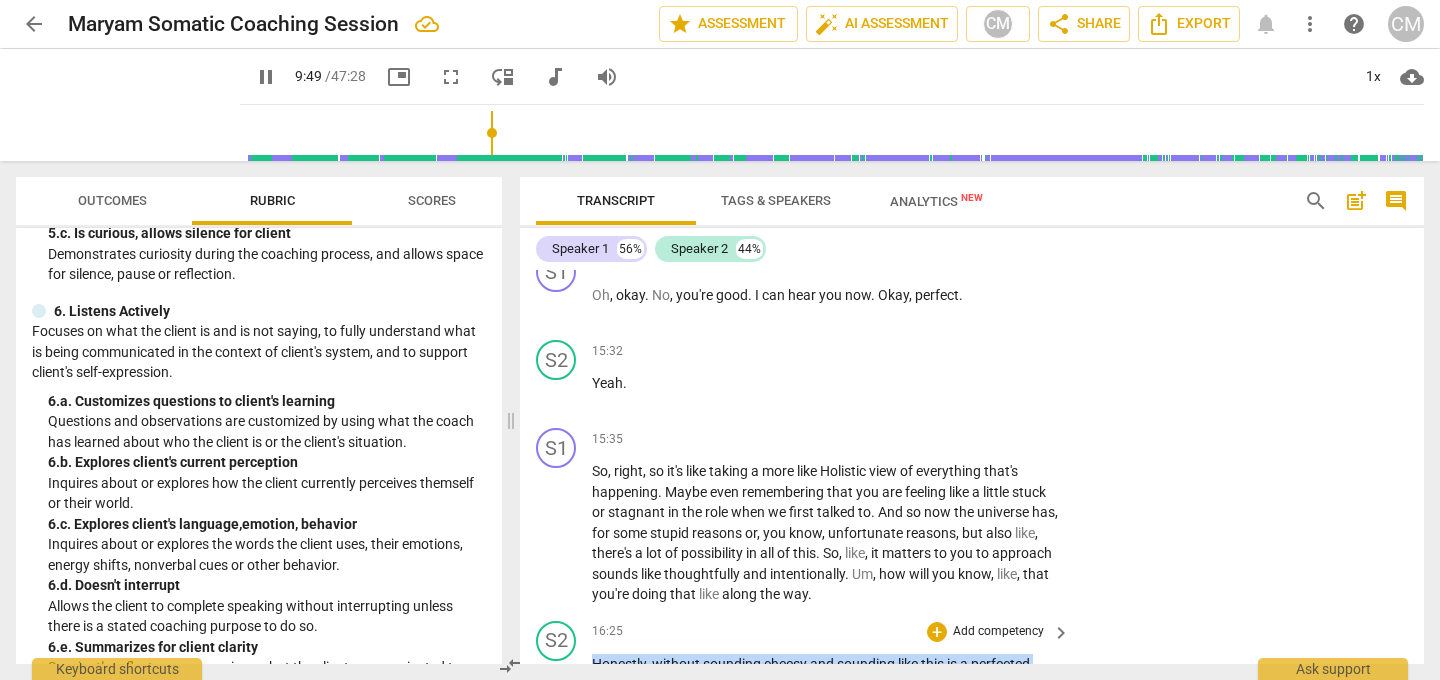 click on "S1 play_arrow pause 00:00 + Add competency keyboard_arrow_right Back   to   me .   How   are   you   doing ?   How   are   things   going ? S2 play_arrow pause 00:04 + Add competency keyboard_arrow_right Things   are .   I'm   doing   good . S1 play_arrow pause 00:07 + Add competency keyboard_arrow_right Things ,   um ,   are   going   well . S2 play_arrow pause 00:09 + Add competency keyboard_arrow_right Um ,   I'm   leaving   for   Egypt   next   week ,   um ,   which   I'm   quite   excited   for .   I .   [PERSON_NAME] ,   I   decided   a   few   days   ago   actually   to   just   go   because ,   um ,   it's   my   cousin's   wedding .   And ,   uh .   Yeah ,   I   just   told   myself ,   you   know ,   I've   been   in   [GEOGRAPHIC_DATA]   for   two   years   and   missing   the   Fourth   of   July .   It's   gonna   be   fine .   Um ,   a   wedding   kind   of   happens   once .   So ,   uh ,   so   that's   a   big   one .   Um ,   and   yeah ,   kind   of   just   getting   ready ,   winding   down   because   I" at bounding box center [972, 467] 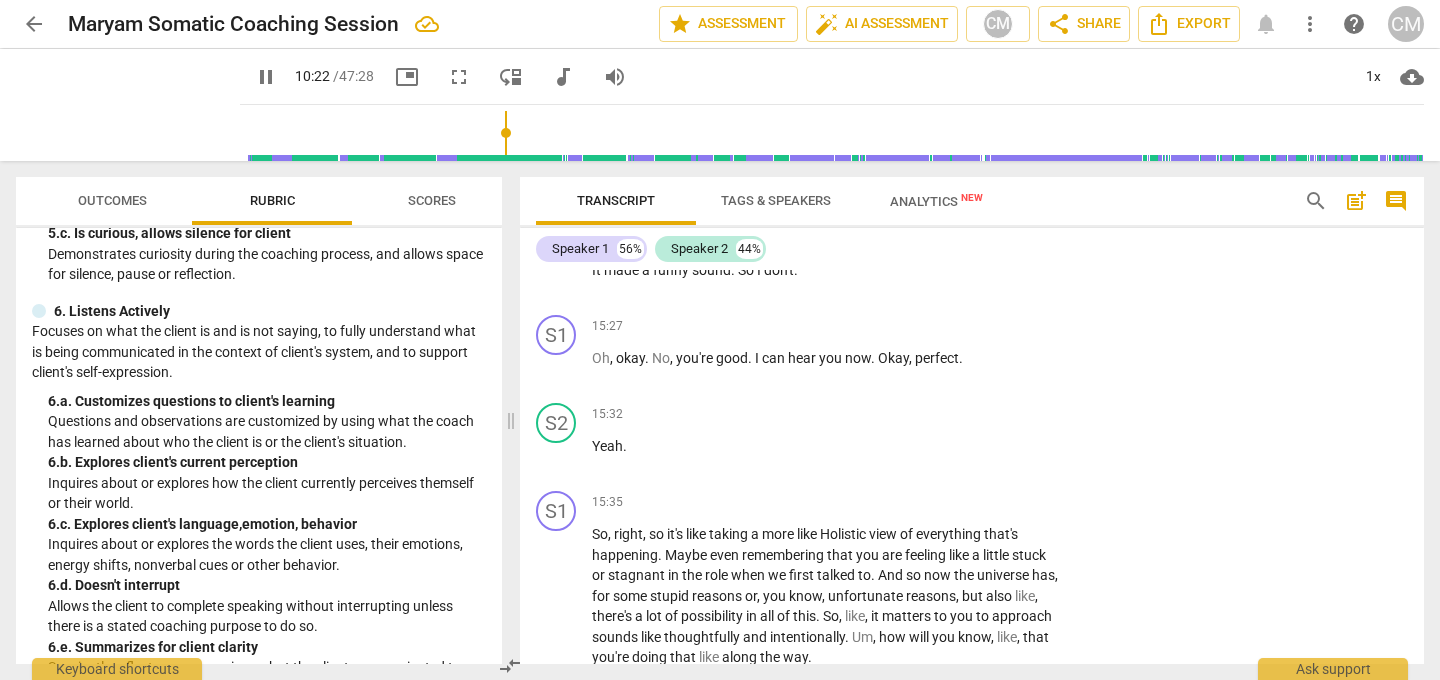 scroll, scrollTop: 5347, scrollLeft: 0, axis: vertical 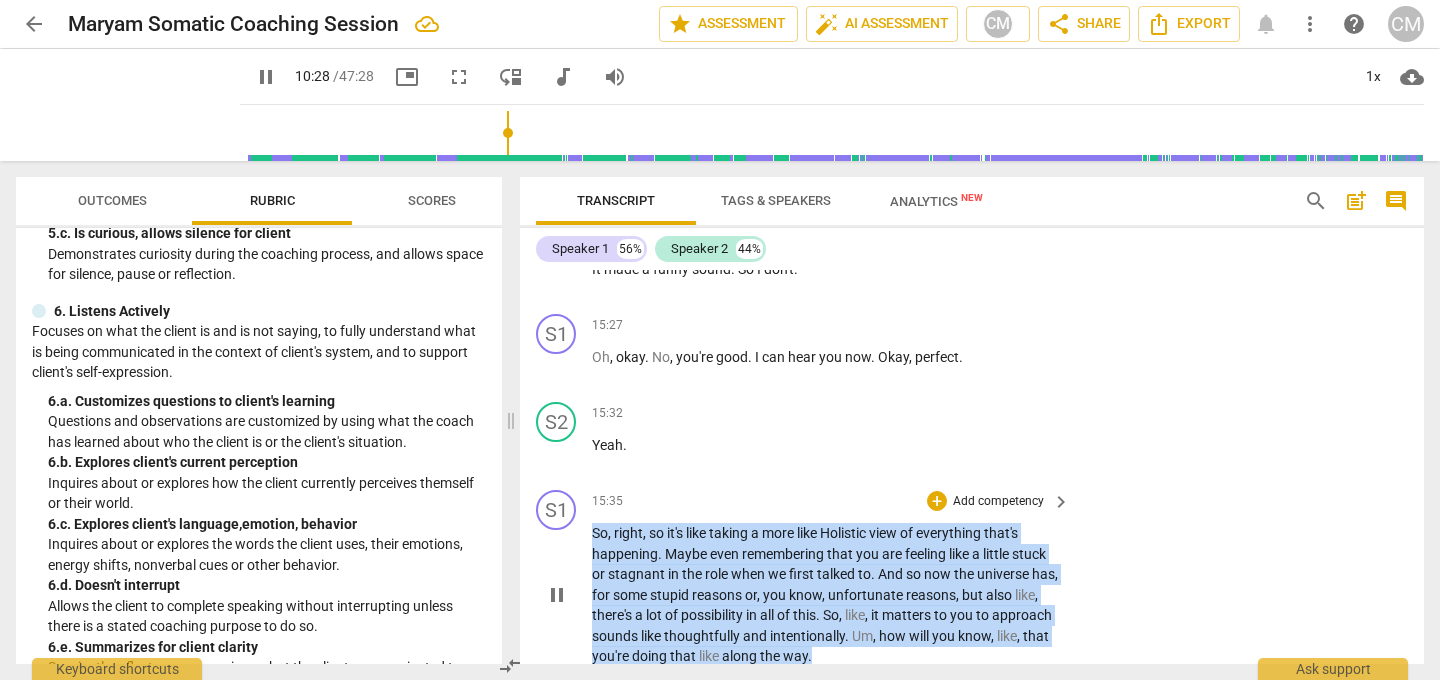 drag, startPoint x: 592, startPoint y: 388, endPoint x: 911, endPoint y: 515, distance: 343.35114 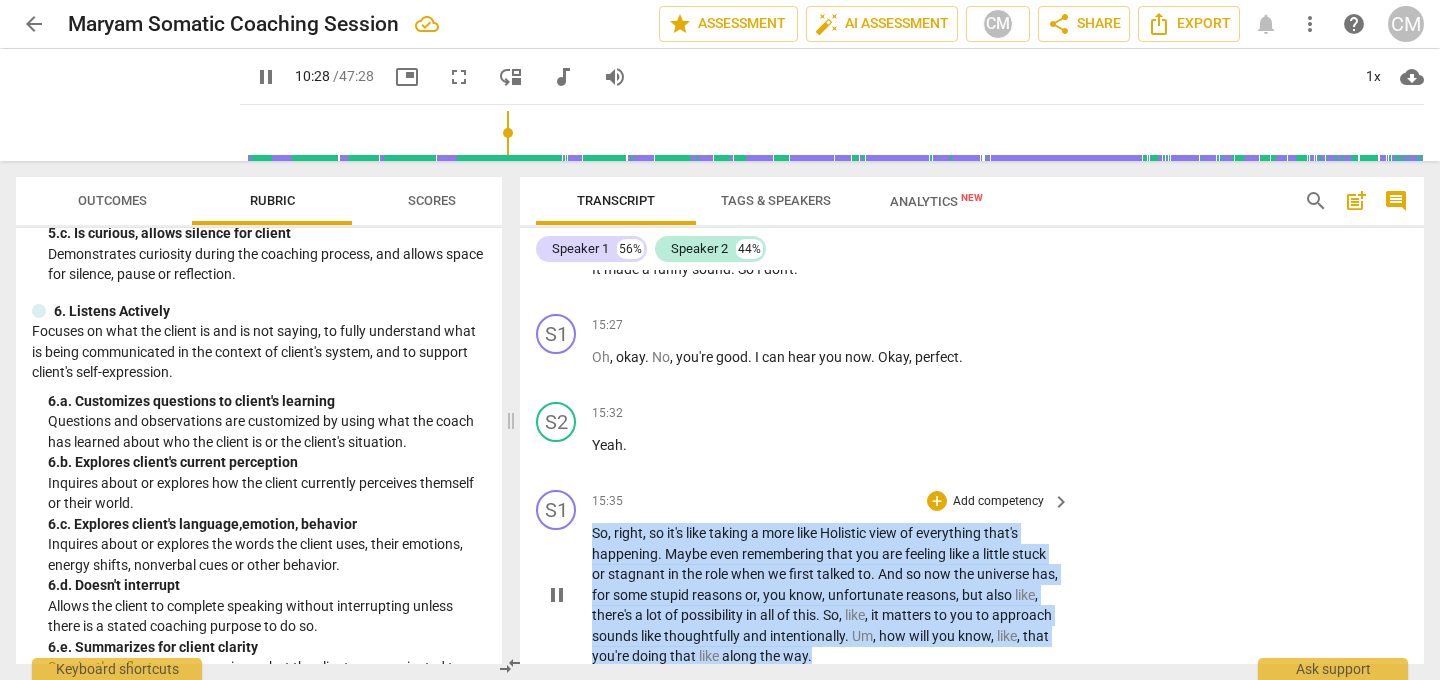 click on "So ,   right ,   so   it's   like   taking   a   more   like   Holistic   view   of   everything   that's   happening .   Maybe   even   remembering   that   you   are   feeling   like   a   little   stuck   or   stagnant   in   the   role   when   we   first   talked   to .   And   so   now   the   universe   has ,   for   some   stupid   reasons   or ,   you   know ,   unfortunate   reasons ,   but   also   like ,   there's   a   lot   of   possibility   in   all   of   this .   So ,   like ,   it   matters   to   you   to   approach   sounds   like   thoughtfully   and   intentionally .   Um ,   how   will   you   know ,   like ,   that   you're   doing   that   like   along   the   way ." at bounding box center (826, 595) 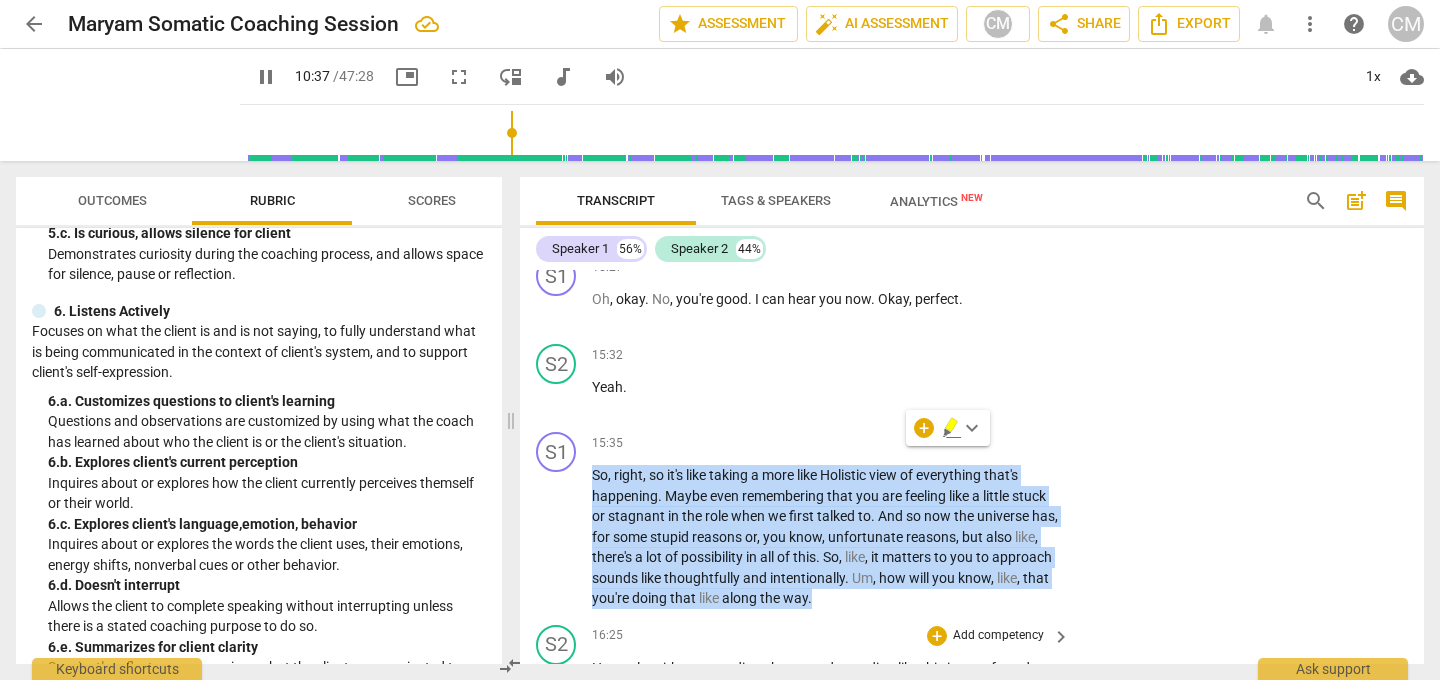 scroll, scrollTop: 5406, scrollLeft: 0, axis: vertical 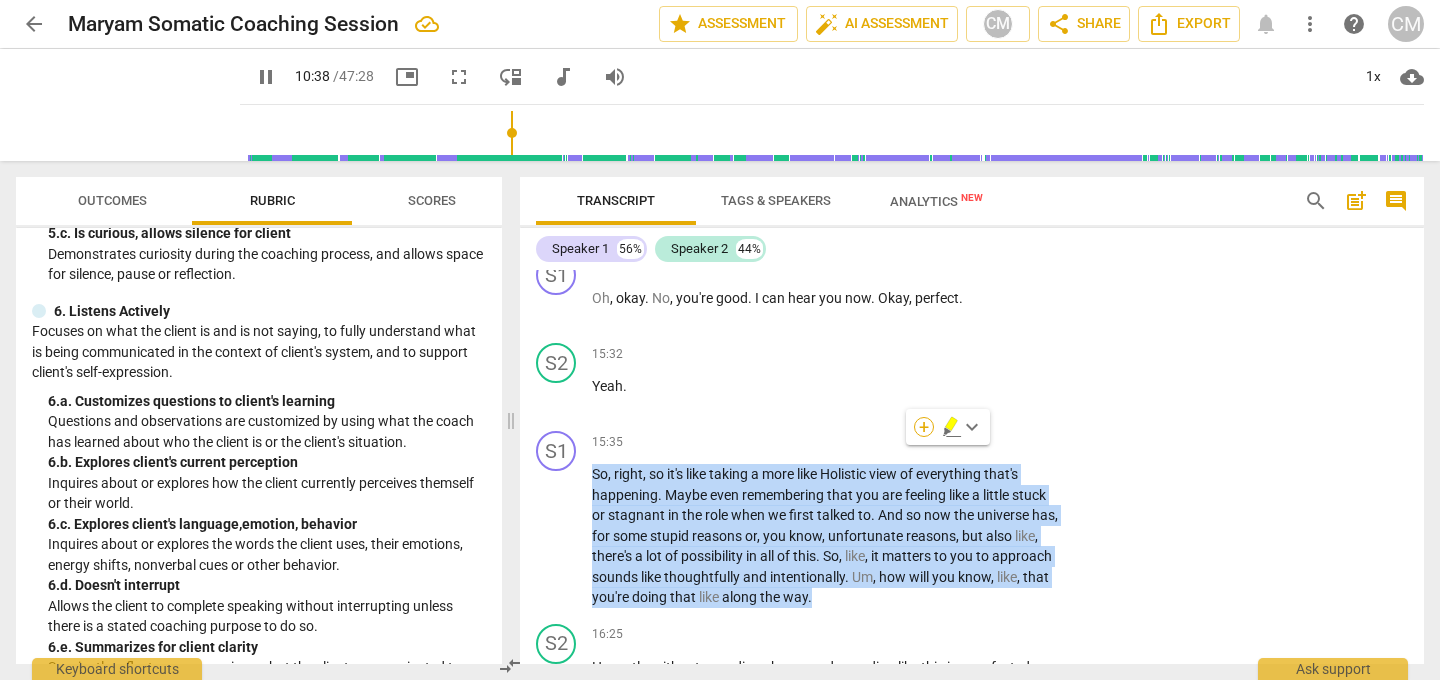 click on "+" at bounding box center [924, 427] 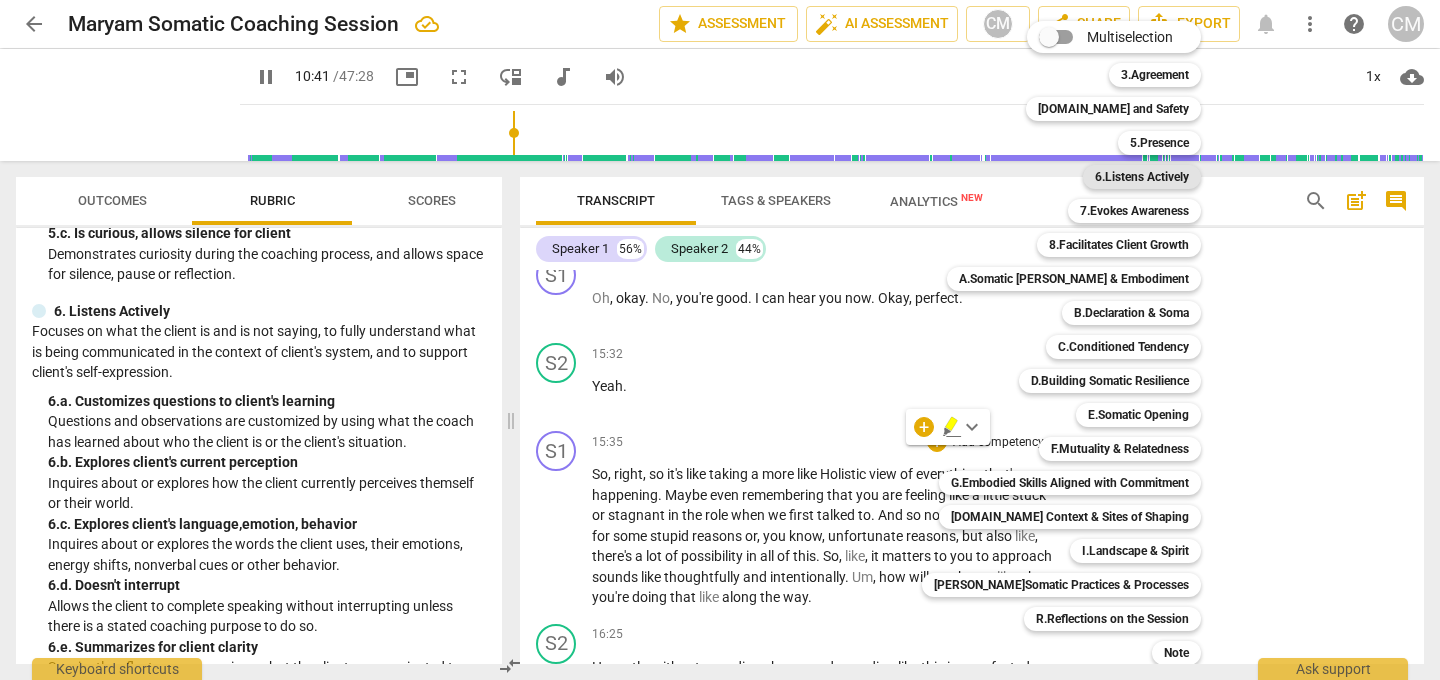 click on "6.Listens Actively" at bounding box center (1142, 177) 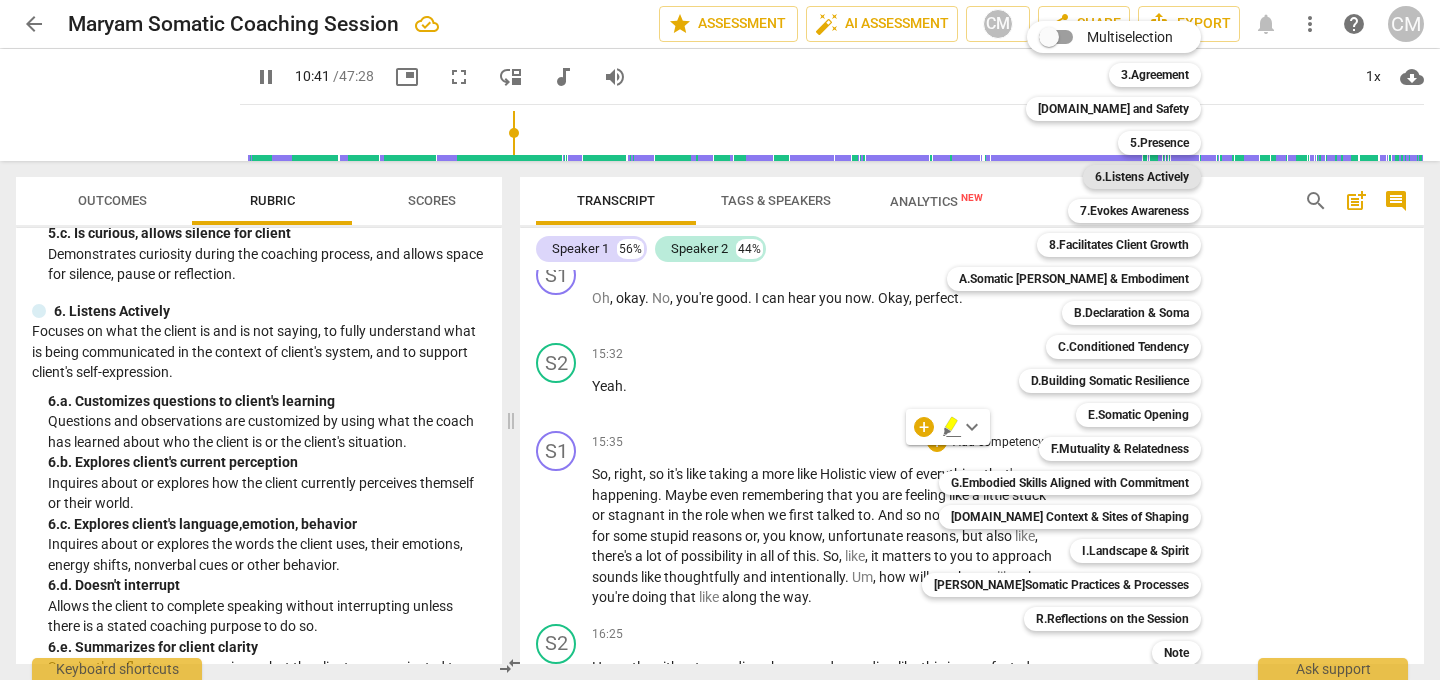 type on "641" 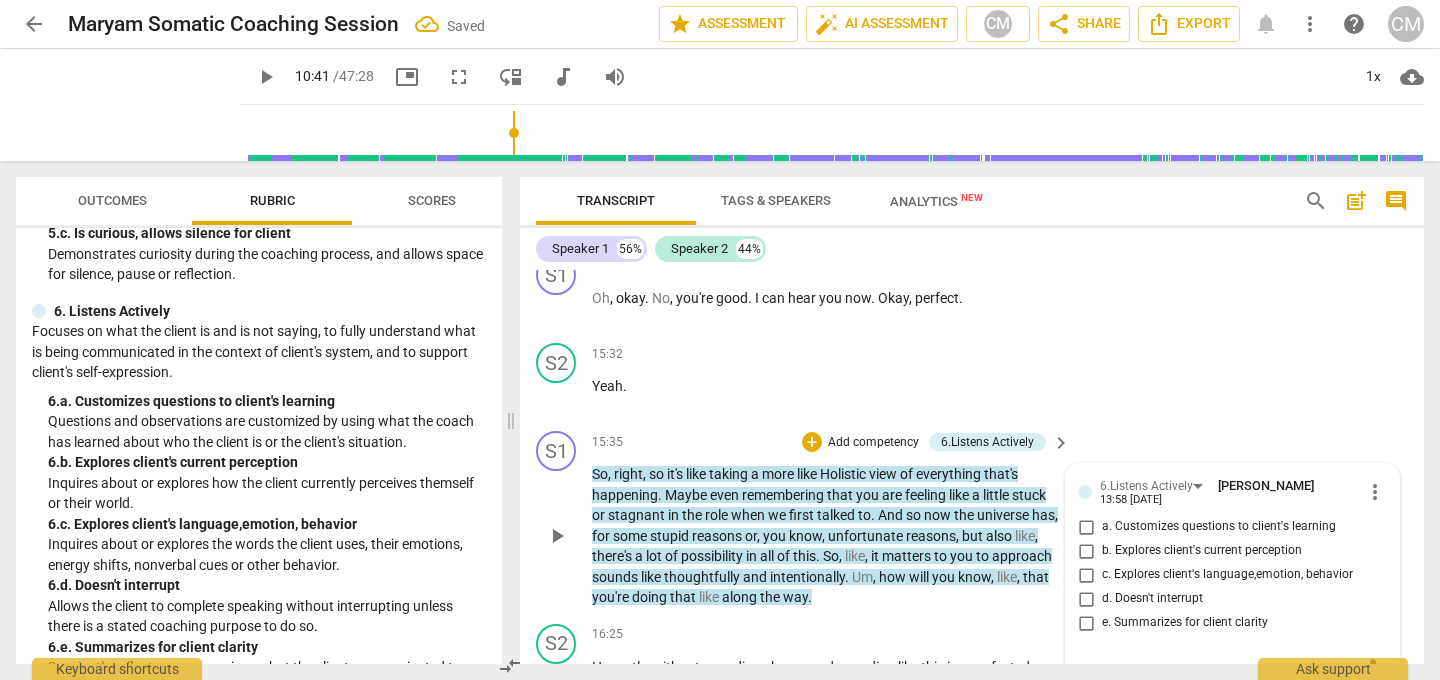 click on "d. Doesn't interrupt" at bounding box center [1086, 599] 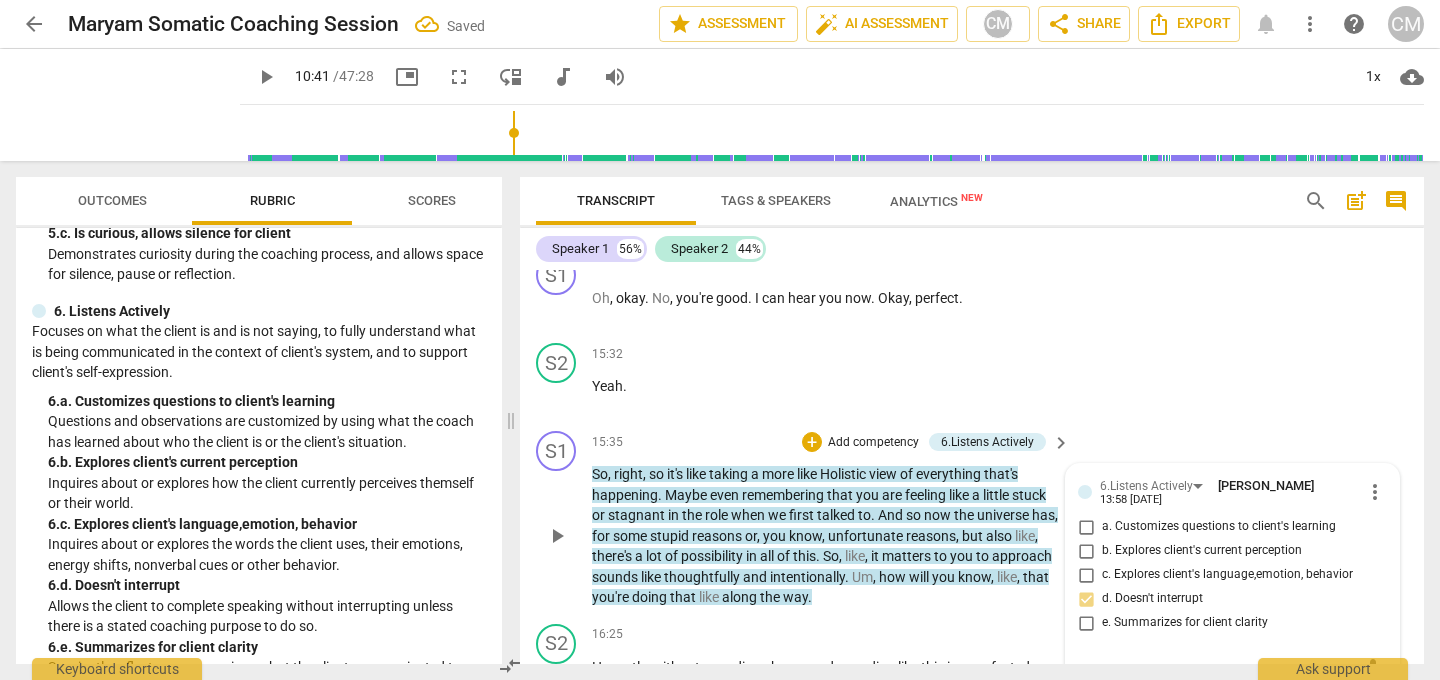 click on "d. Doesn't interrupt" at bounding box center (1086, 599) 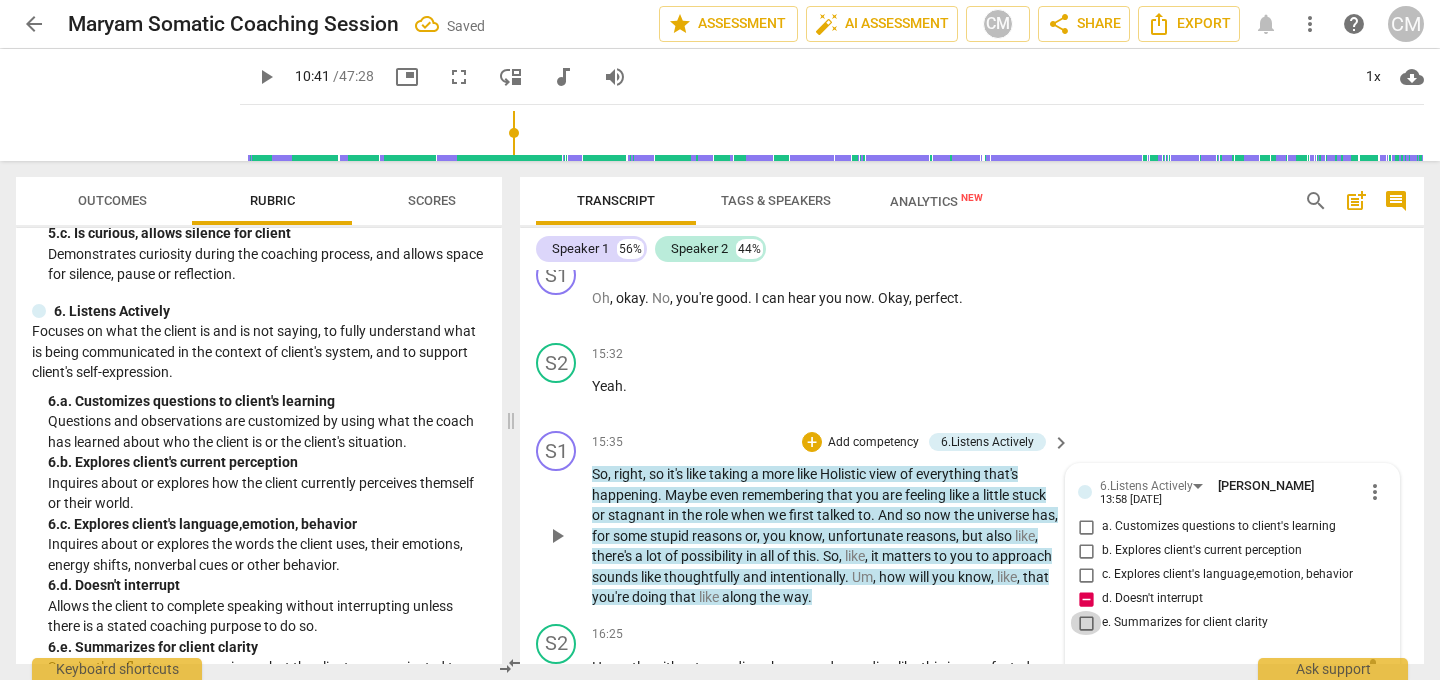 click on "e. Summarizes for client clarity" at bounding box center [1086, 623] 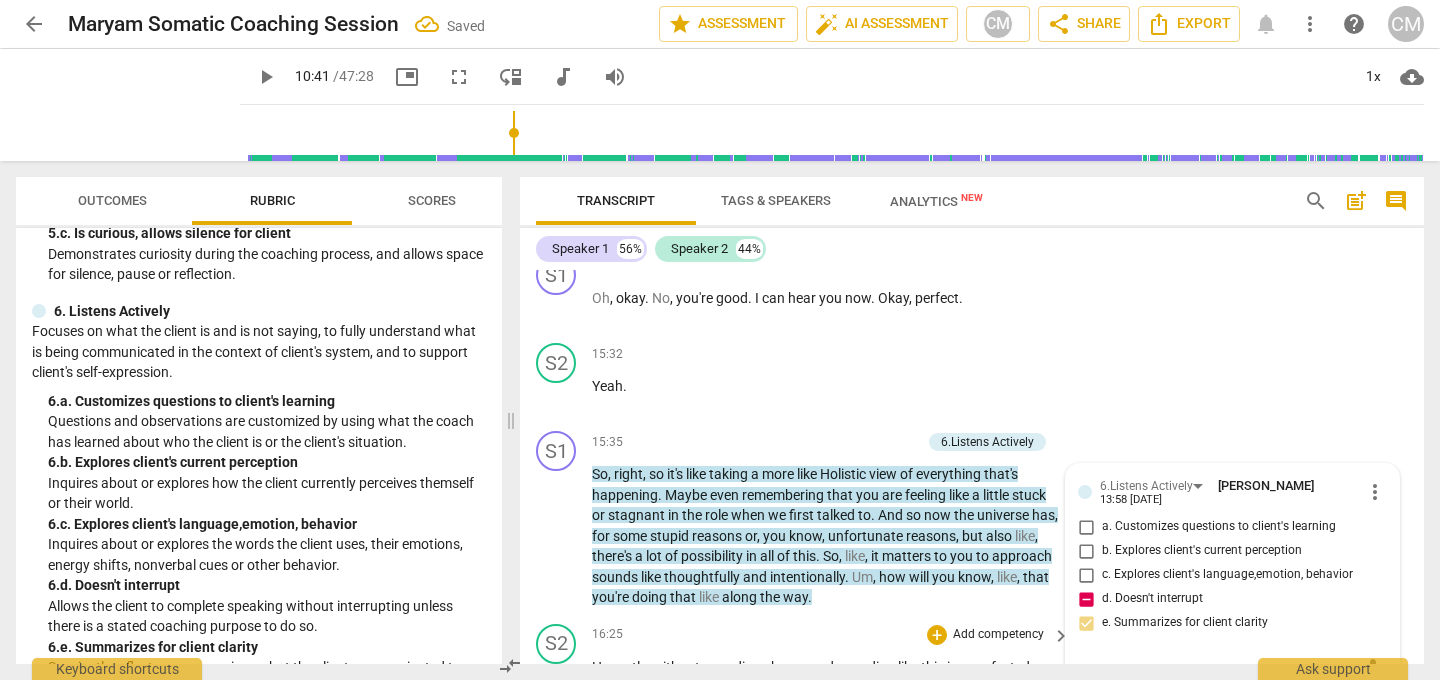 click on "Add competency" at bounding box center (998, 635) 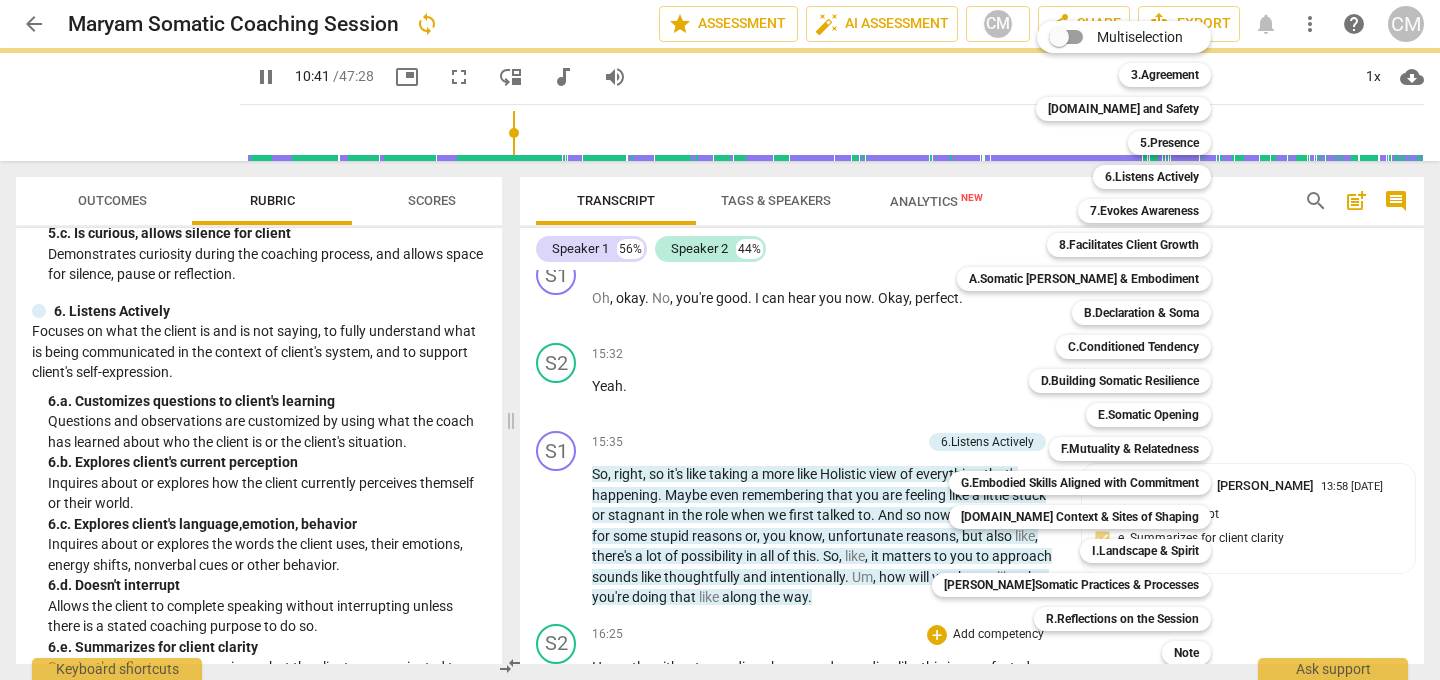 scroll, scrollTop: 3241, scrollLeft: 0, axis: vertical 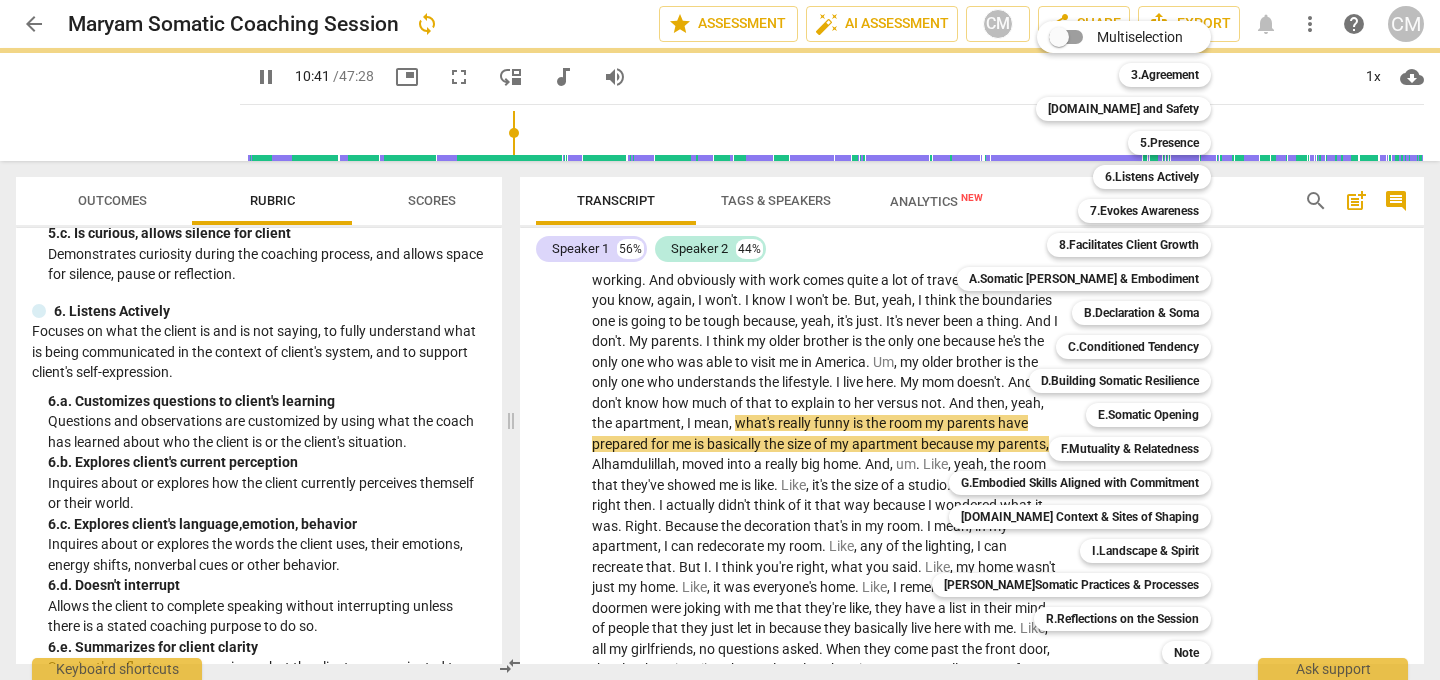 click at bounding box center (720, 340) 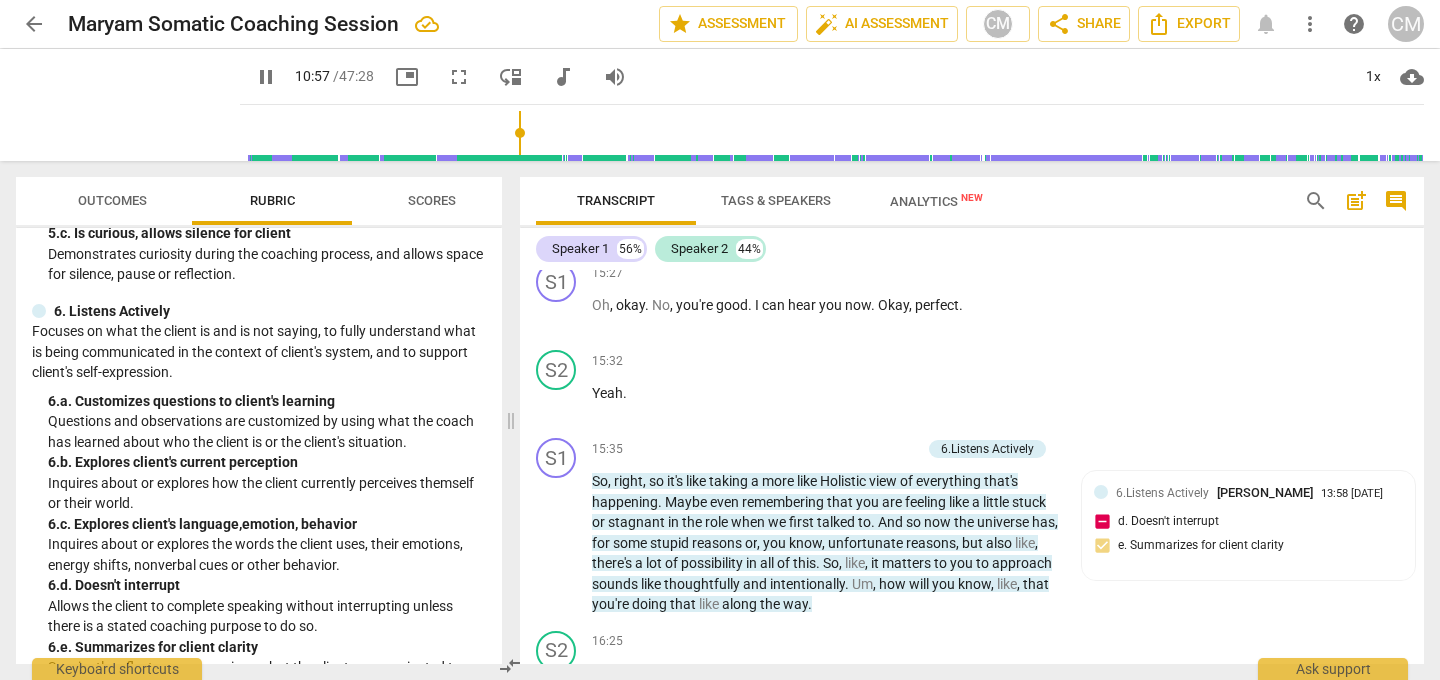 scroll, scrollTop: 5401, scrollLeft: 0, axis: vertical 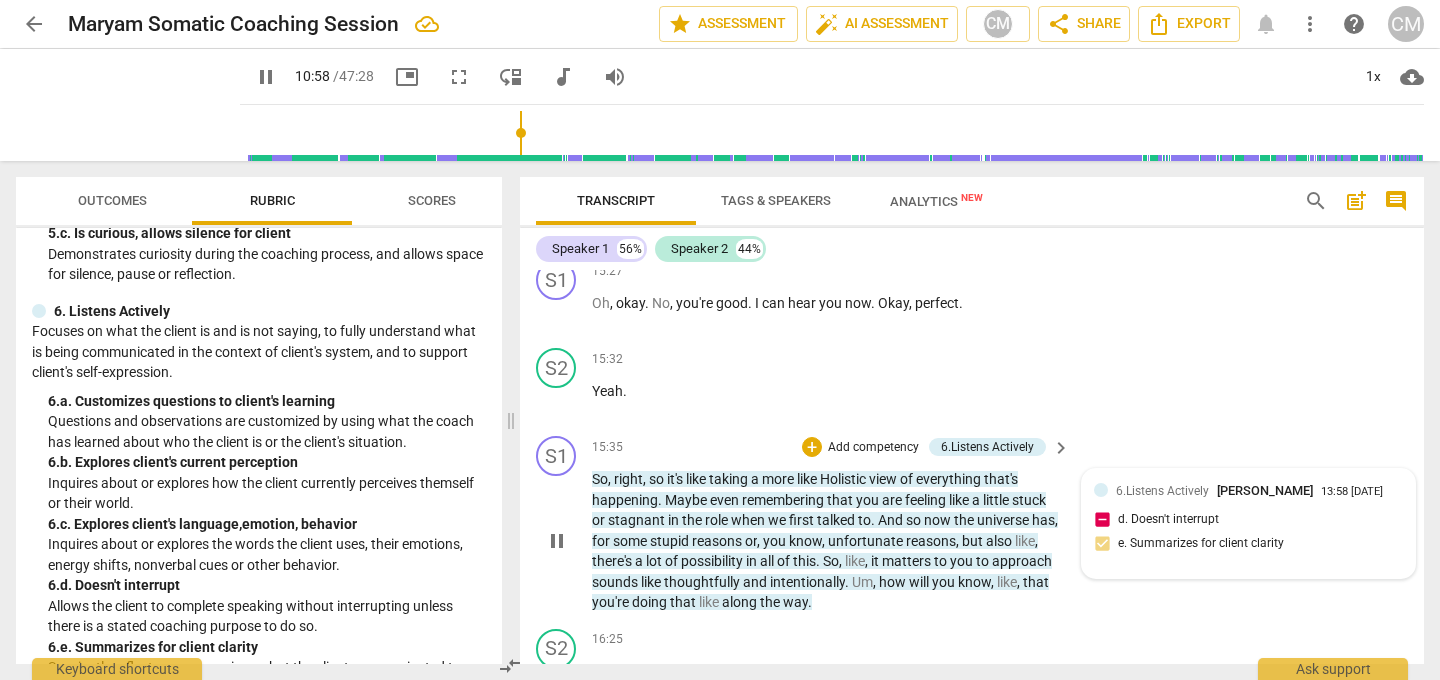 click on "6.Listens Actively [PERSON_NAME] 13:58 [DATE] d. Doesn't interrupt e. Summarizes for client clarity" at bounding box center [1248, 523] 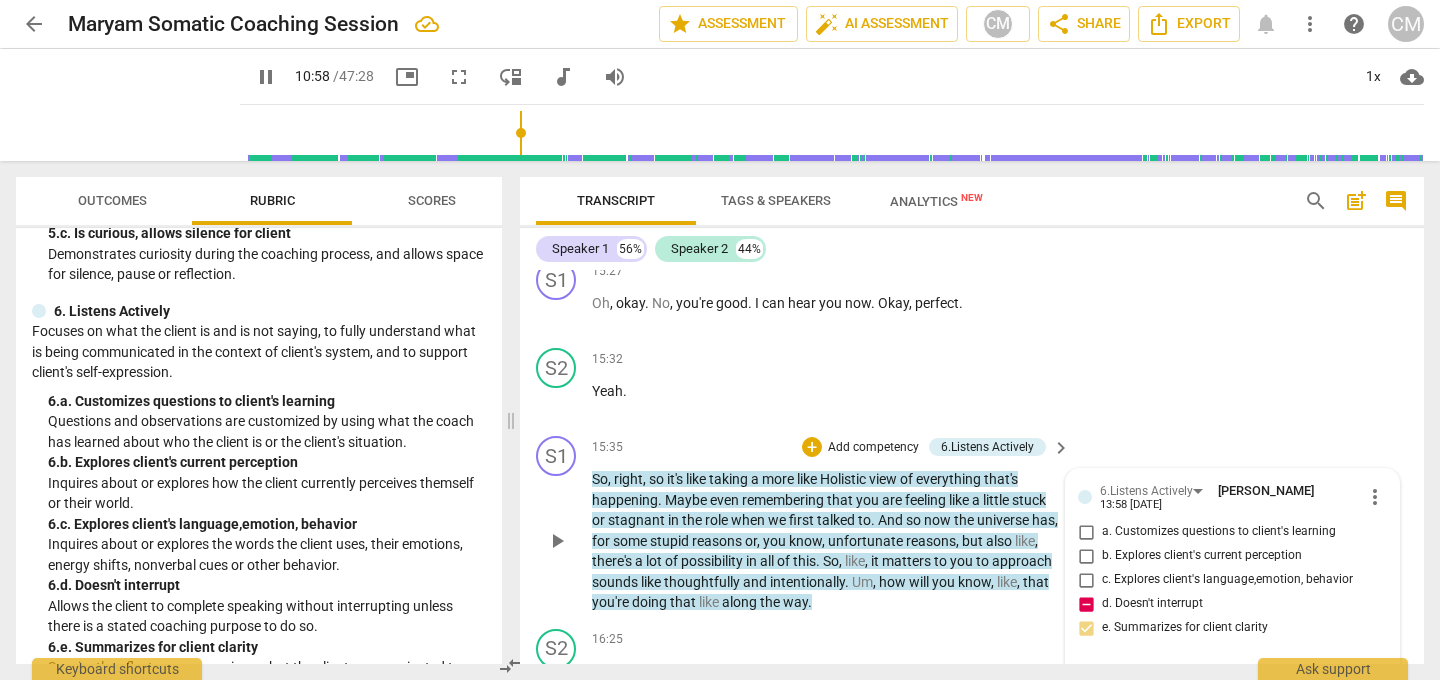 type on "659" 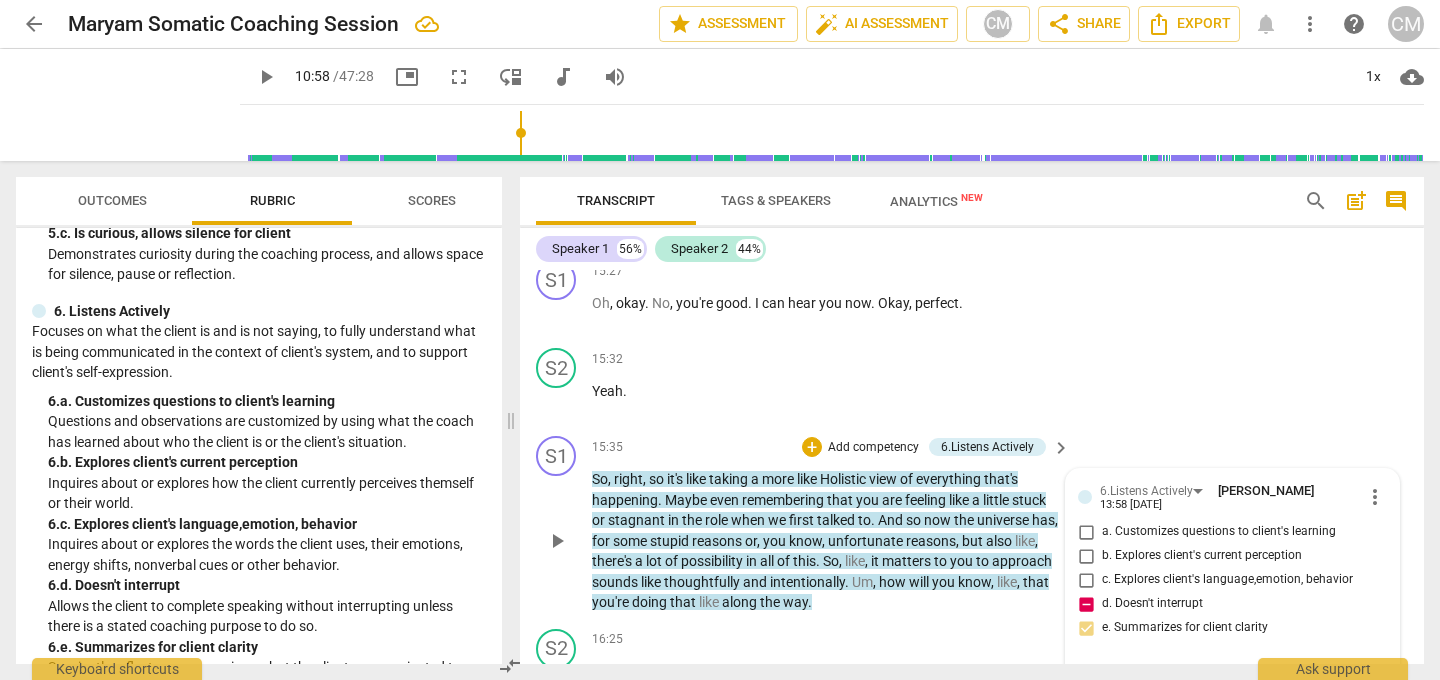 click on "d. Doesn't interrupt" at bounding box center [1086, 604] 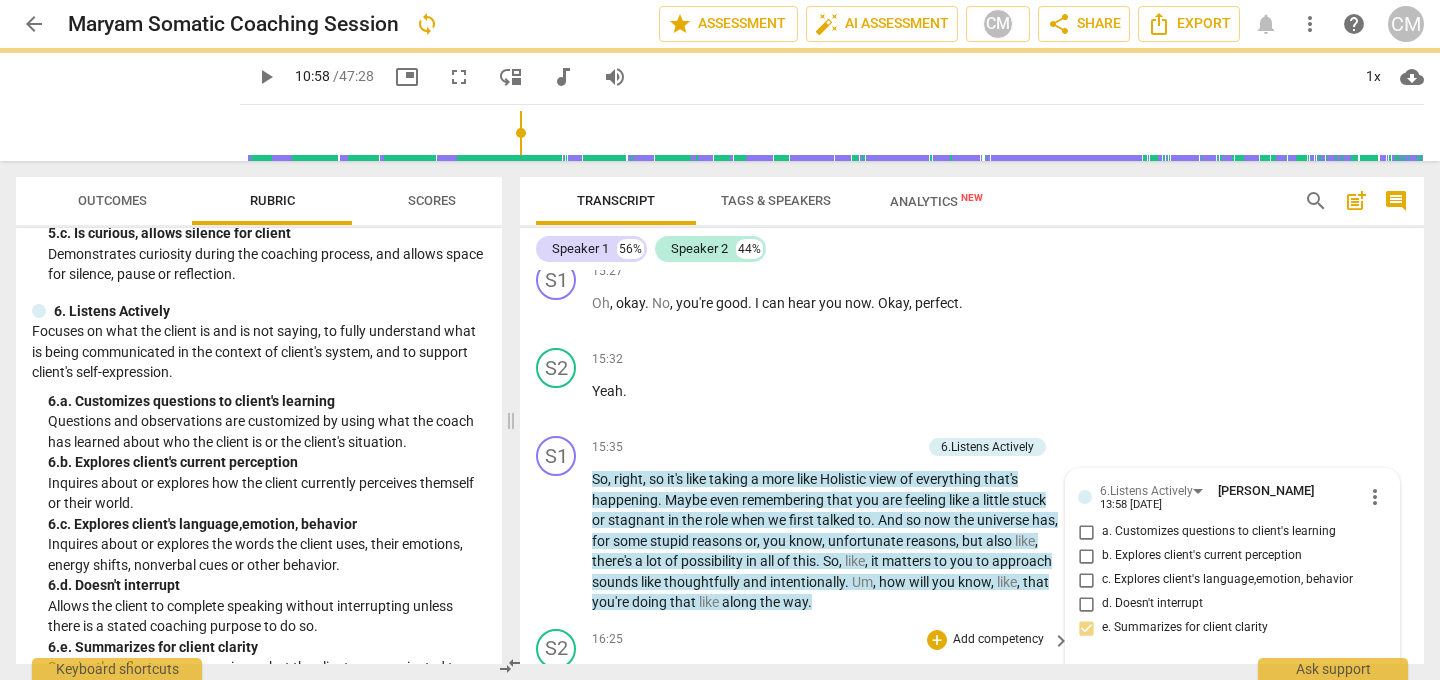 click on "16:25 + Add competency keyboard_arrow_right" at bounding box center (832, 640) 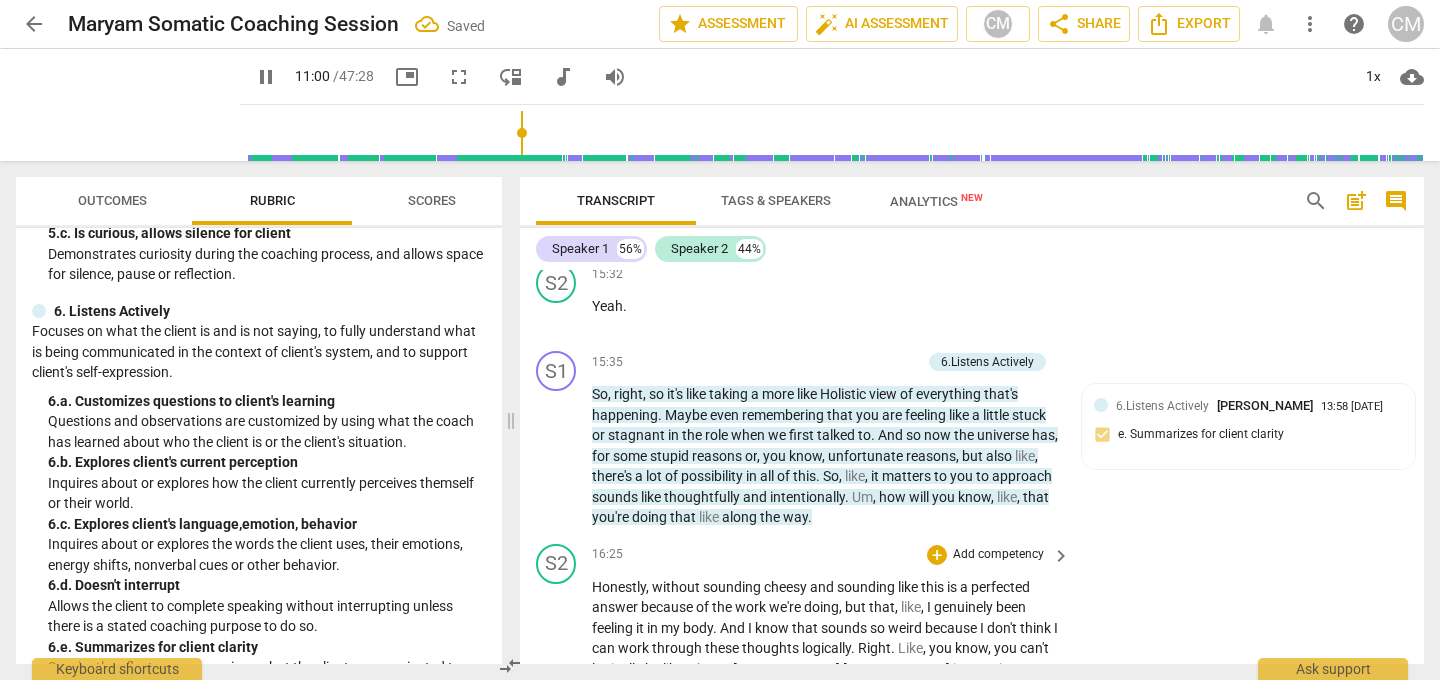 scroll, scrollTop: 5512, scrollLeft: 0, axis: vertical 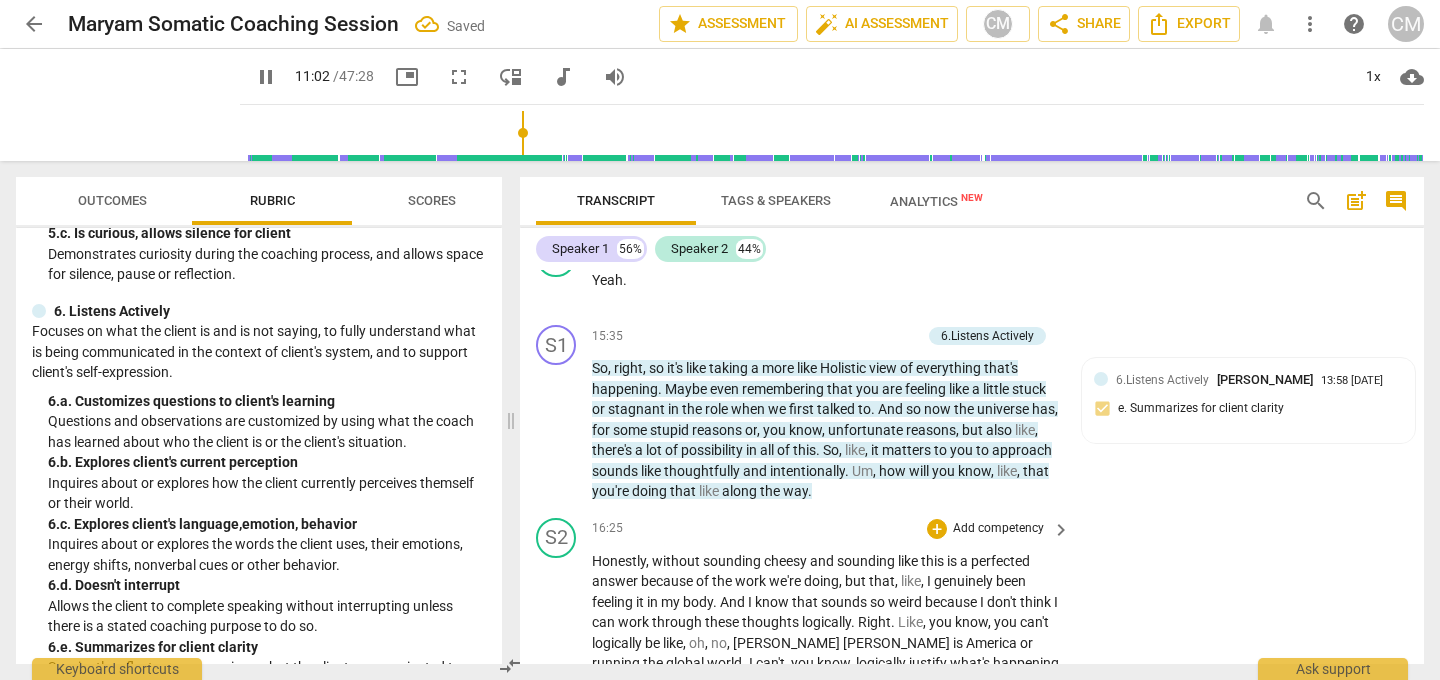 drag, startPoint x: 590, startPoint y: 416, endPoint x: 806, endPoint y: 432, distance: 216.59178 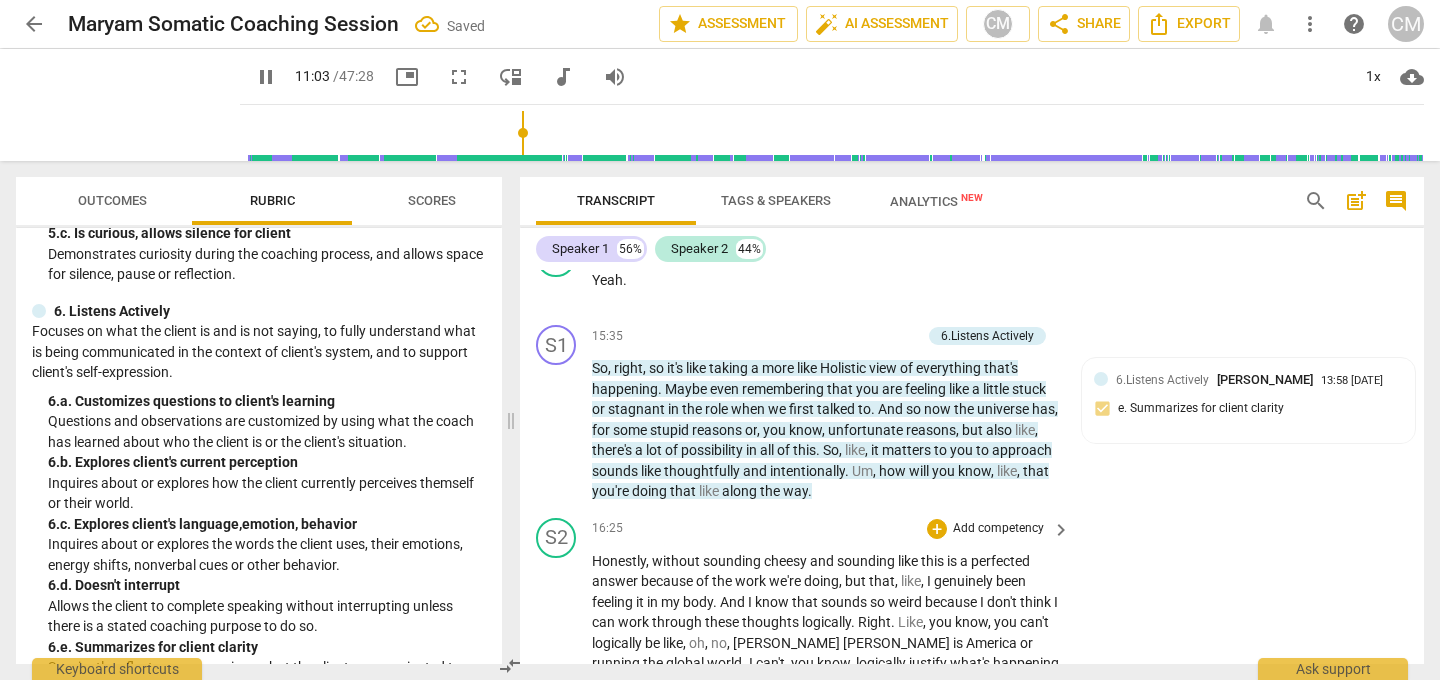 click on "." at bounding box center [716, 602] 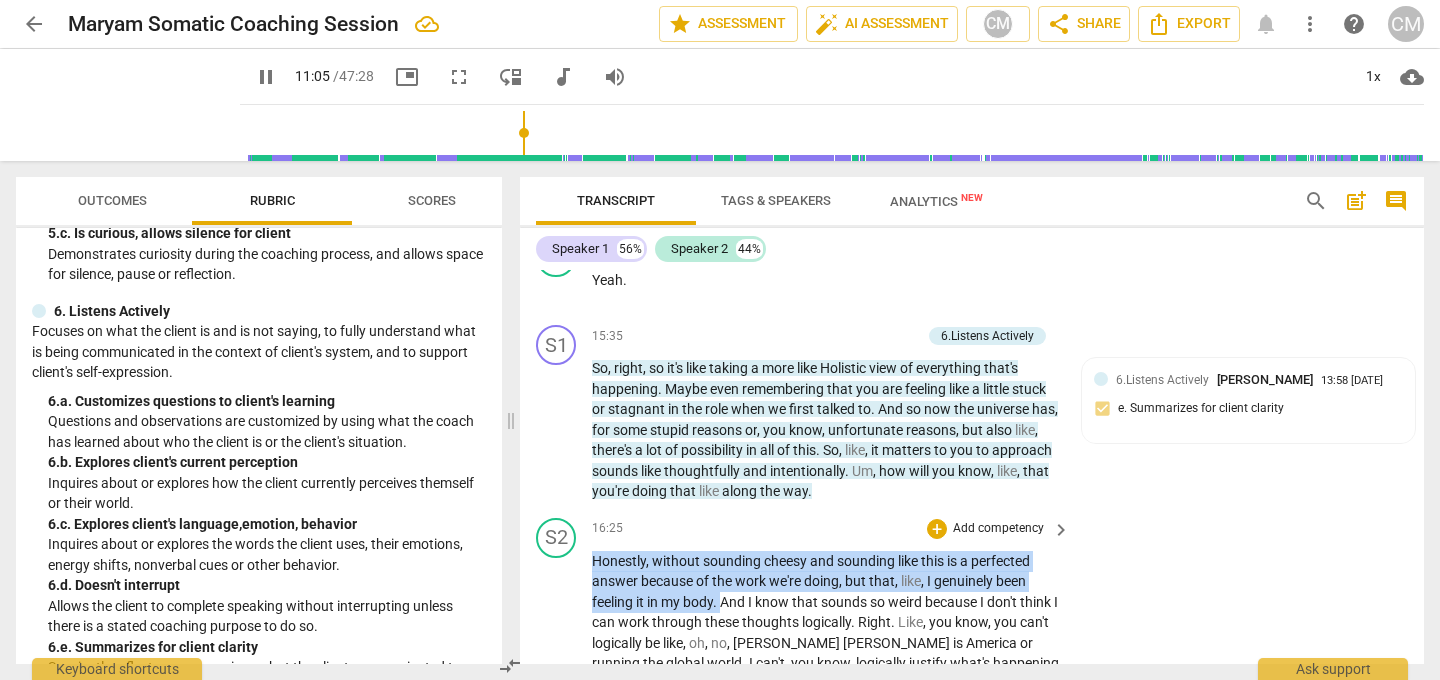 drag, startPoint x: 722, startPoint y: 457, endPoint x: 590, endPoint y: 415, distance: 138.52075 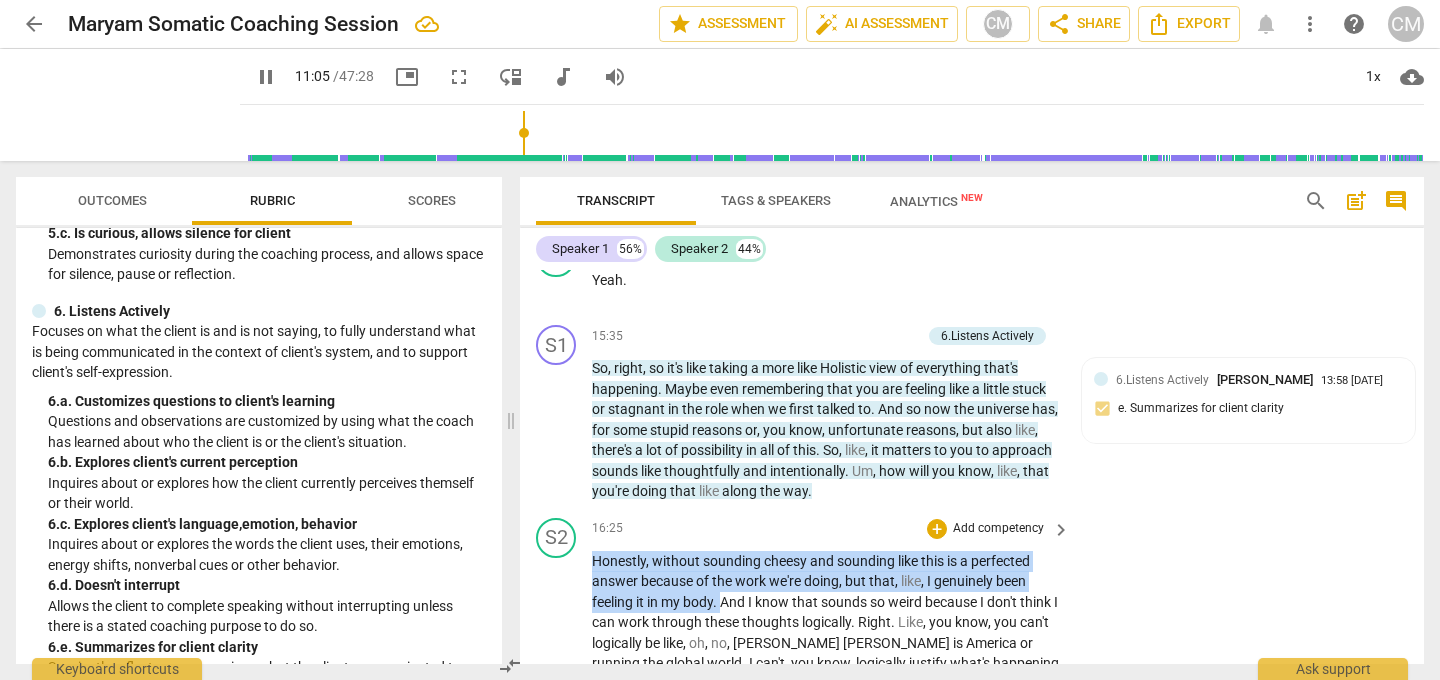 click on "S2 play_arrow pause 16:25 + Add competency keyboard_arrow_right Honestly ,   without   sounding   cheesy   and   sounding   like   this   is   a   perfected   answer   because   of   the   work   we're   doing ,   but   that ,   like ,   I   genuinely   been   feeling   it   in   my   body .   And   I   know   that   sounds   so   weird   because   I   don't   think   I   can   work   through   these   thoughts   logically .   Right .   Like ,   you   know ,   you   can't   logically   be   like ,   oh ,   no ,   [PERSON_NAME]   is   America   or   running   the   global   world .   I   can't ,   you   know ,   logically   justify   what's   happening   in   [GEOGRAPHIC_DATA] .   Uh ,   or   it's   happening   in   [GEOGRAPHIC_DATA]   or   what's   happening   in   [GEOGRAPHIC_DATA] .   Like ,   I   just ,   I   can't   intellectualize   that .   And   so   a   lot   of   things   have   literally   just   been   feeling   like ,   oh ,   this   makes   me   feel   nauseous .   And   again ,   that's   like   number   one   indicator .   And" at bounding box center (972, 750) 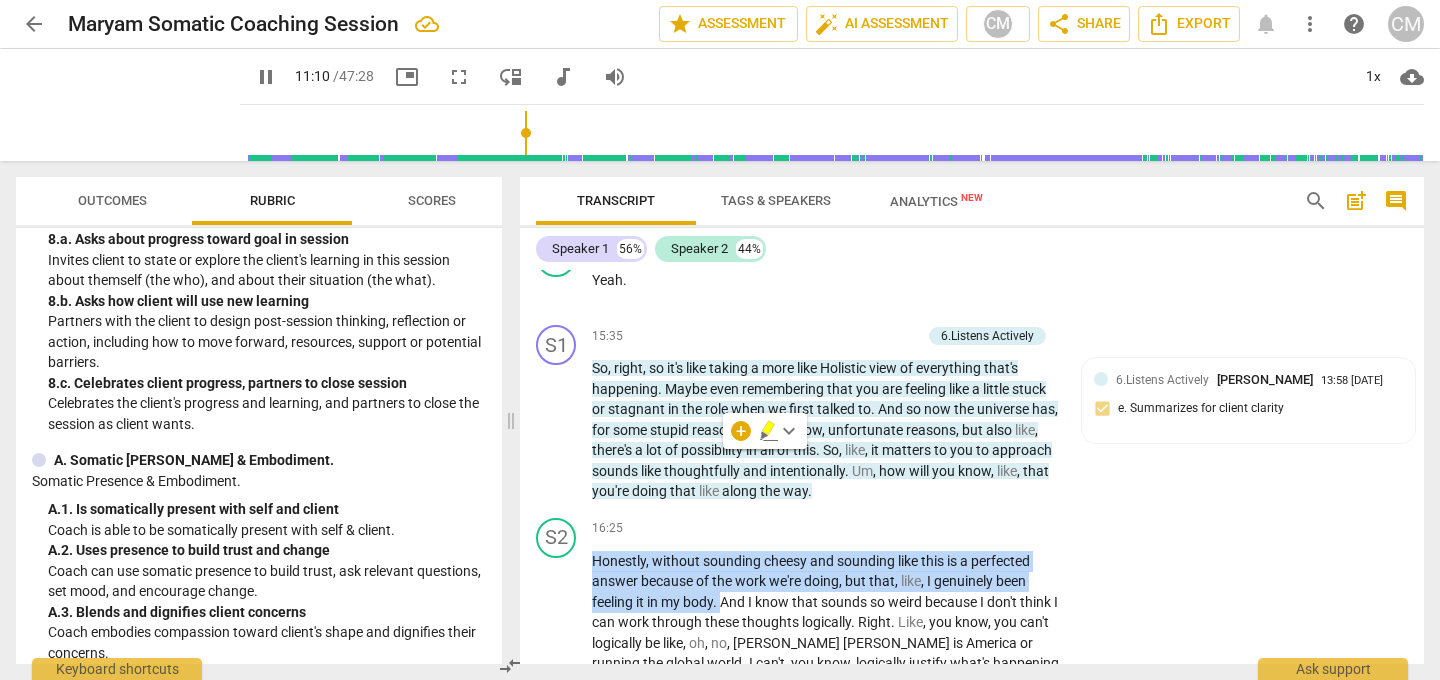 scroll, scrollTop: 1814, scrollLeft: 0, axis: vertical 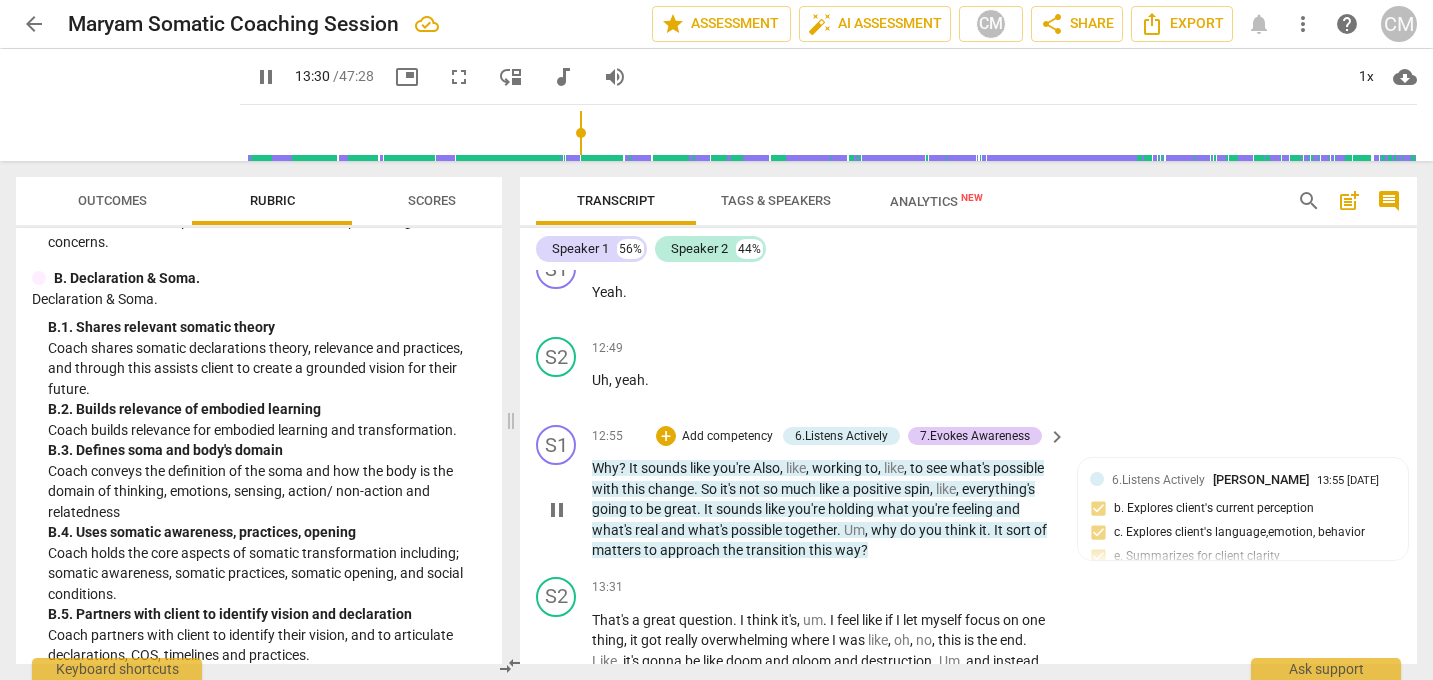 click on "." at bounding box center [700, 509] 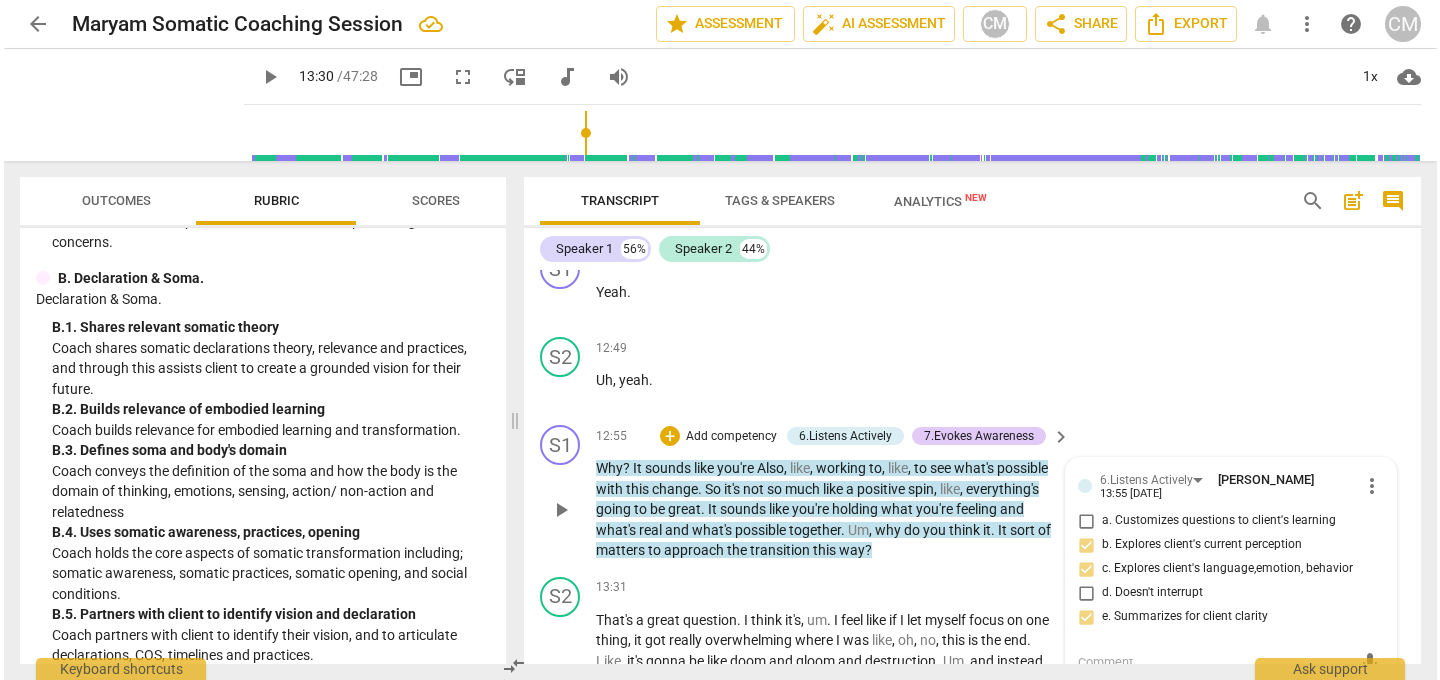 scroll, scrollTop: 4151, scrollLeft: 0, axis: vertical 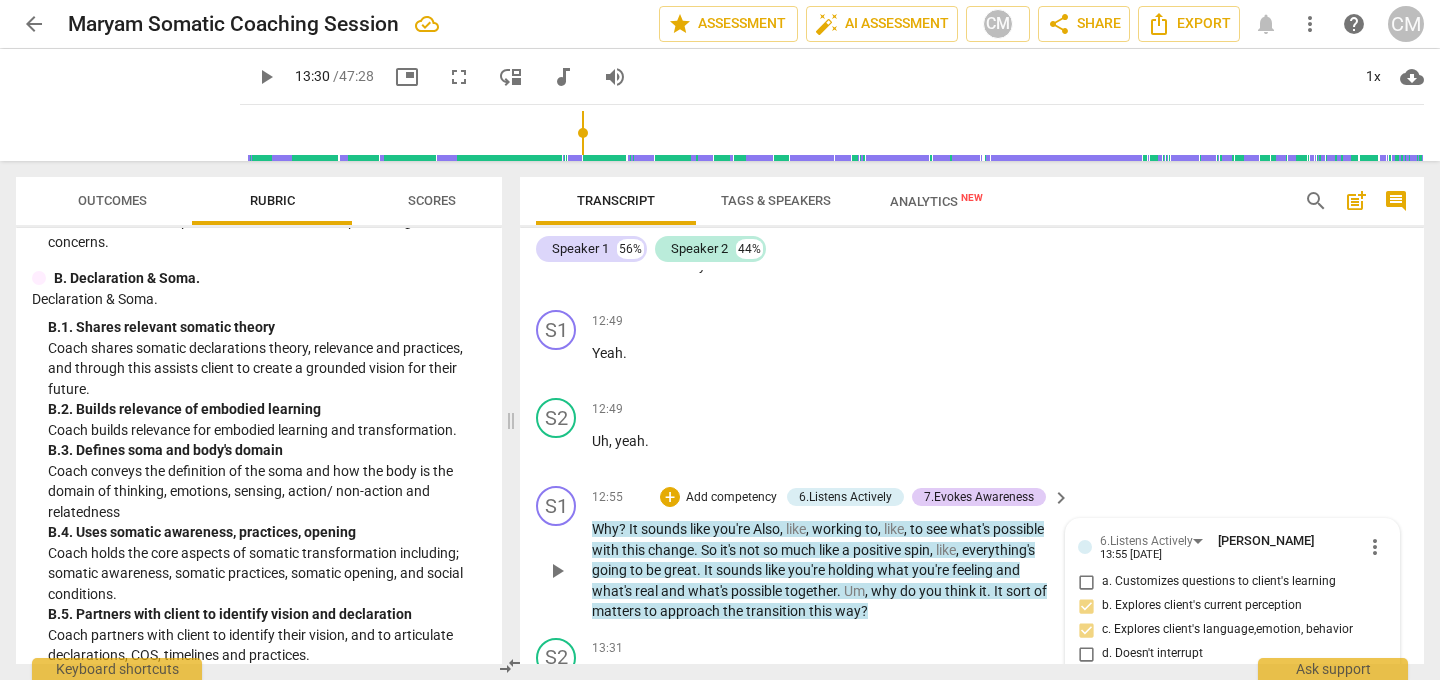click on "." at bounding box center (700, 570) 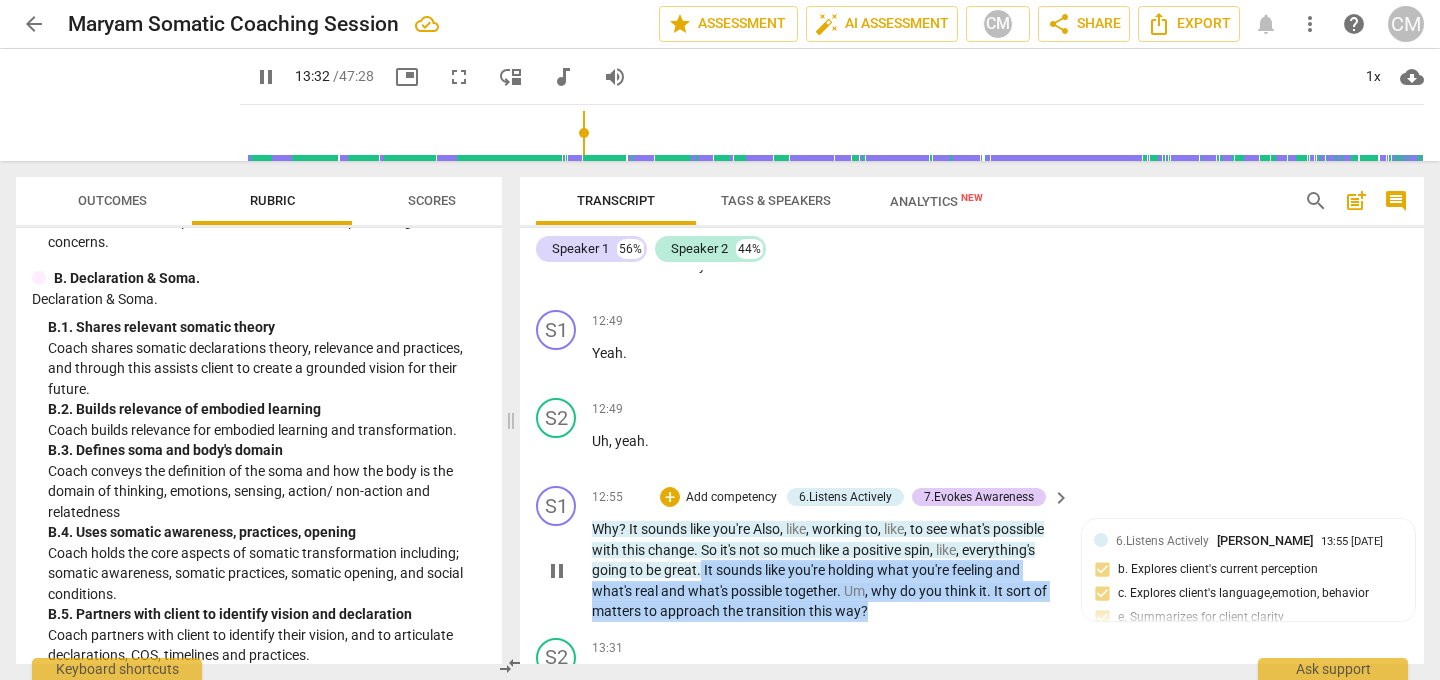 drag, startPoint x: 702, startPoint y: 399, endPoint x: 872, endPoint y: 446, distance: 176.37744 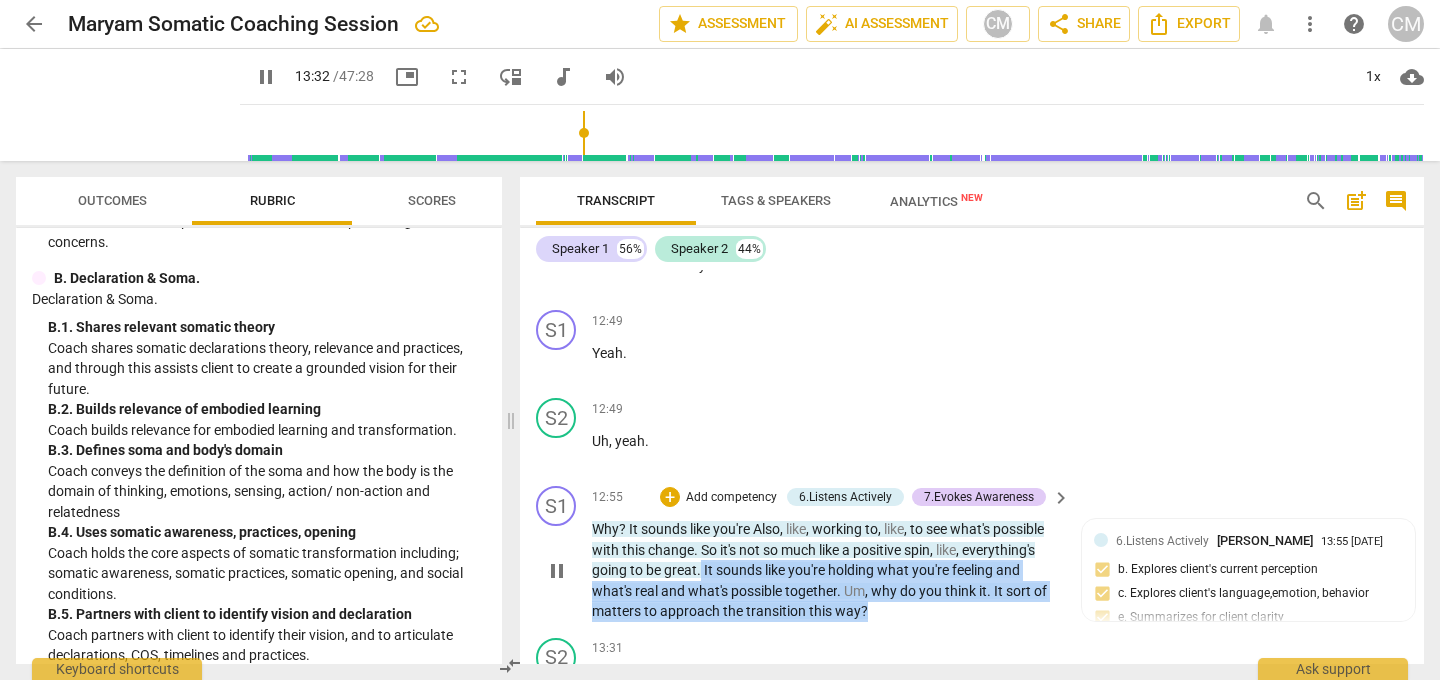 click on "Why ?   It   sounds   like   you're   Also ,   like ,   working   to ,   like ,   to   see   what's   possible   with   this   change .   So   it's   not   so   much   like   a   positive   spin ,   like ,   everything's   going   to   be   great .   It   sounds   like   you're   holding   what   you're   feeling   and   what's   real   and   what's   possible   together .   Um ,   why   do   you   think   it .   It   sort   of   matters   to   approach   the   transition   this   way ?" at bounding box center (826, 570) 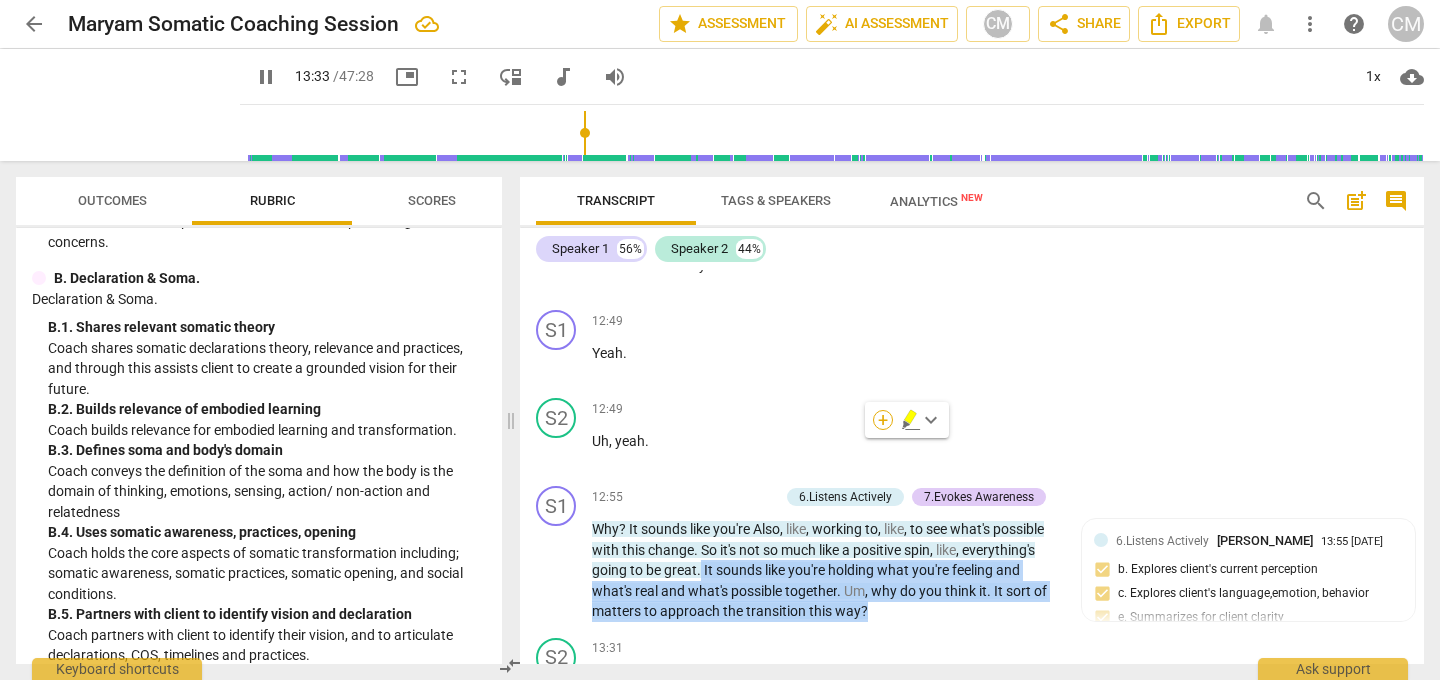 click on "+" at bounding box center [883, 420] 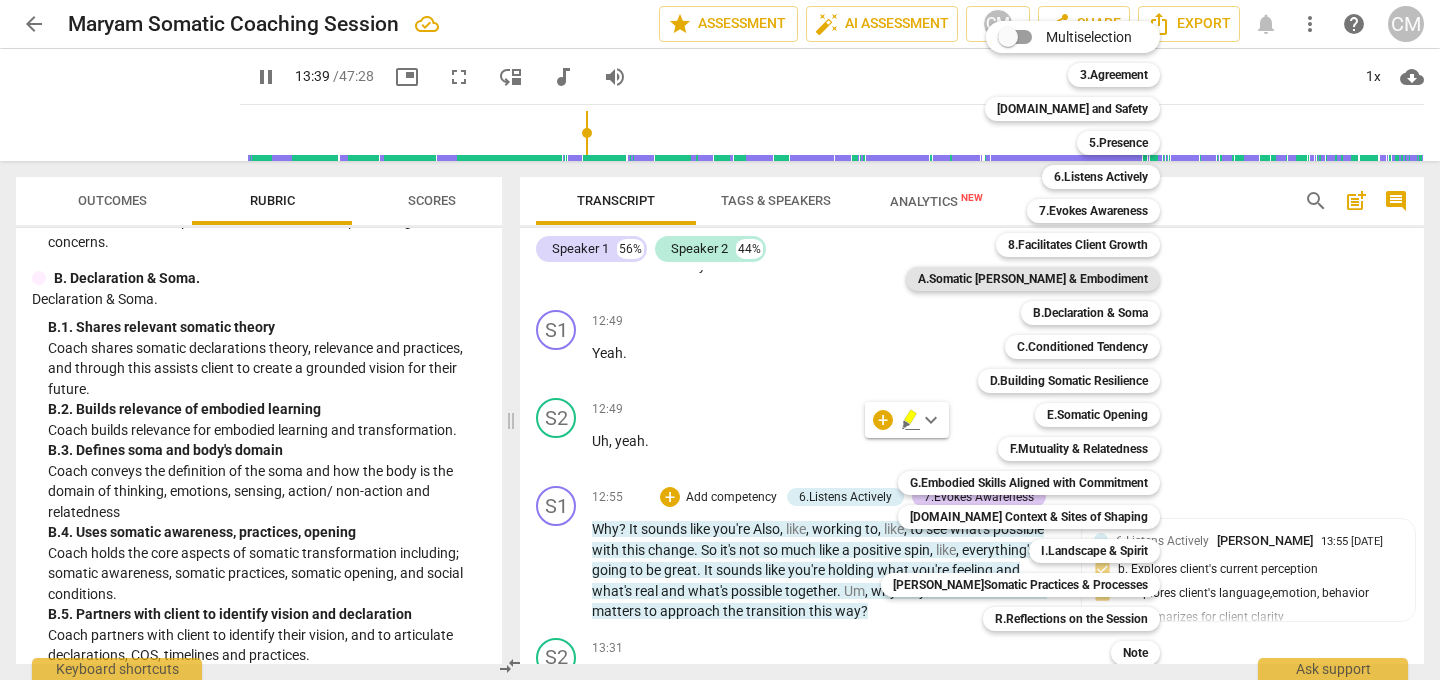 click on "A.Somatic [PERSON_NAME] & Embodiment" at bounding box center [1033, 279] 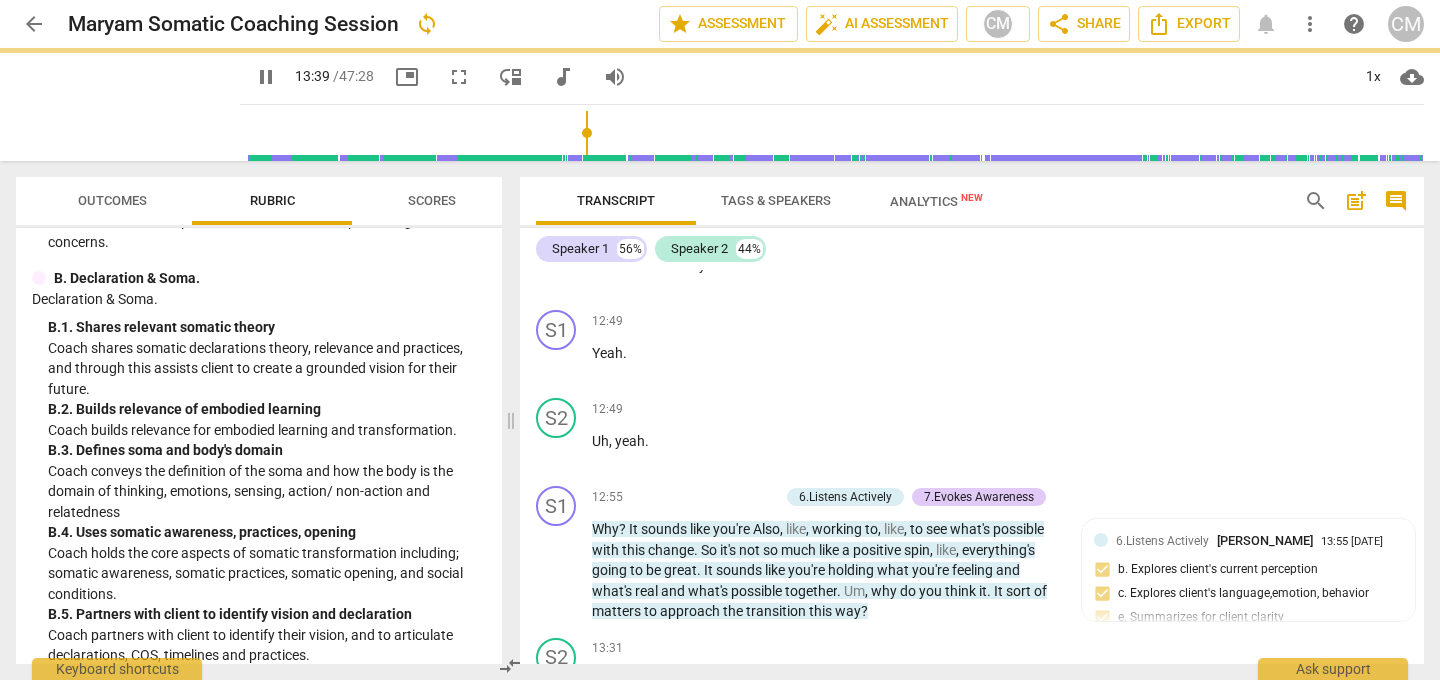 type on "820" 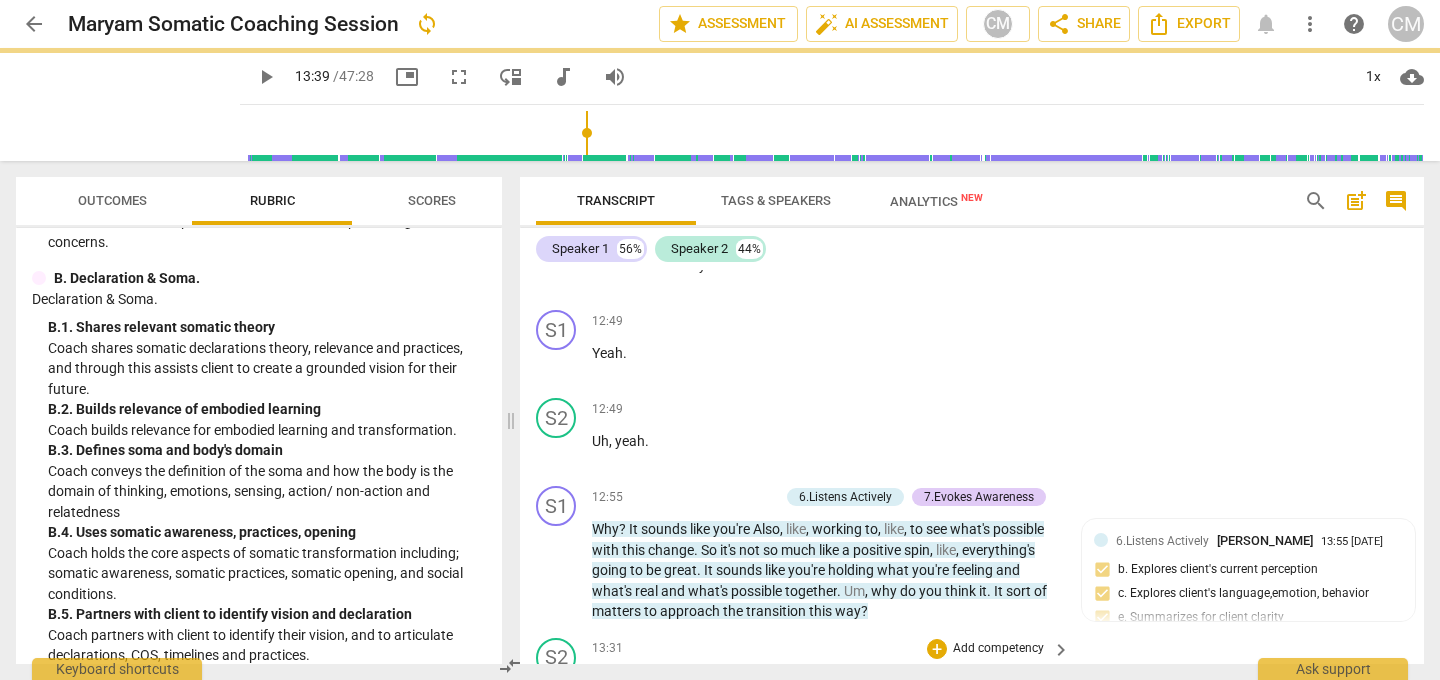 click on "Add competency" at bounding box center [998, 649] 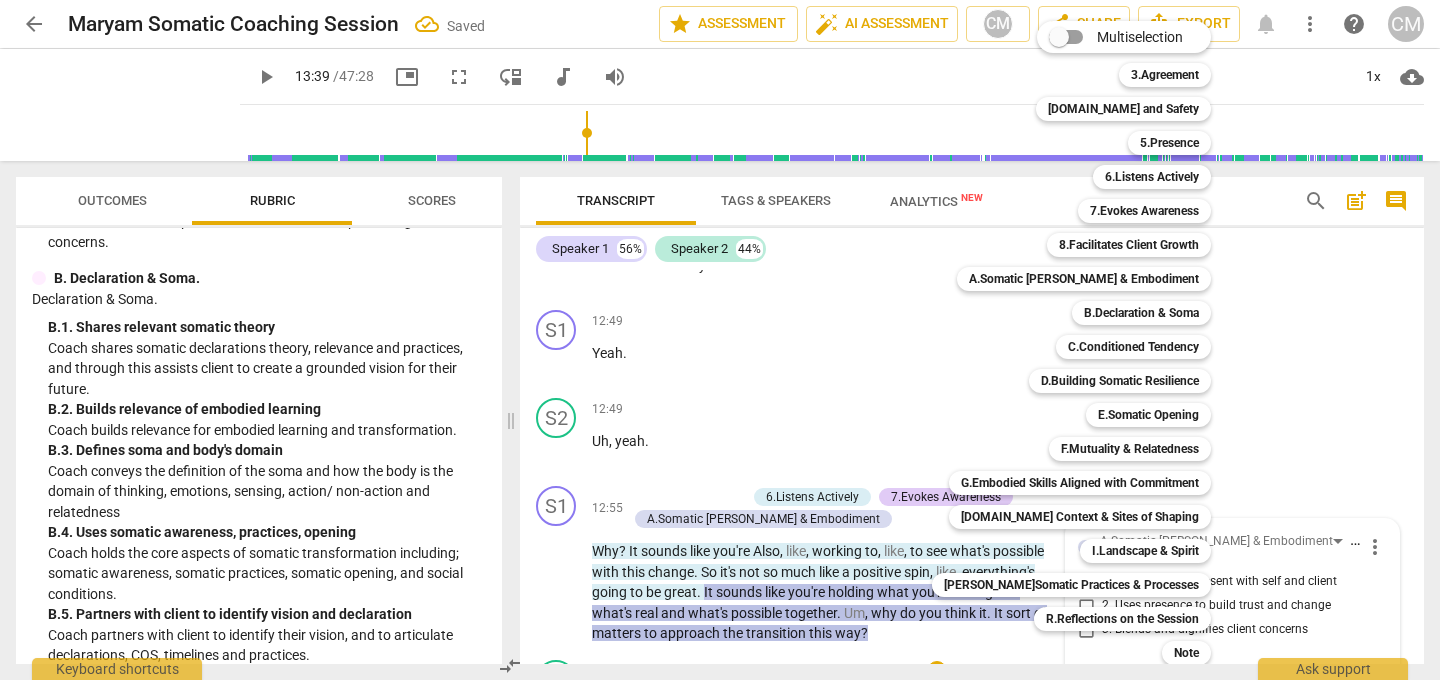 click at bounding box center (720, 340) 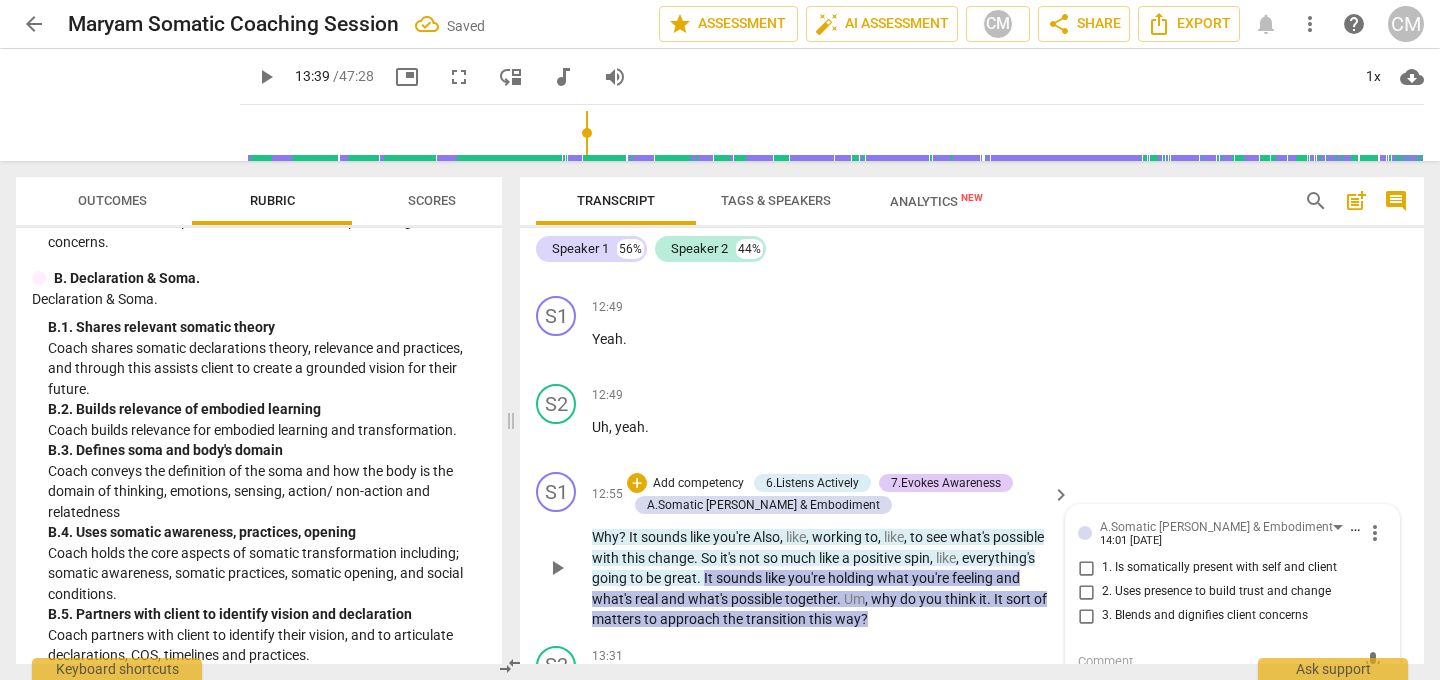 scroll, scrollTop: 4169, scrollLeft: 0, axis: vertical 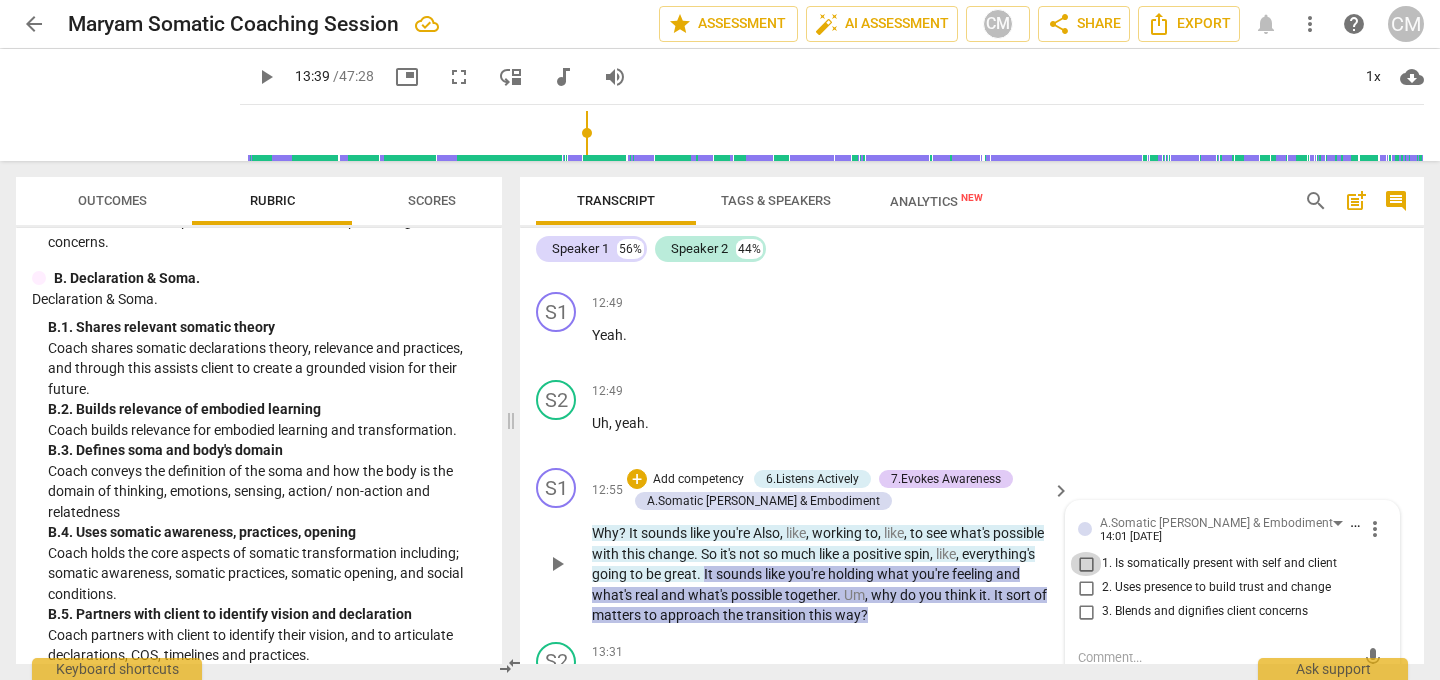 click on "1. Is somatically present with self and client" at bounding box center [1086, 564] 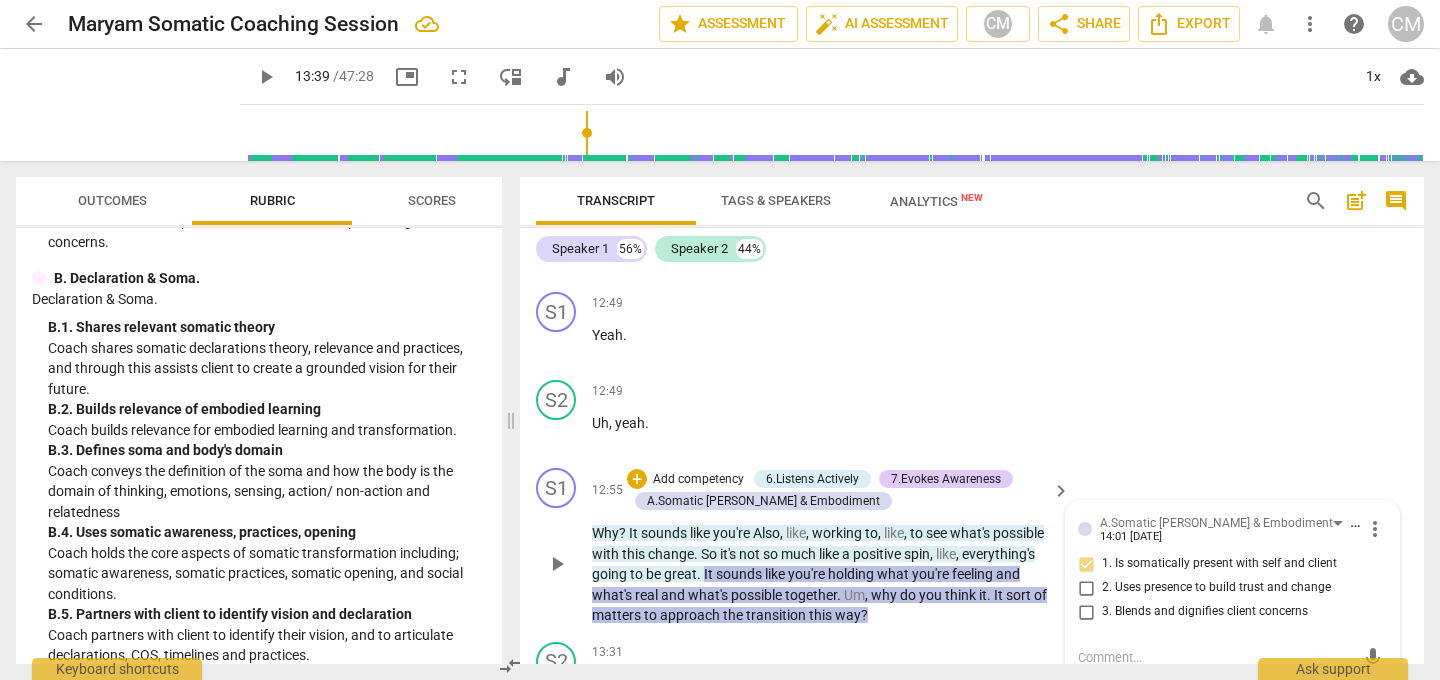 click on "3. Blends and dignifies client concerns" at bounding box center [1086, 612] 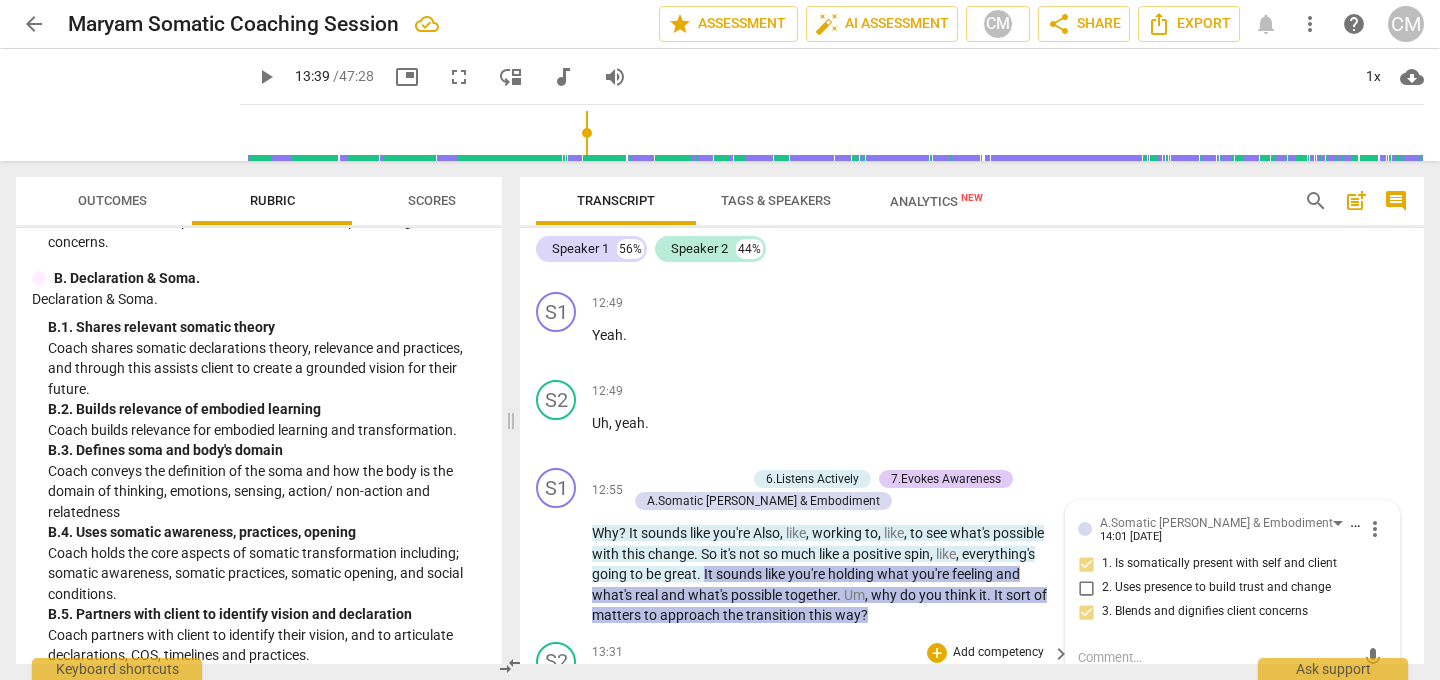 click on "S2 play_arrow pause 13:31 + Add competency keyboard_arrow_right That's   a   great   question .   I   think   it's ,   um .   I   feel   like   if   I   let   myself   focus   on   one   thing ,   it   got   really   overwhelming   where   I   was   like ,   oh ,   no ,   this   is   the   end .   Like ,   it's   gonna   be   like   doom   and   gloom   and   destruction .   Um ,   and   instead   of ,   like ,   just ,   I   don't   know ,   complete   denial   that   I   was   sad   or   I   was   gonna   miss   New   York   or   anything   was   just   disingenuous .   Um ,   so   I   feel   like   having   a   little   bit   more   of   a   balanced   approach   has   just   calmed   me   down   because   I   feel   like   I   wasn't   lying   to   myself   and   I   was   like ,   oh ,   everything's   perfect .   But   I'm   also   not   like ,   oh ,   everything   is   the   end   of   the   world .   Like ,   I   had   to   keep   reminding   myself   that   my .   I   keep   saying   this ,   but ," at bounding box center (972, 894) 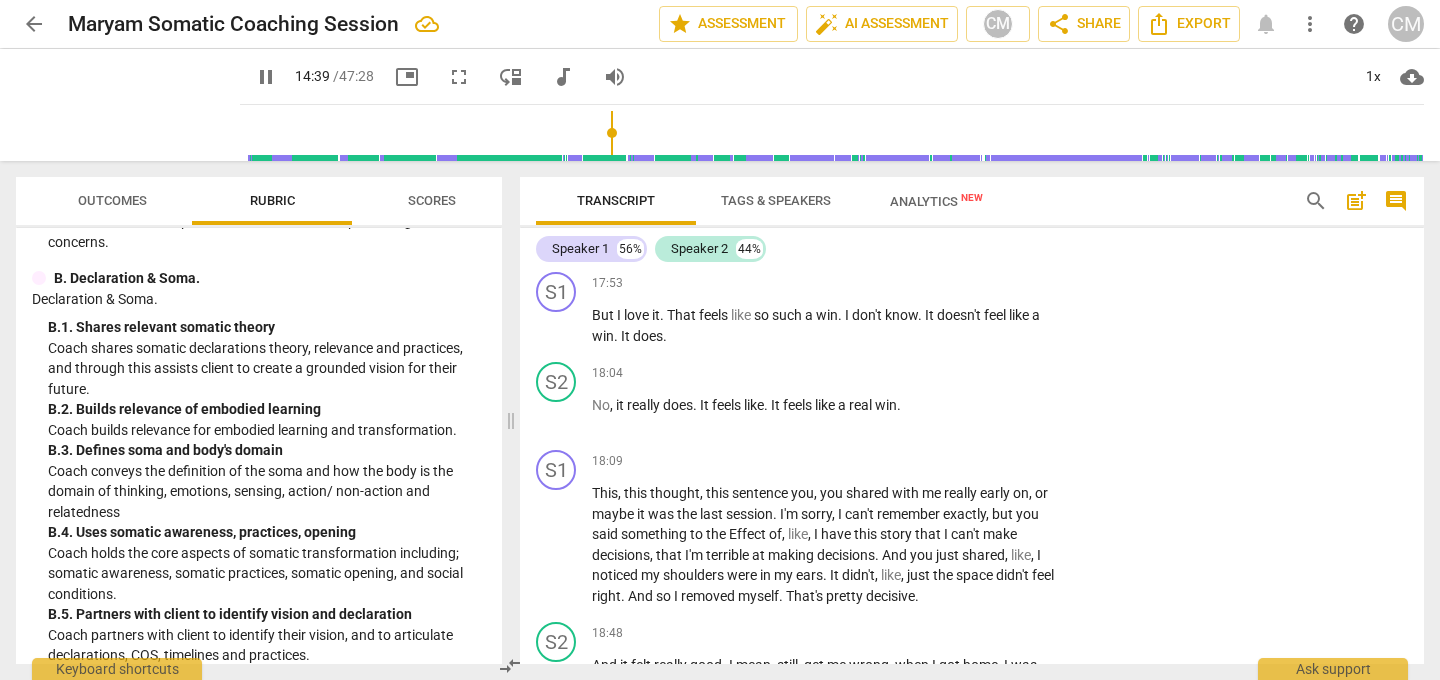 scroll, scrollTop: 6255, scrollLeft: 0, axis: vertical 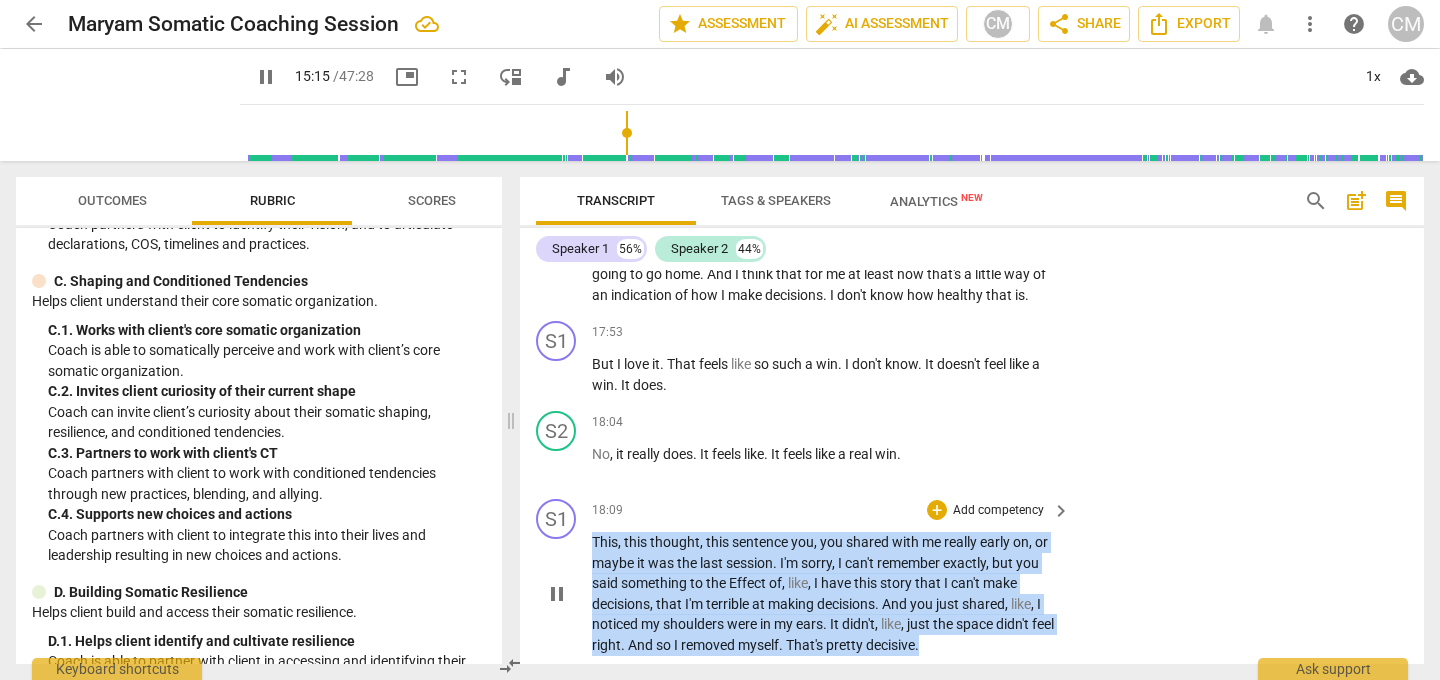 drag, startPoint x: 593, startPoint y: 395, endPoint x: 966, endPoint y: 496, distance: 386.4324 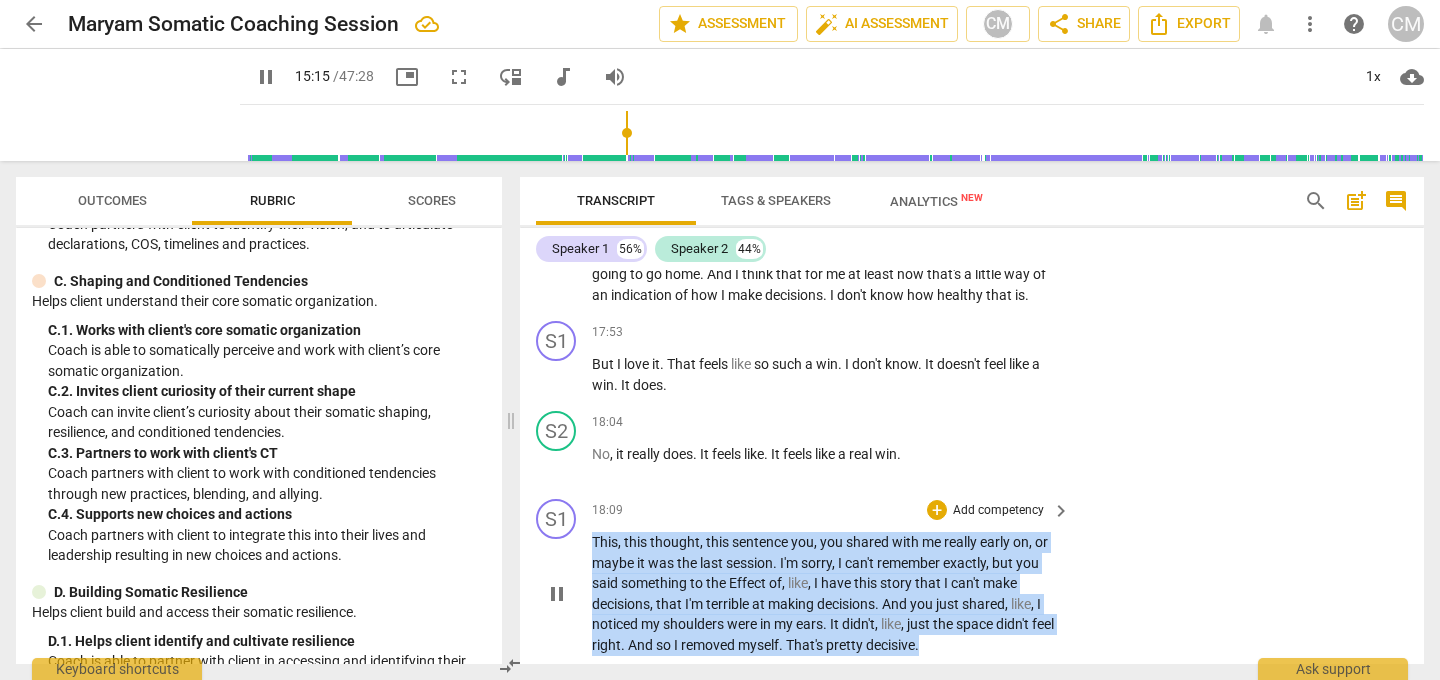 click on "This ,   this   thought ,   this   sentence   you ,   you   shared   with   me   really   early   on ,   or   maybe   it   was   the   last   session .   I'm   sorry ,   I   can't   remember   exactly ,   but   you   said   something   to   the   Effect   of ,   like ,   I   have   this   story   that   I   can't   make   decisions ,   that   I'm   terrible   at   making   decisions .   And   you   just   shared ,   like ,   I   noticed   my   shoulders   were   in   my   ears .   It   didn't ,   like ,   just   the   space   didn't   feel   right .   And   so   I   removed   myself .   That's   pretty   decisive ." at bounding box center (826, 593) 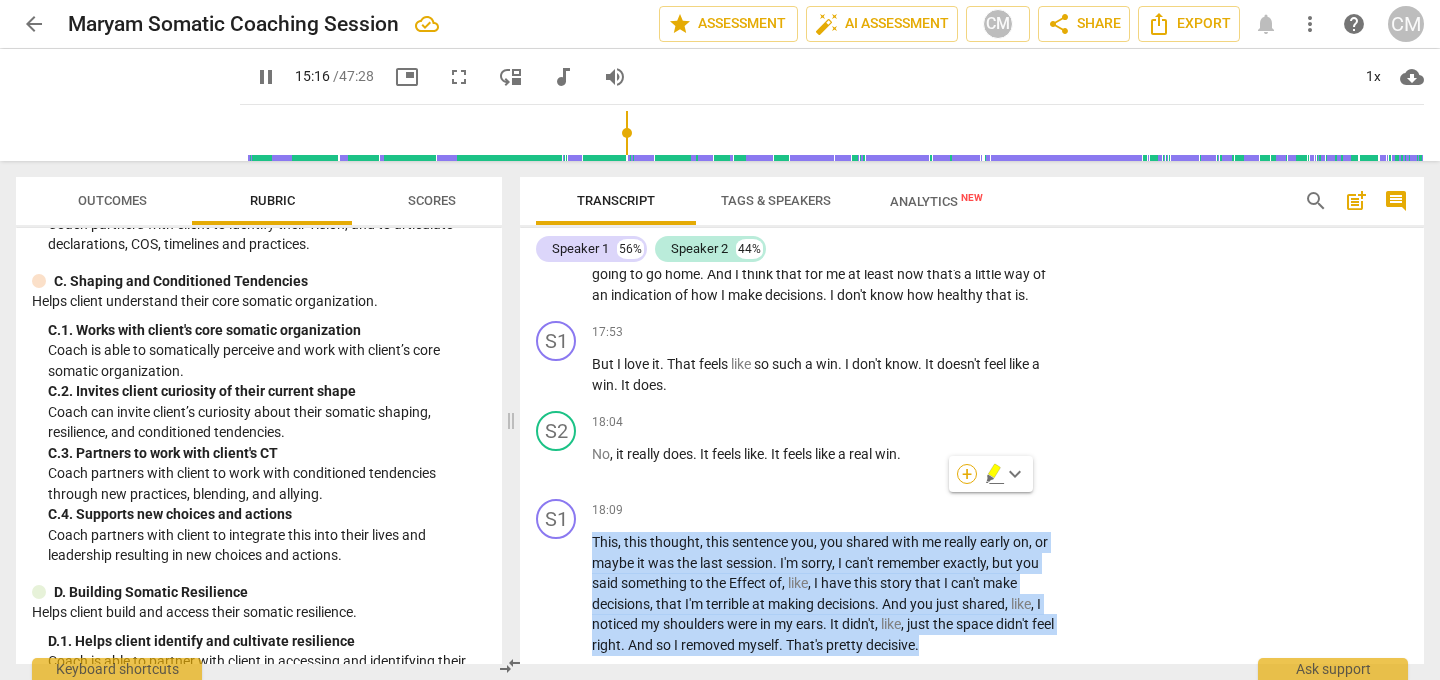 click on "+" at bounding box center [967, 474] 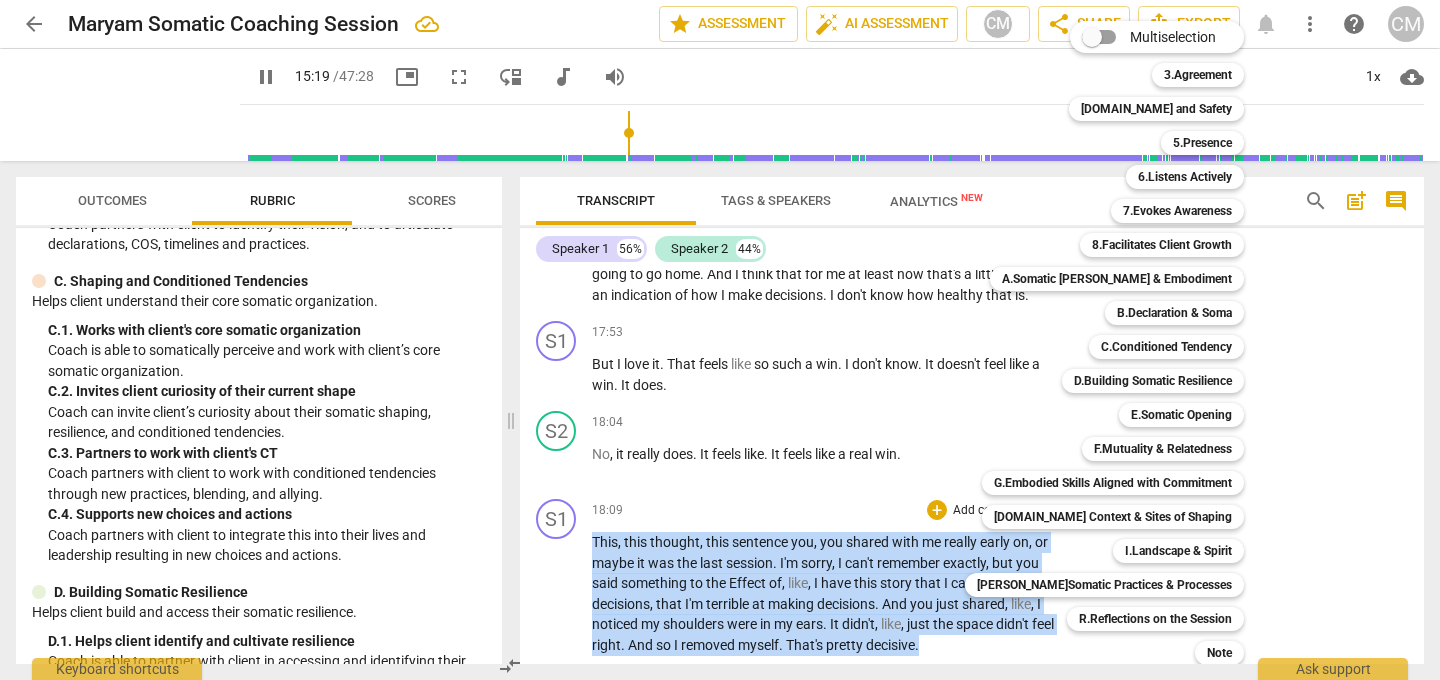 scroll, scrollTop: 4951, scrollLeft: 0, axis: vertical 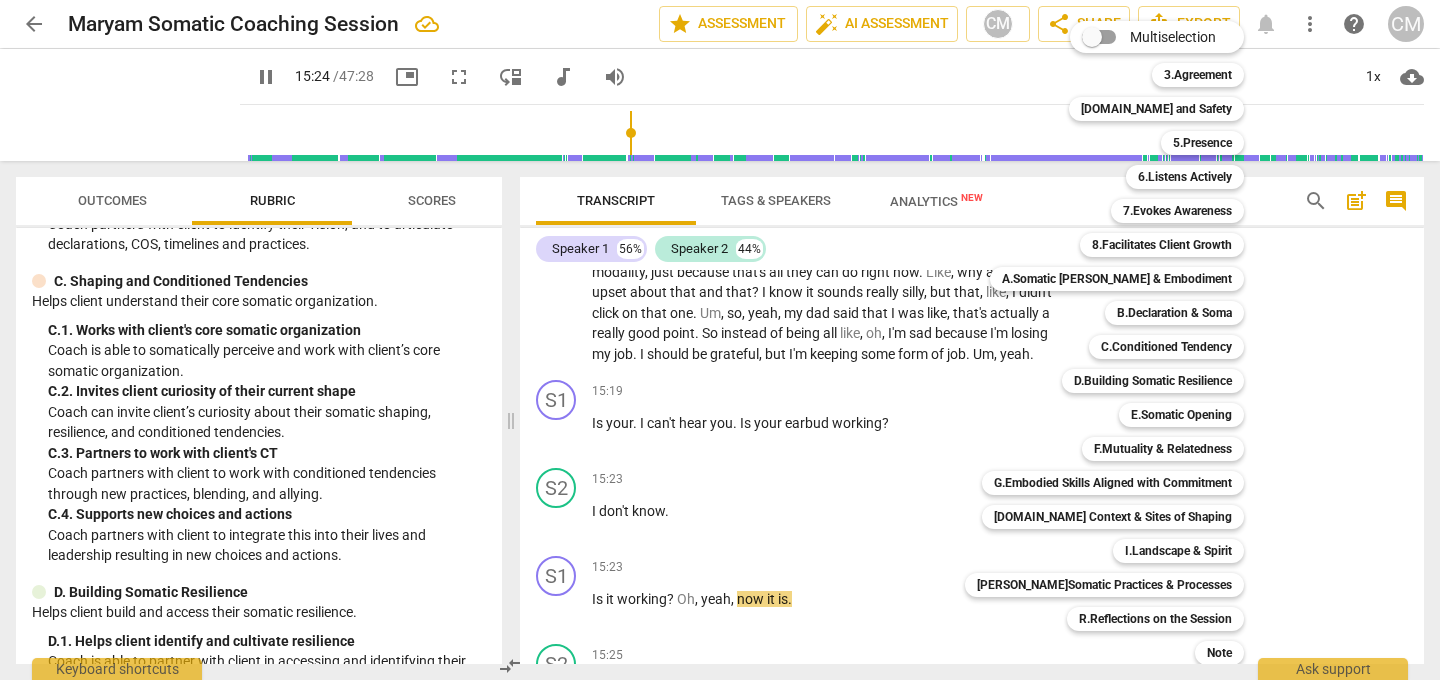 click at bounding box center [720, 340] 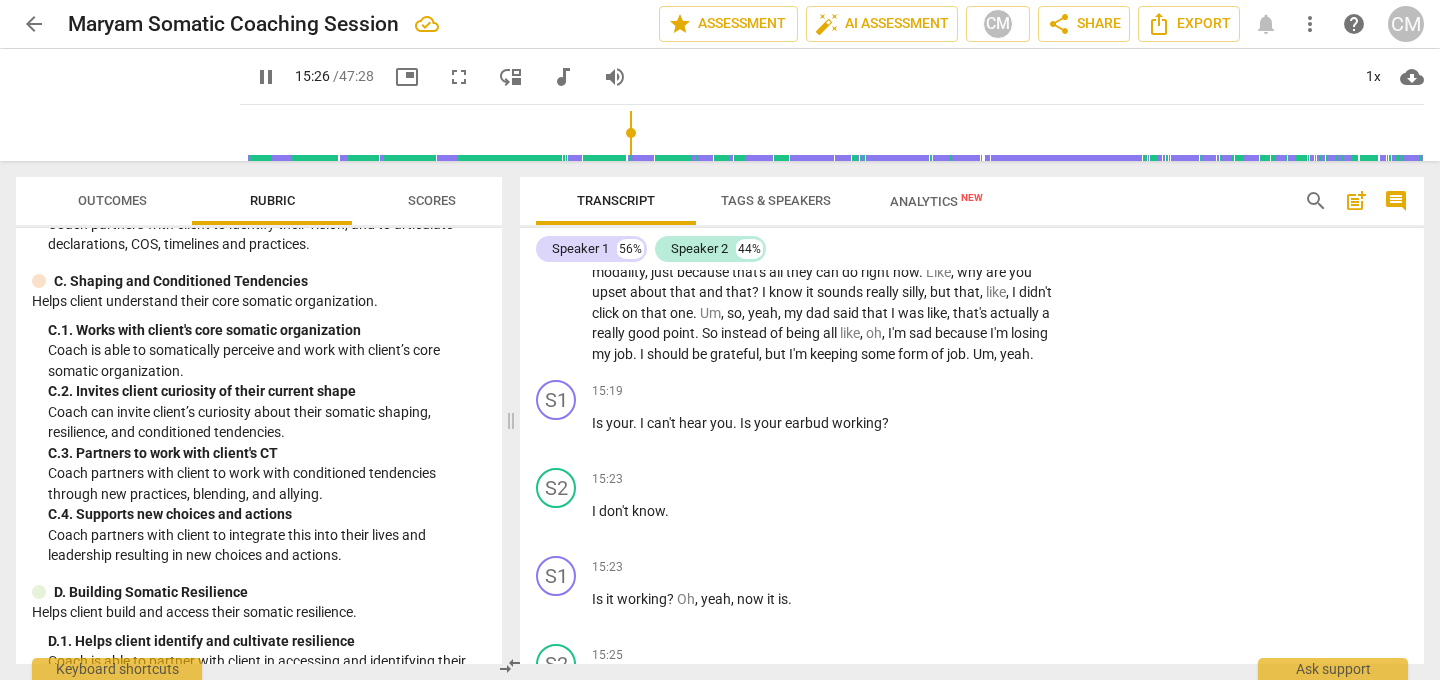 click on "C. 2. Invites client curiosity of their current shape" at bounding box center [267, 391] 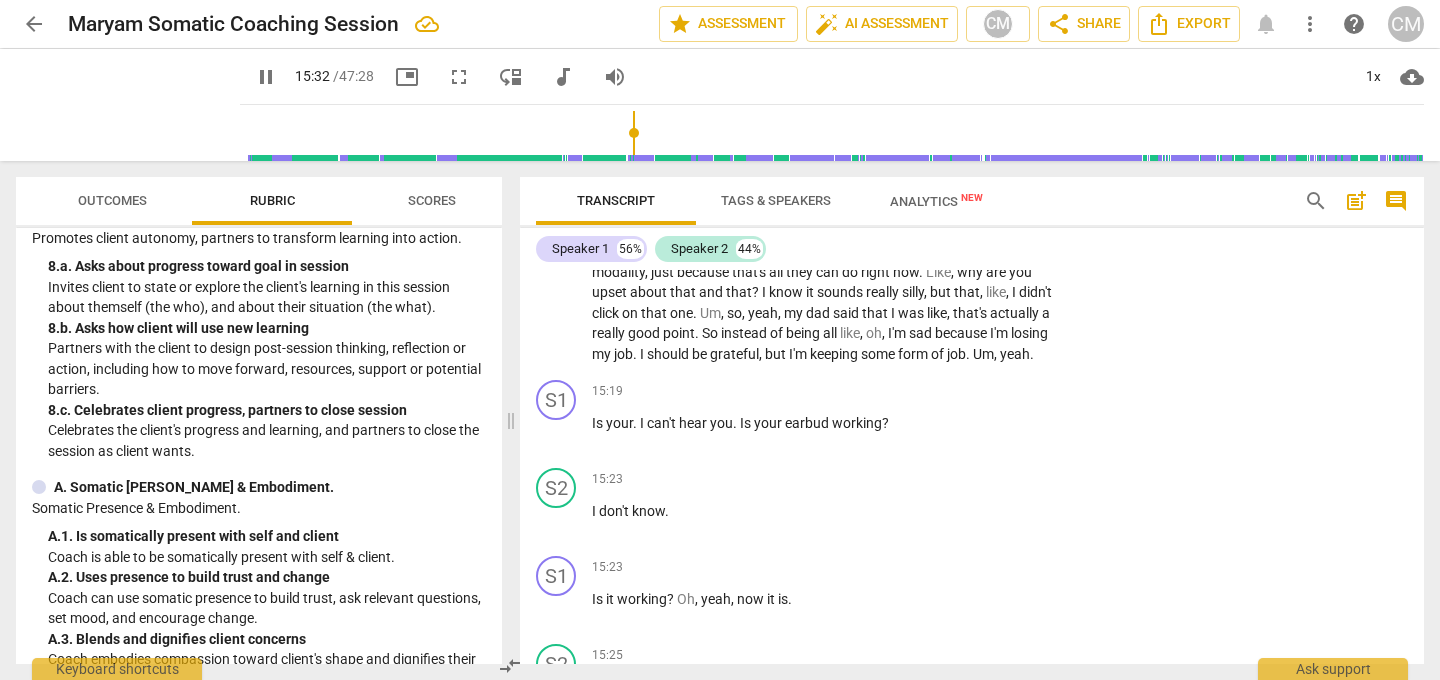 scroll, scrollTop: 1746, scrollLeft: 0, axis: vertical 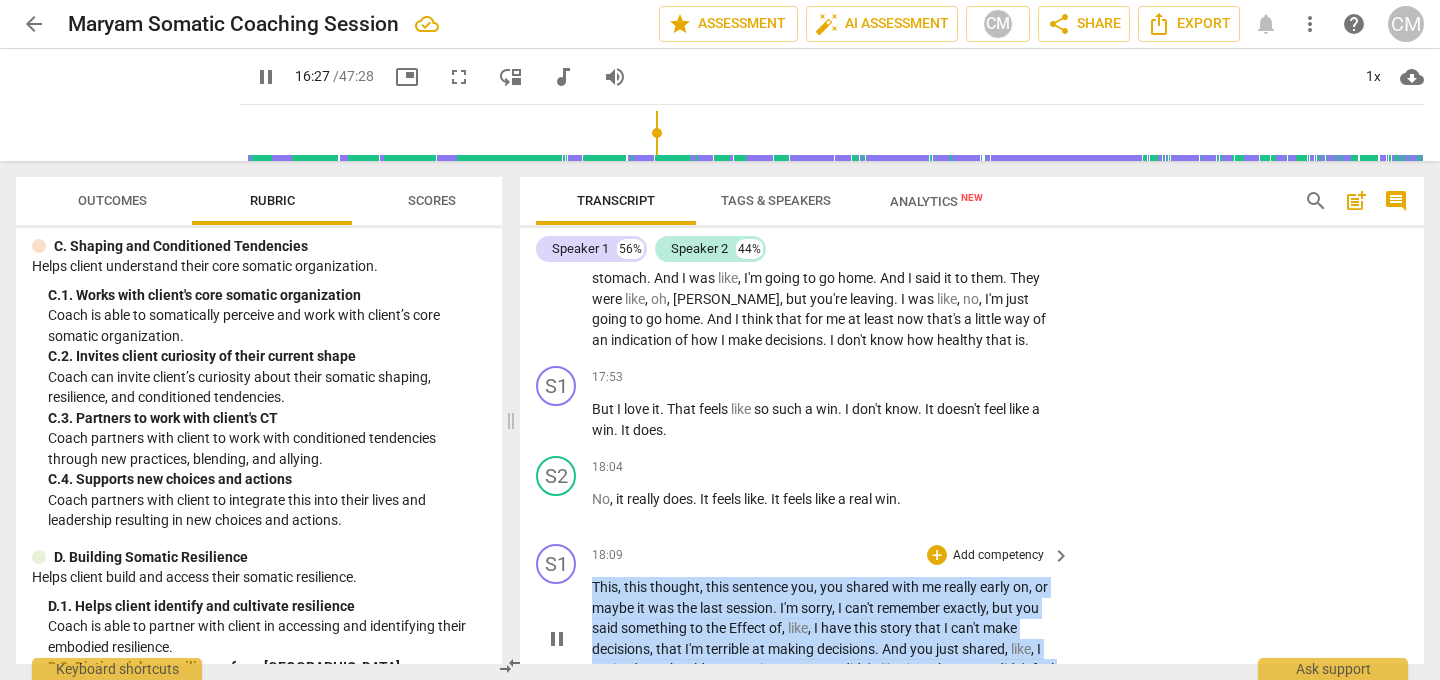 drag, startPoint x: 592, startPoint y: 440, endPoint x: 959, endPoint y: 545, distance: 381.72504 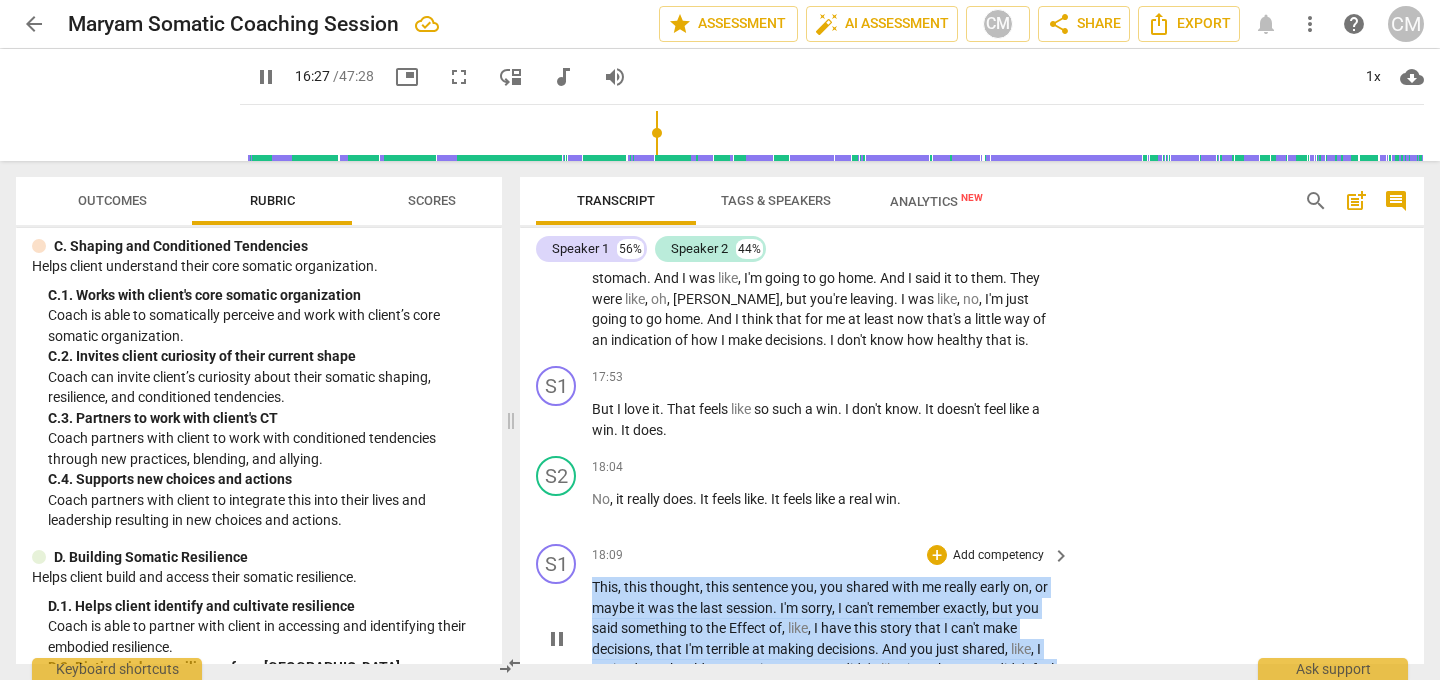 click on "This ,   this   thought ,   this   sentence   you ,   you   shared   with   me   really   early   on ,   or   maybe   it   was   the   last   session .   I'm   sorry ,   I   can't   remember   exactly ,   but   you   said   something   to   the   Effect   of ,   like ,   I   have   this   story   that   I   can't   make   decisions ,   that   I'm   terrible   at   making   decisions .   And   you   just   shared ,   like ,   I   noticed   my   shoulders   were   in   my   ears .   It   didn't ,   like ,   just   the   space   didn't   feel   right .   And   so   I   removed   myself .   That's   pretty   decisive ." at bounding box center [826, 638] 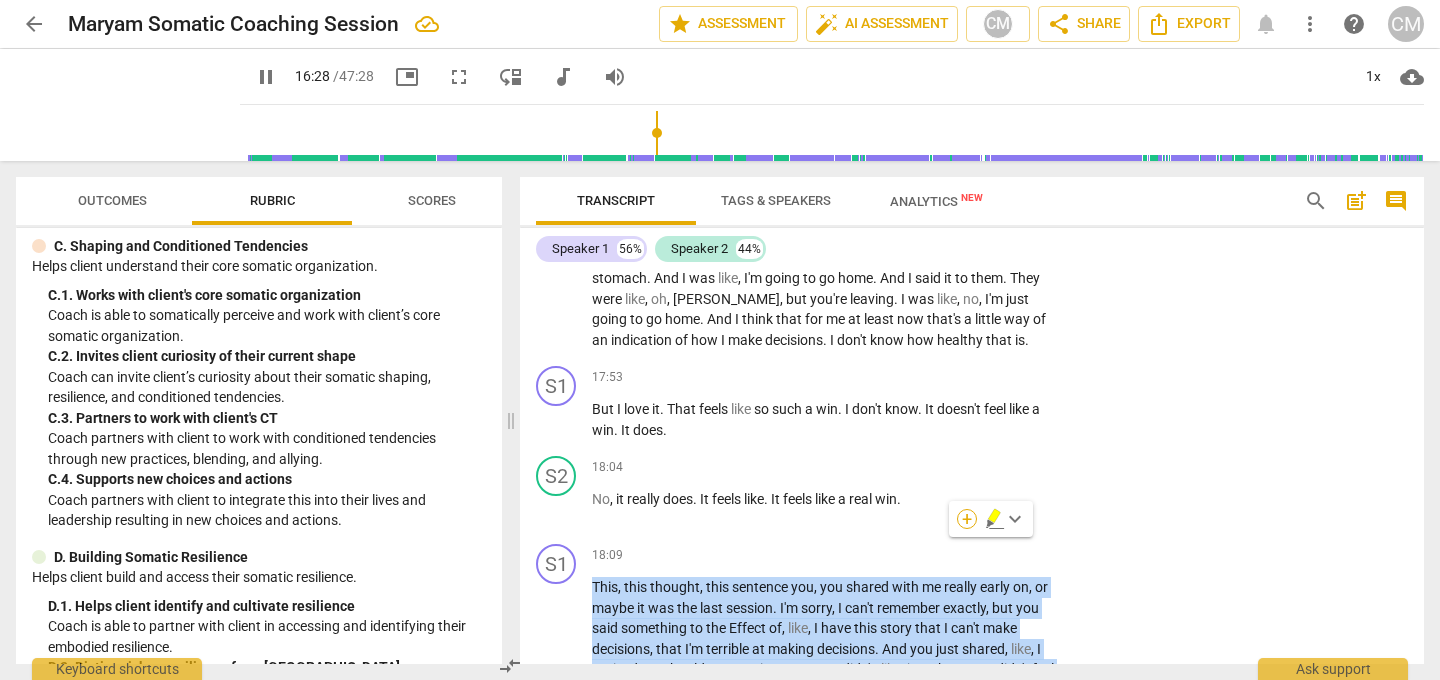 click on "+" at bounding box center [967, 519] 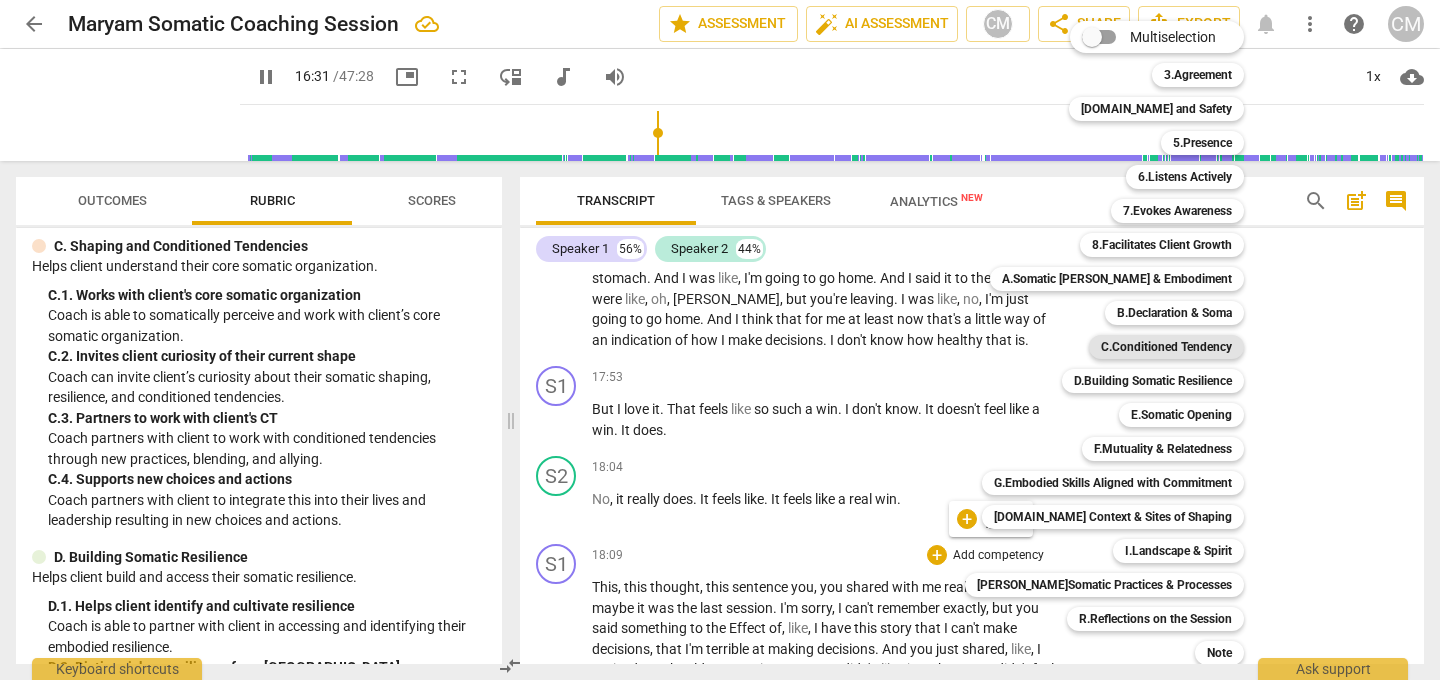 click on "C.Conditioned Tendency" at bounding box center [1166, 347] 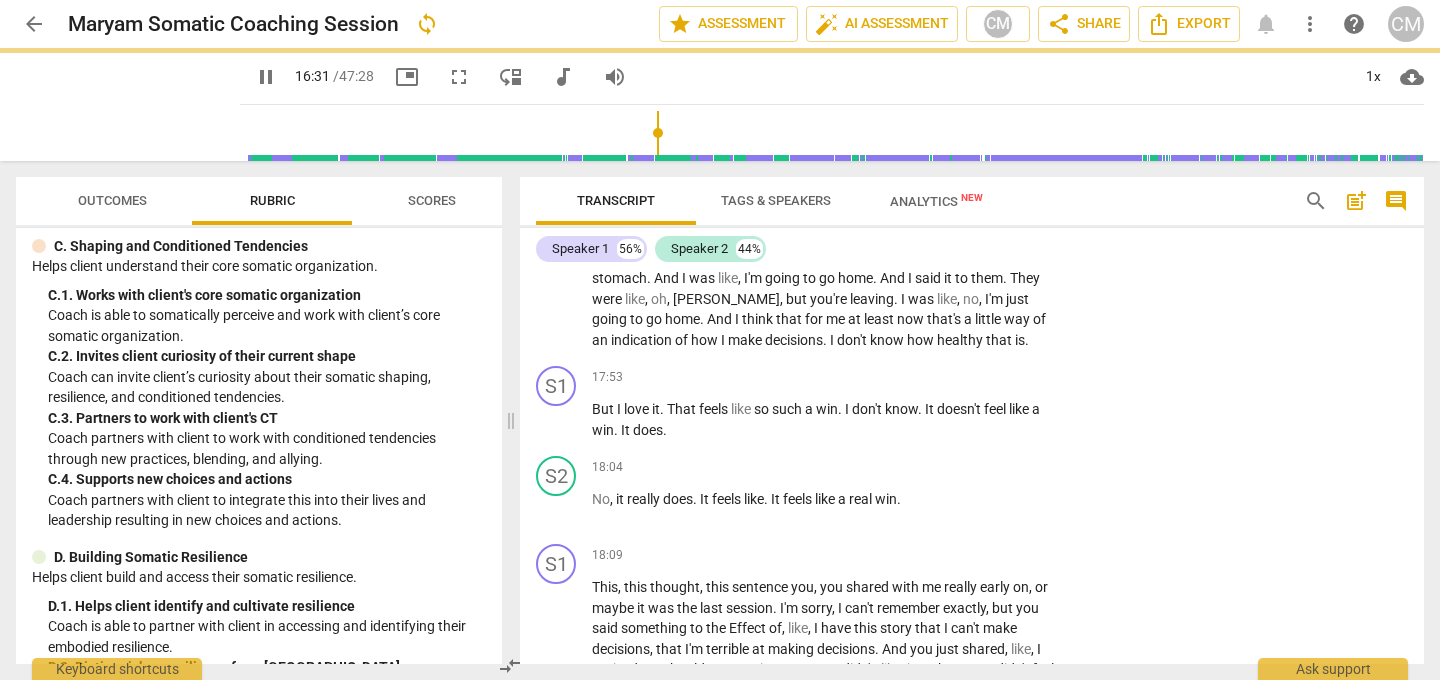 type on "992" 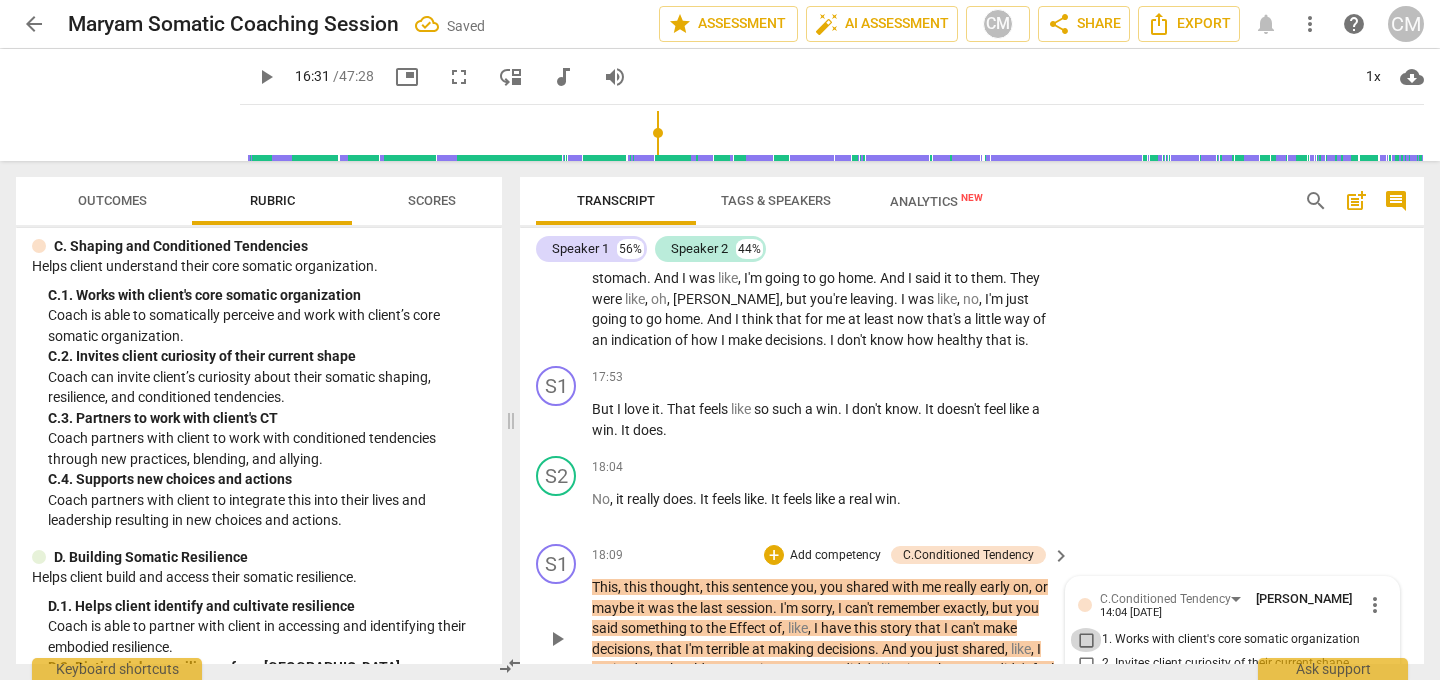 click on "1. Works with client's core somatic organization" at bounding box center [1086, 640] 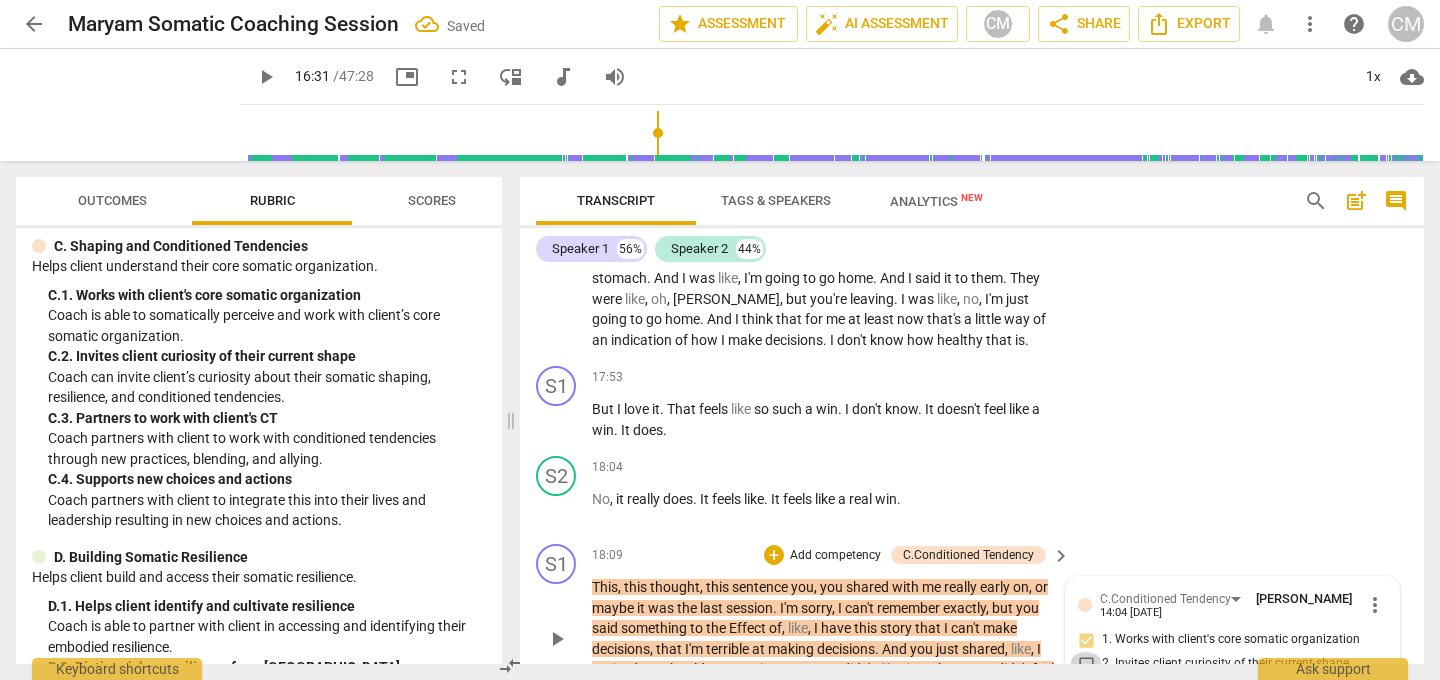 click on "2. Invites client curiosity of their current shape" at bounding box center [1086, 664] 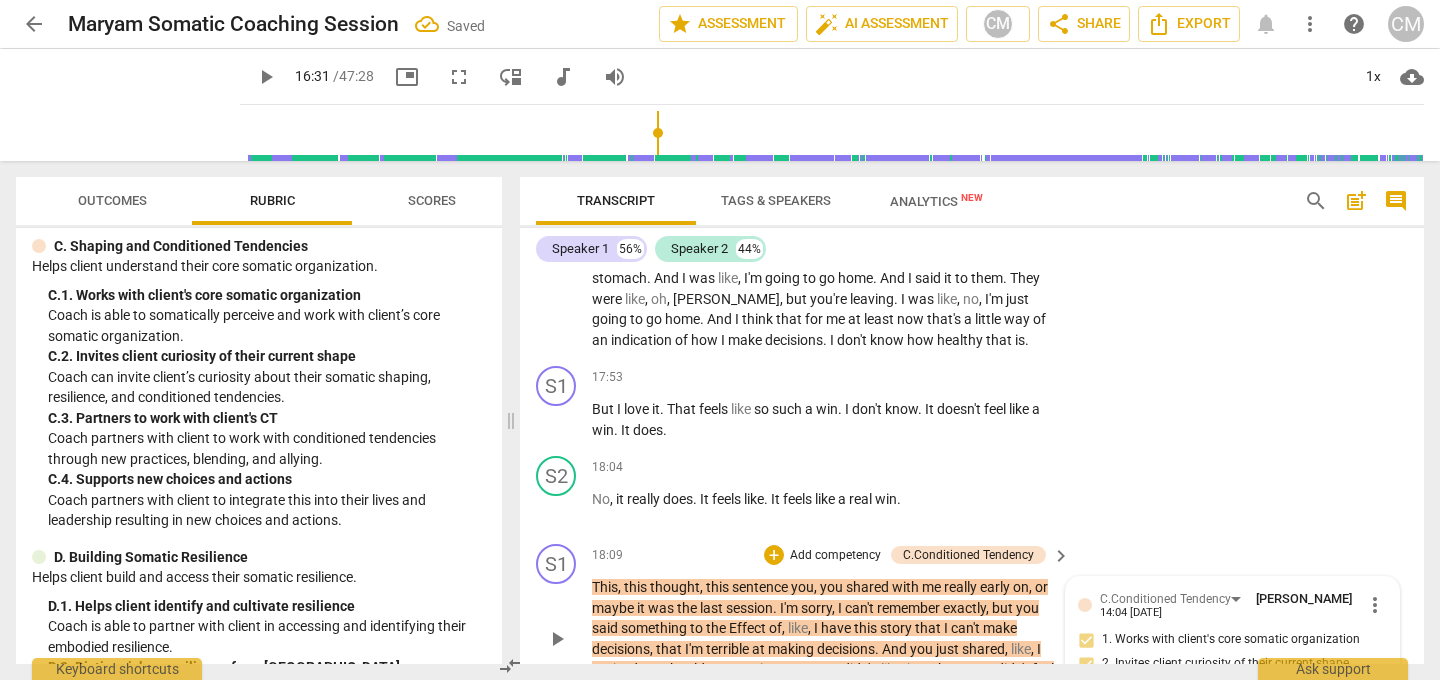 click on "4. Supports new choices and actions" at bounding box center [1086, 712] 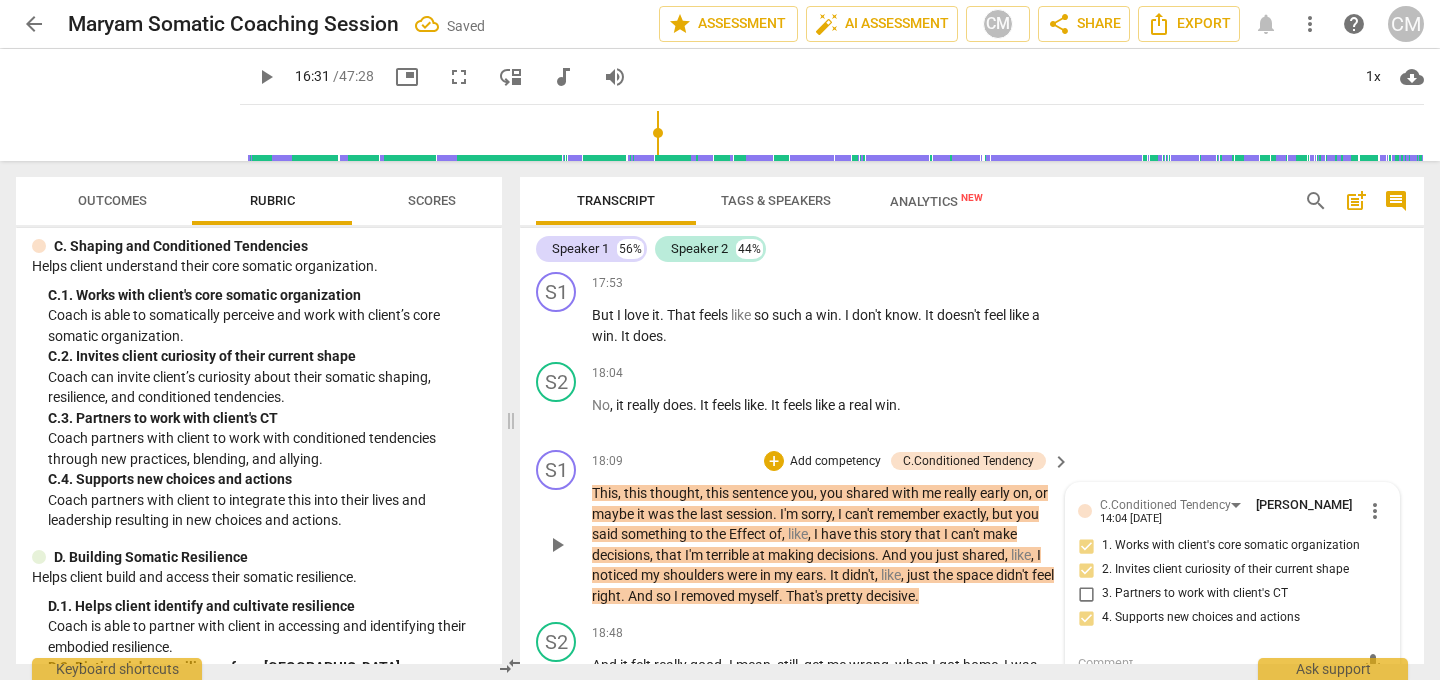 scroll, scrollTop: 6260, scrollLeft: 0, axis: vertical 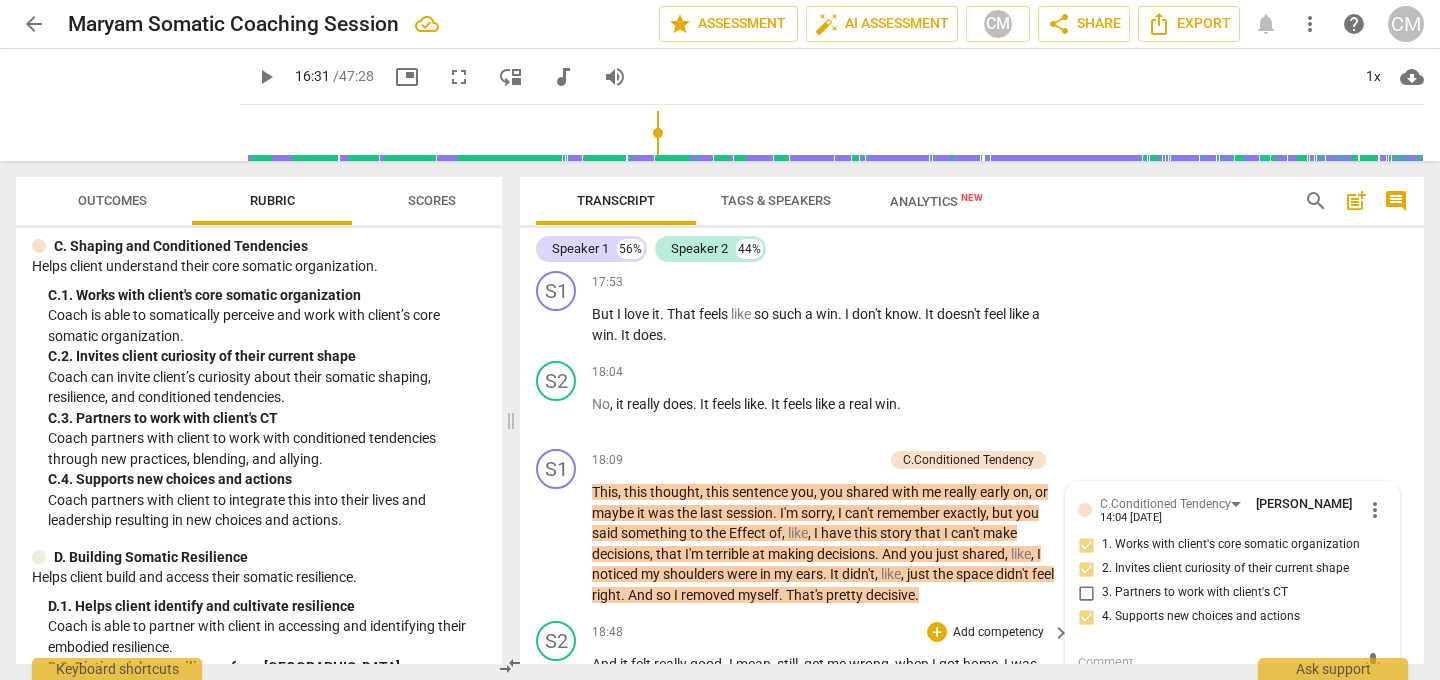 click on "Add competency" at bounding box center (998, 633) 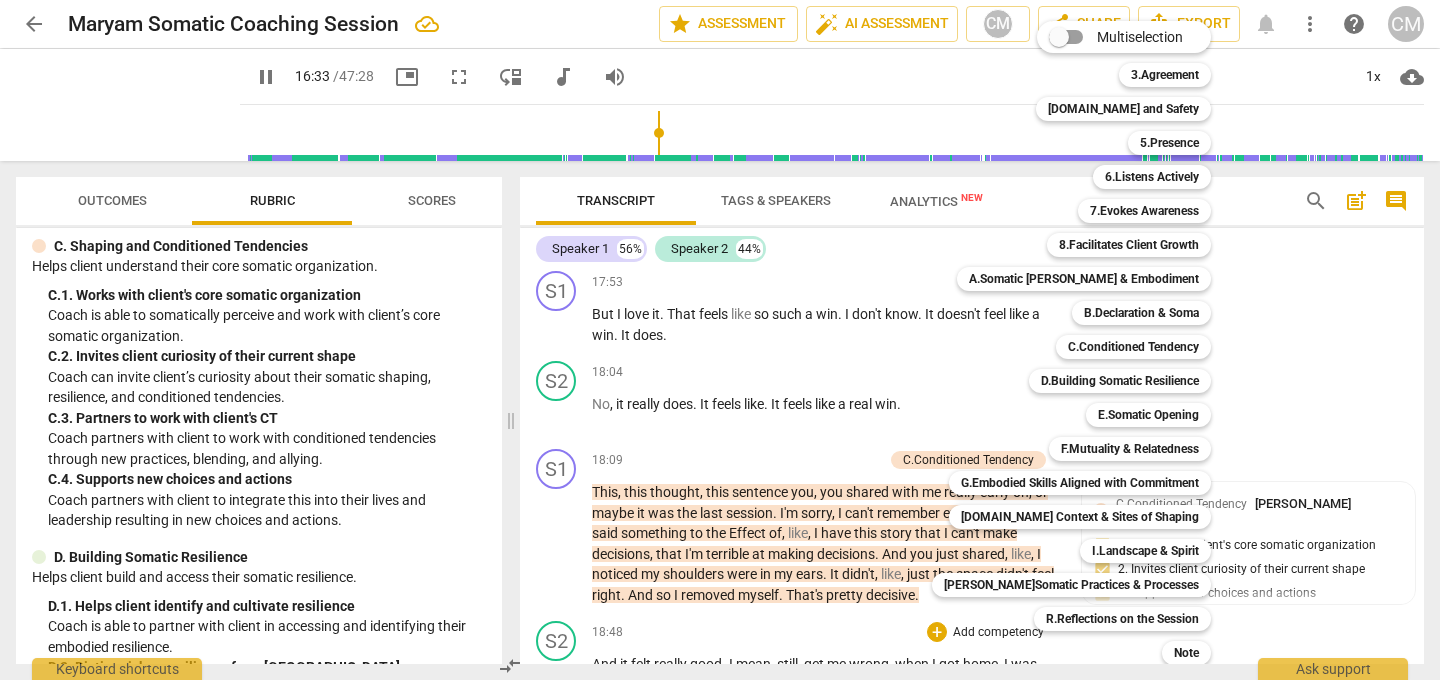 scroll, scrollTop: 5692, scrollLeft: 0, axis: vertical 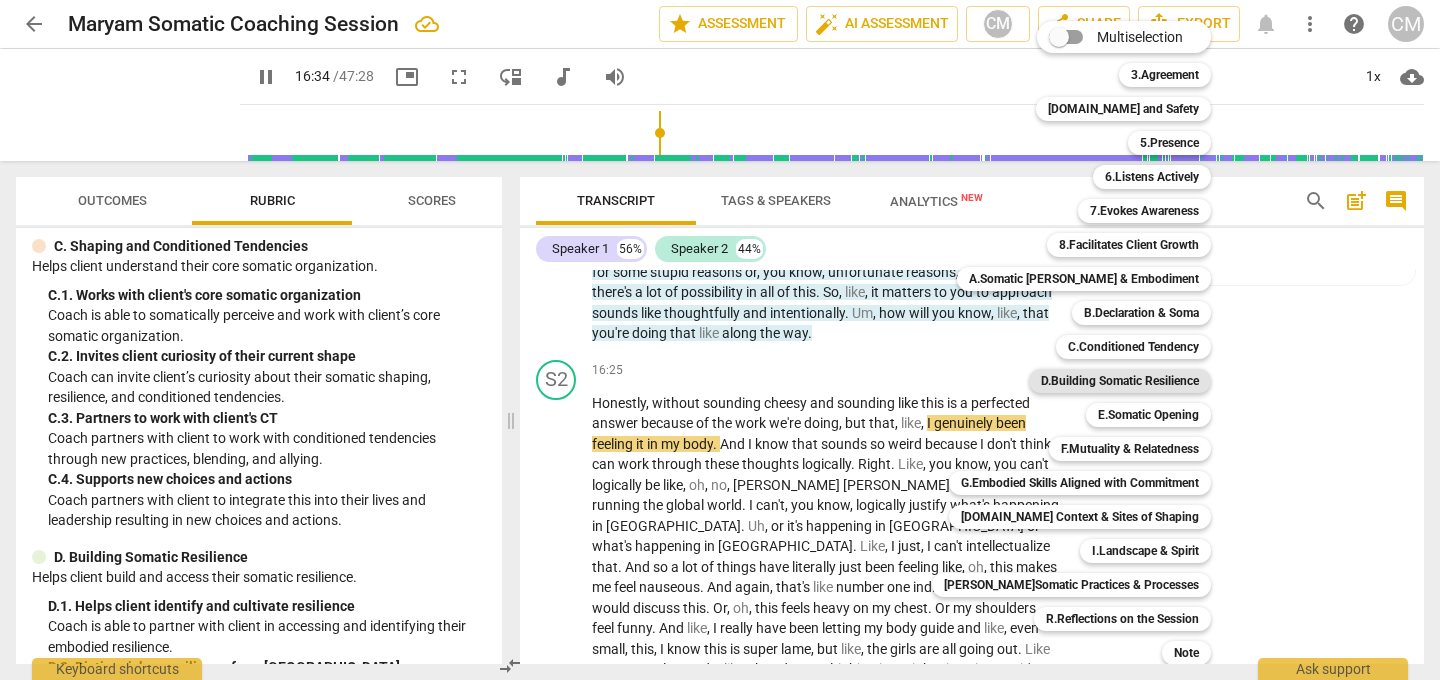 click on "D.Building Somatic Resilience" at bounding box center (1120, 381) 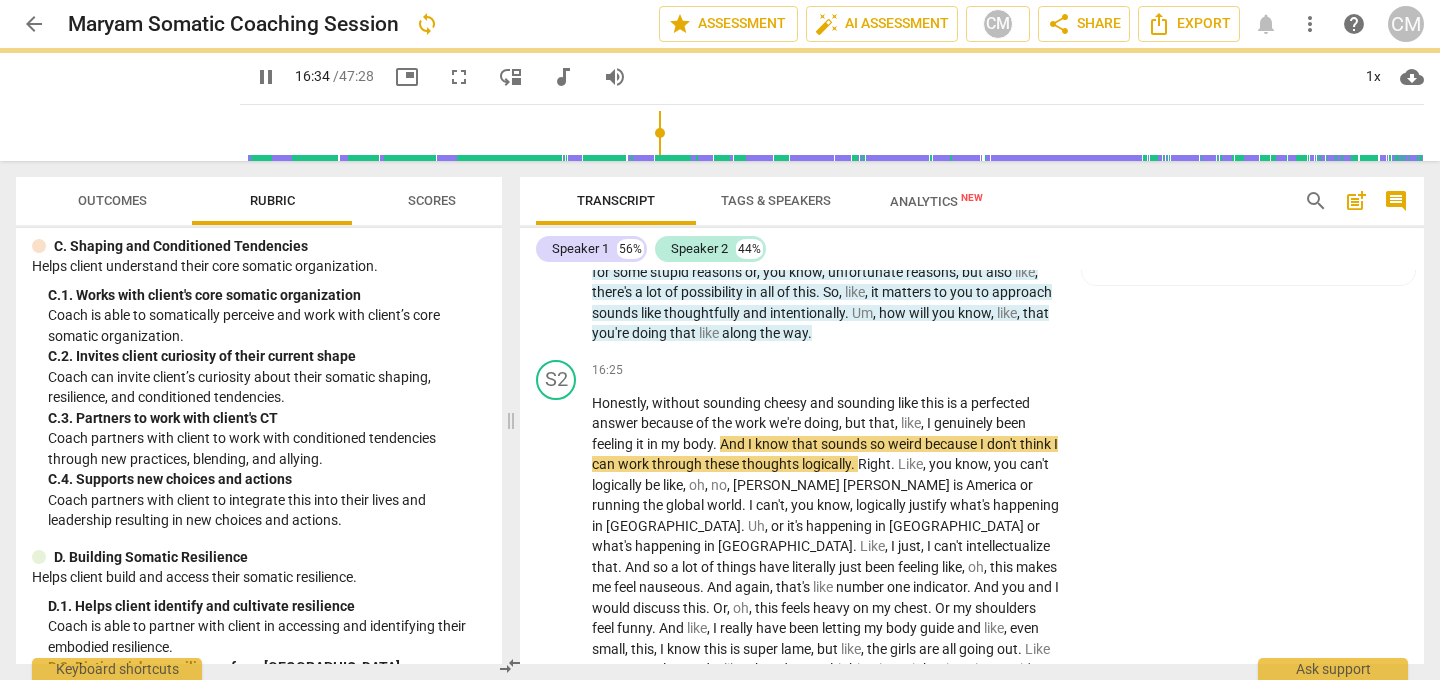 type on "995" 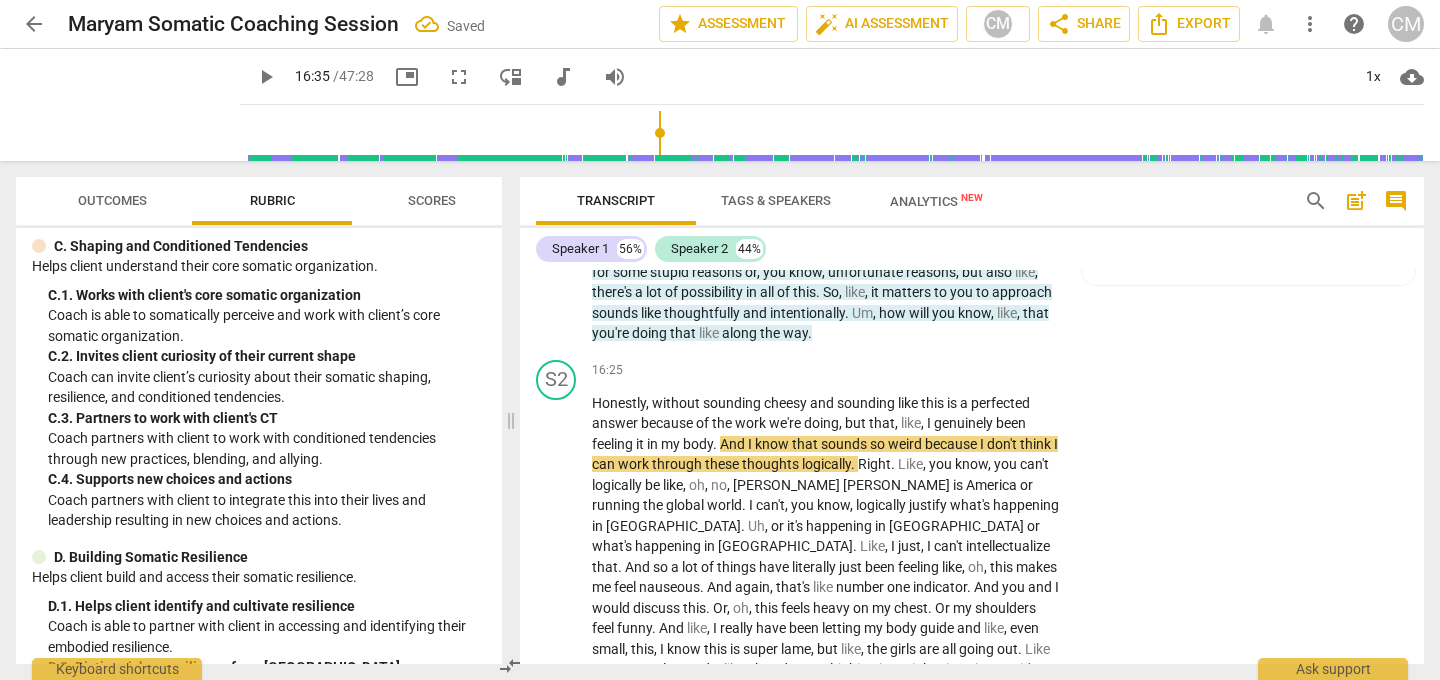 scroll, scrollTop: 6498, scrollLeft: 0, axis: vertical 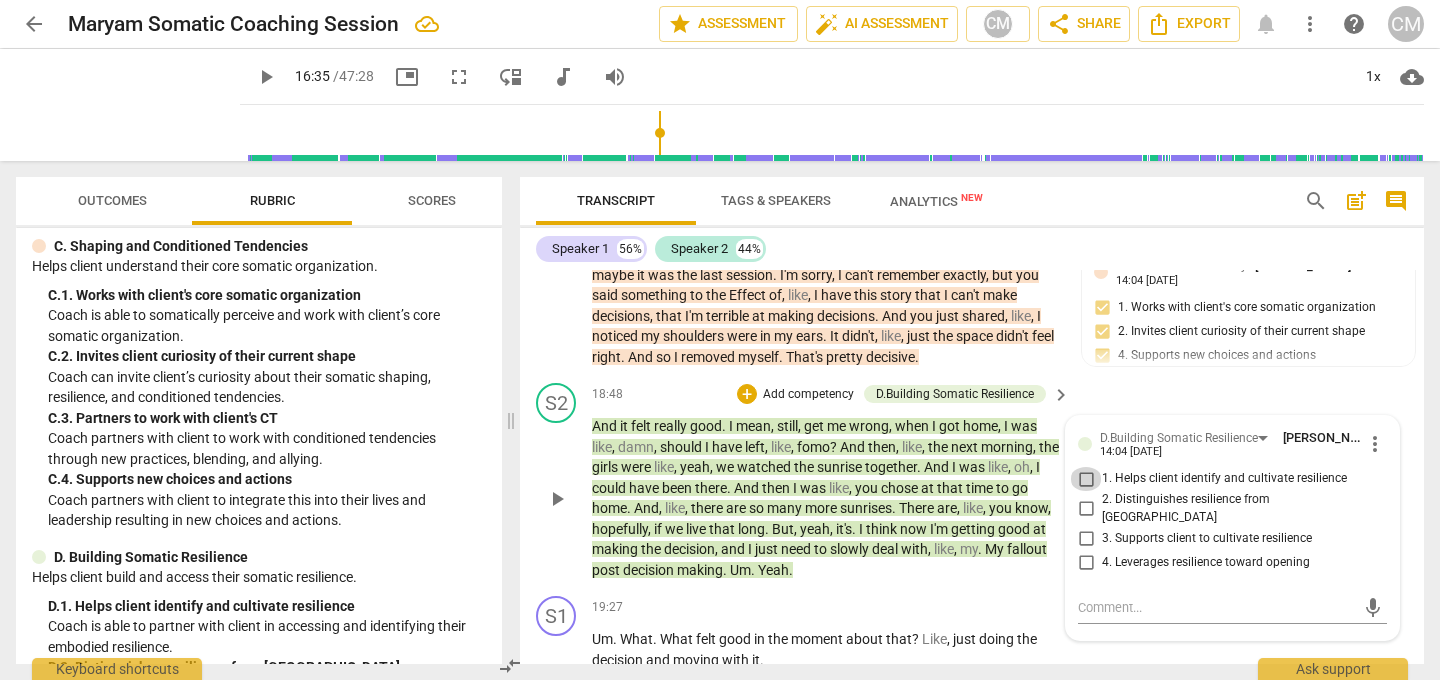 click on "1. Helps client identify and cultivate resilience" at bounding box center [1086, 479] 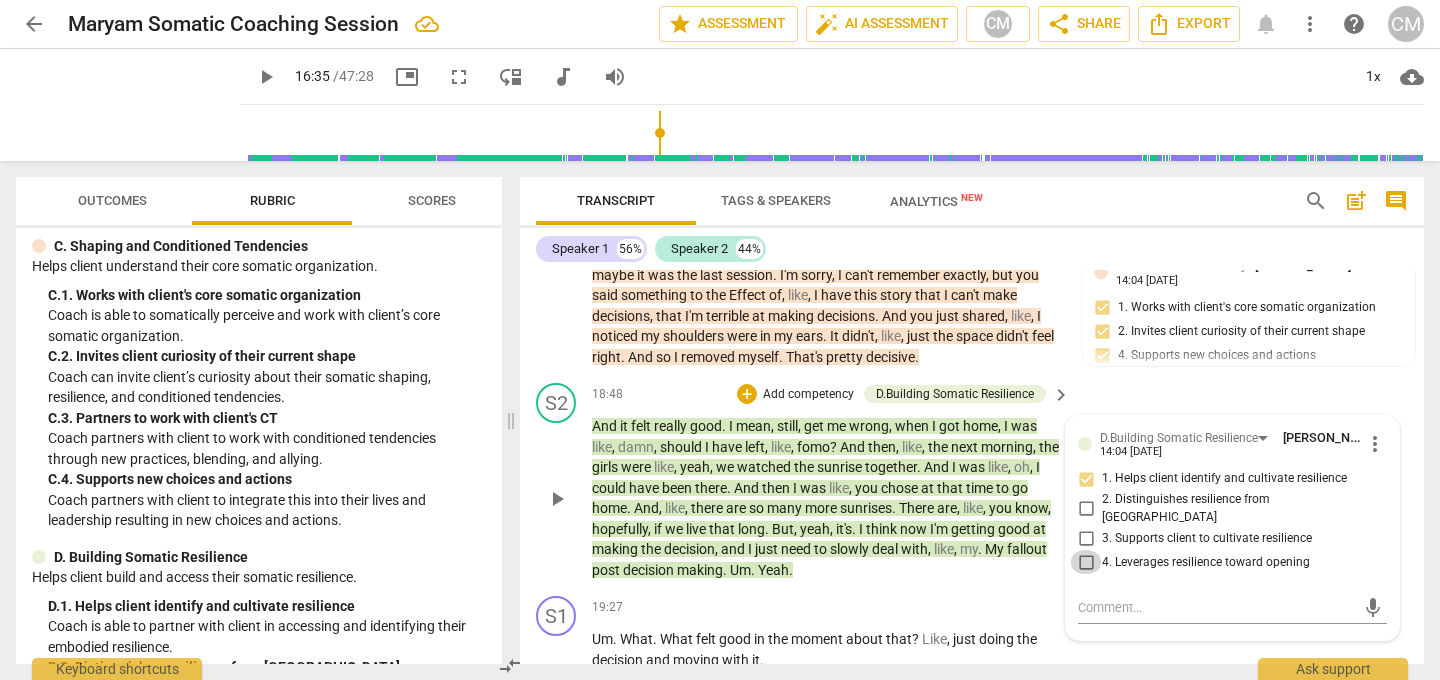 click on "4. Leverages resilience toward opening" at bounding box center (1086, 562) 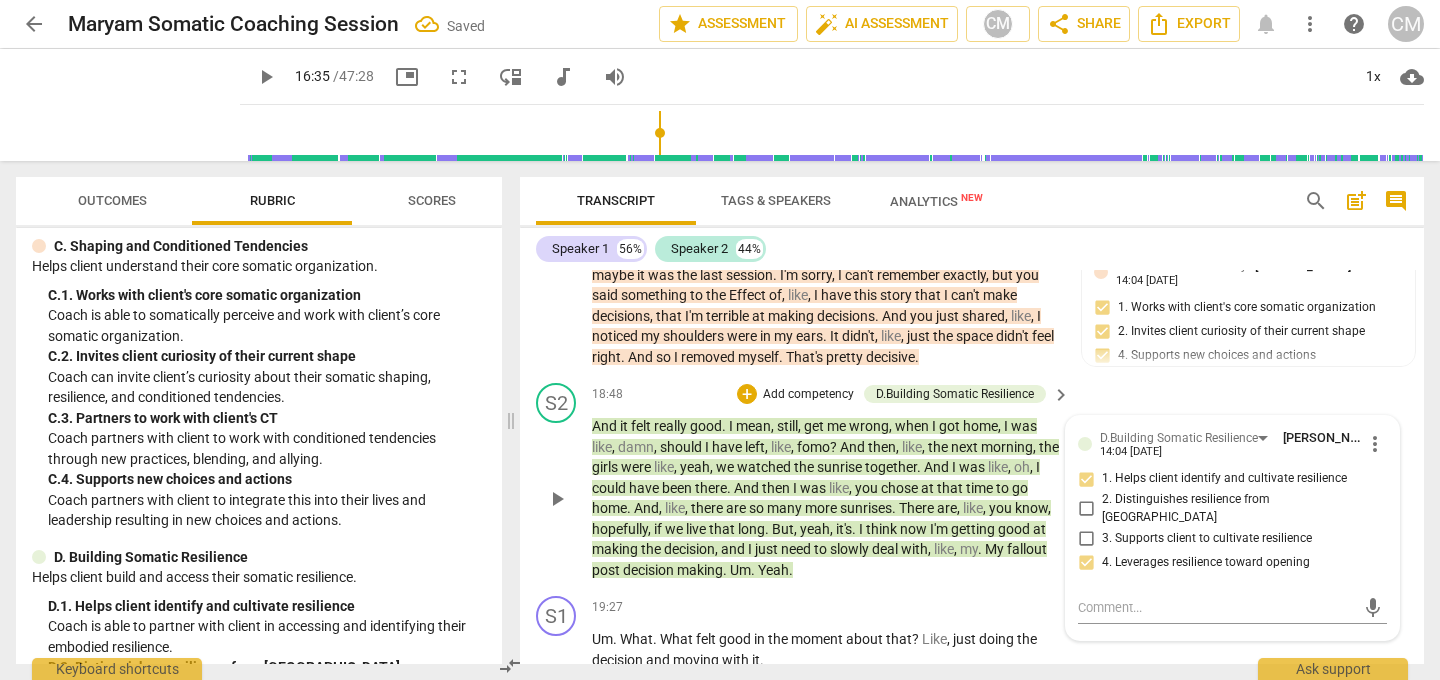 click on "S2 play_arrow pause 18:48 + Add competency D.Building Somatic Resilience keyboard_arrow_right And   it   felt   really   good .   I   mean ,   still ,   get   me   wrong ,   when   I   got   home ,   I   was   like ,   damn ,   should   I   have   left ,   like ,   fomo ?   And   then ,   like ,   the   next   morning ,   the   girls   were   like ,   yeah ,   we   watched   the   sunrise   together .   And   I   was   like ,   oh ,   I   could   have   been   there .   And   then   I   was   like ,   you   chose   at   that   time   to   go   home .   And ,   like ,   there   are   so   many   more   sunrises .   There   are ,   like ,   you   know ,   hopefully ,   if   we   live   that   long .   But ,   yeah ,   it's .   I   think   now   I'm   getting   good   at   making   the   decision ,   and   I   just   need   to   slowly   deal   with ,   like ,   my .   My   fallout   post   decision   making .   Um .   Yeah . D.Building Somatic Resilience [PERSON_NAME] 14:04 [DATE] more_vert mic" at bounding box center (972, 481) 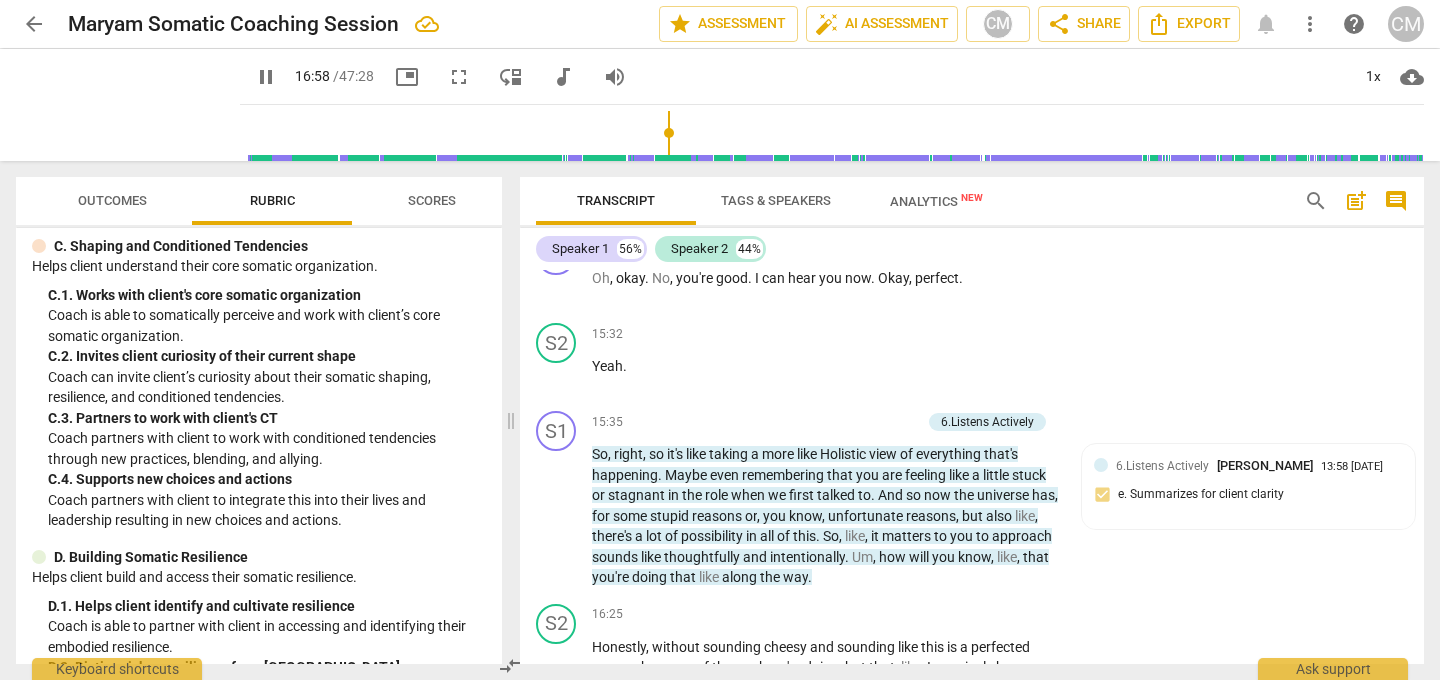 scroll, scrollTop: 5421, scrollLeft: 0, axis: vertical 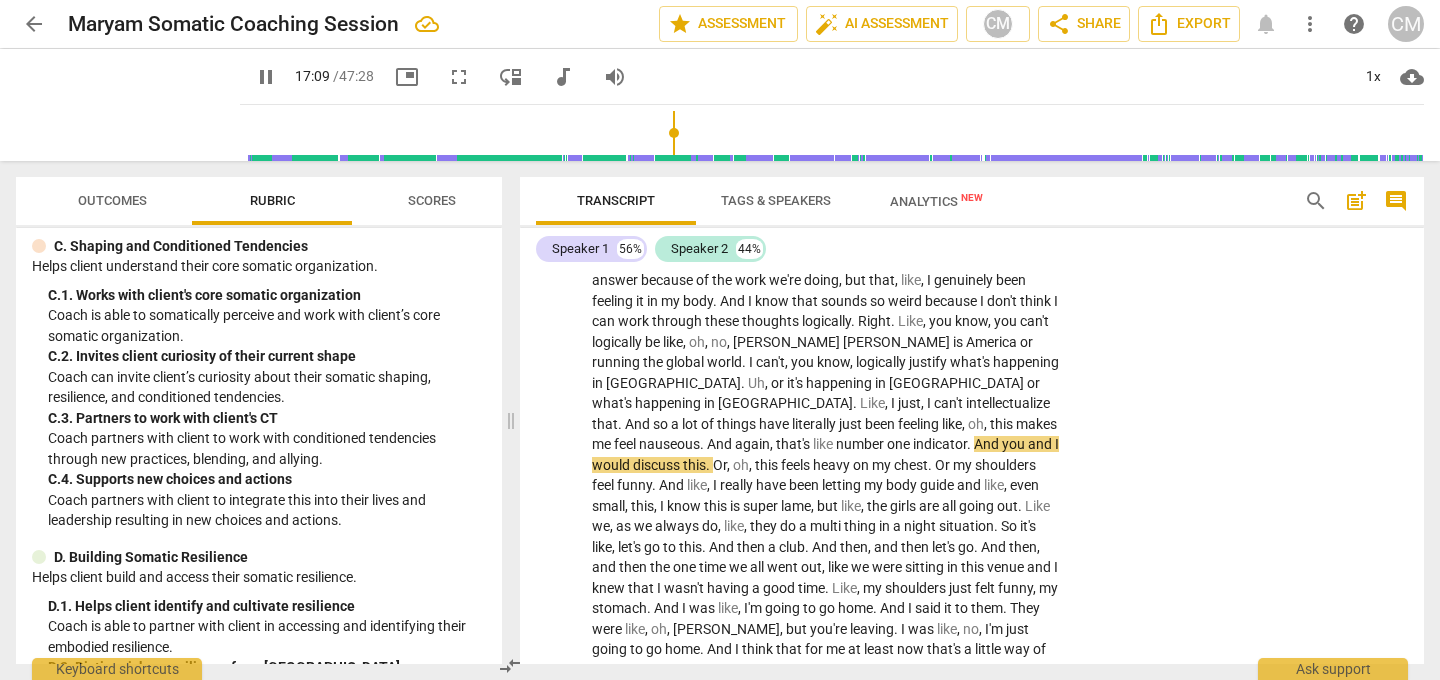 drag, startPoint x: 858, startPoint y: 412, endPoint x: 912, endPoint y: 438, distance: 59.933296 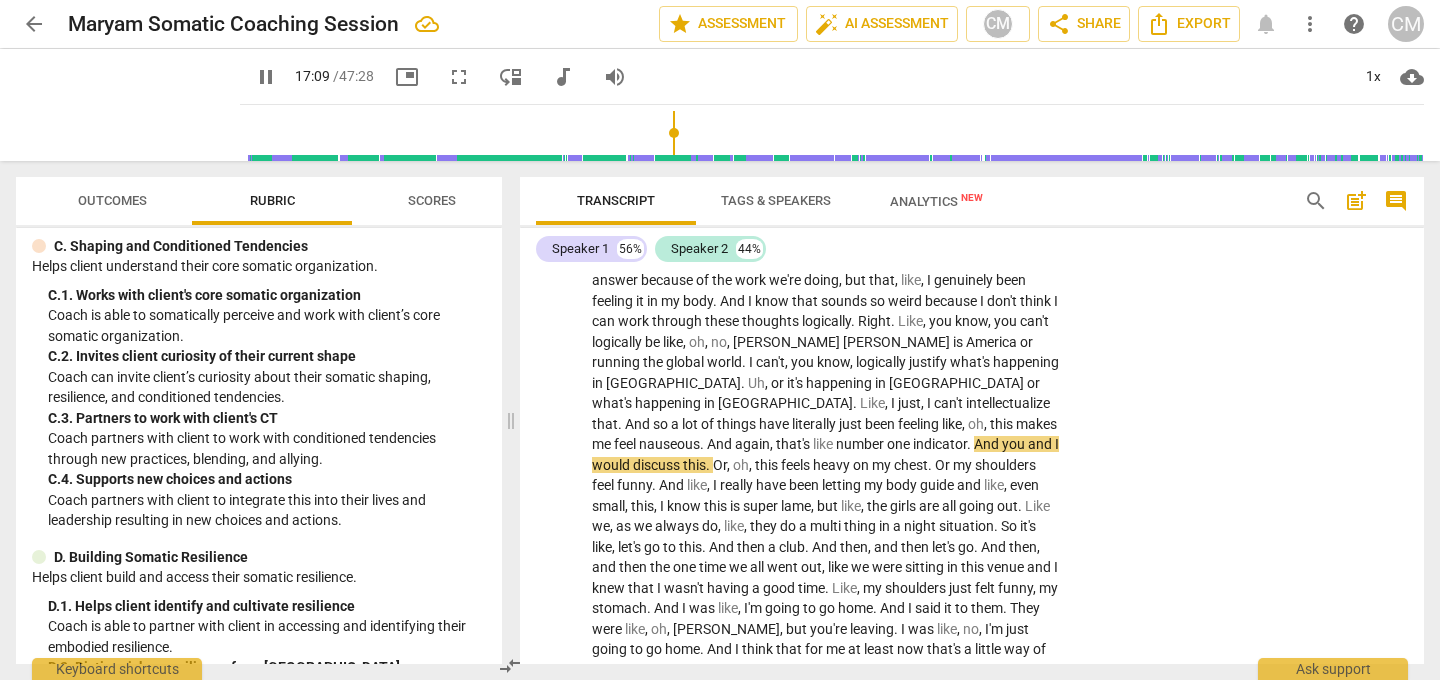 click on "S1 play_arrow pause 00:00 + Add competency keyboard_arrow_right Back   to   me .   How   are   you   doing ?   How   are   things   going ? S2 play_arrow pause 00:04 + Add competency keyboard_arrow_right Things   are .   I'm   doing   good . S1 play_arrow pause 00:07 + Add competency keyboard_arrow_right Things ,   um ,   are   going   well . S2 play_arrow pause 00:09 + Add competency keyboard_arrow_right Um ,   I'm   leaving   for   Egypt   next   week ,   um ,   which   I'm   quite   excited   for .   I .   [PERSON_NAME] ,   I   decided   a   few   days   ago   actually   to   just   go   because ,   um ,   it's   my   cousin's   wedding .   And ,   uh .   Yeah ,   I   just   told   myself ,   you   know ,   I've   been   in   [GEOGRAPHIC_DATA]   for   two   years   and   missing   the   Fourth   of   July .   It's   gonna   be   fine .   Um ,   a   wedding   kind   of   happens   once .   So ,   uh ,   so   that's   a   big   one .   Um ,   and   yeah ,   kind   of   just   getting   ready ,   winding   down   because   I" at bounding box center [972, 467] 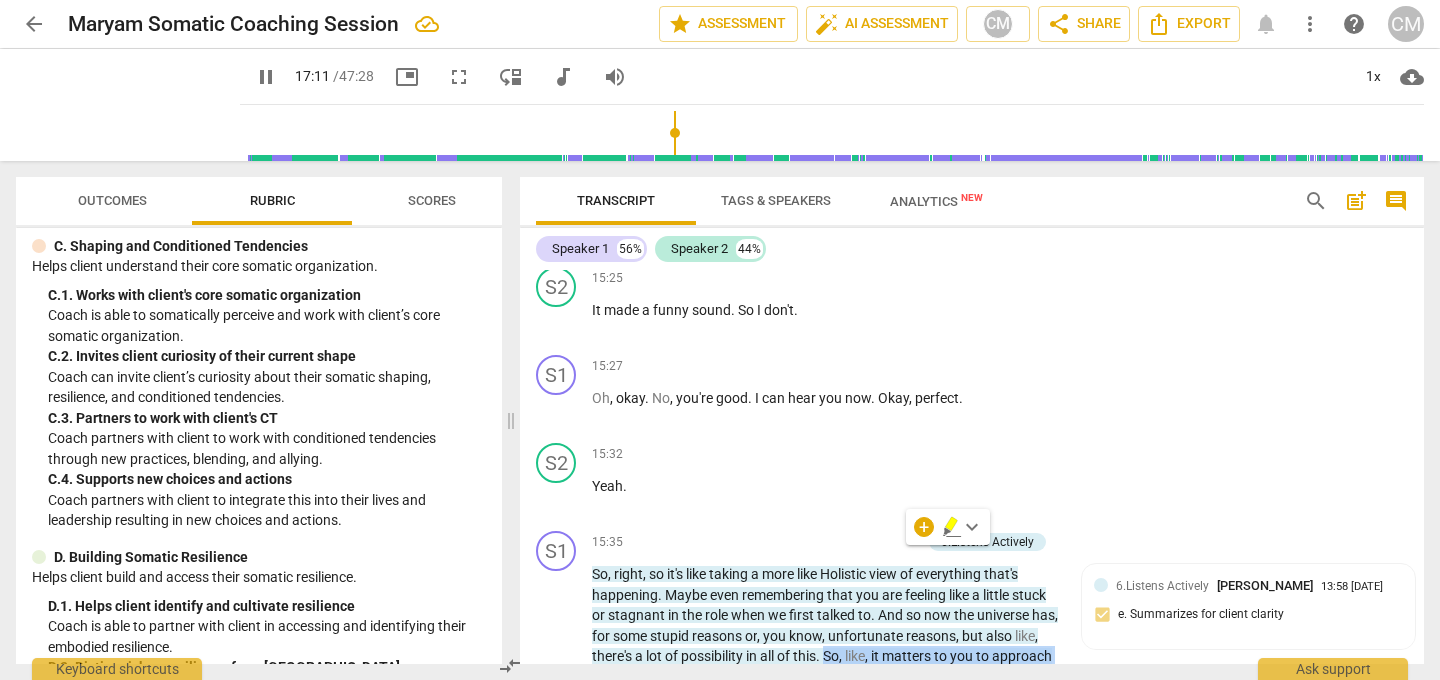 scroll, scrollTop: 5330, scrollLeft: 0, axis: vertical 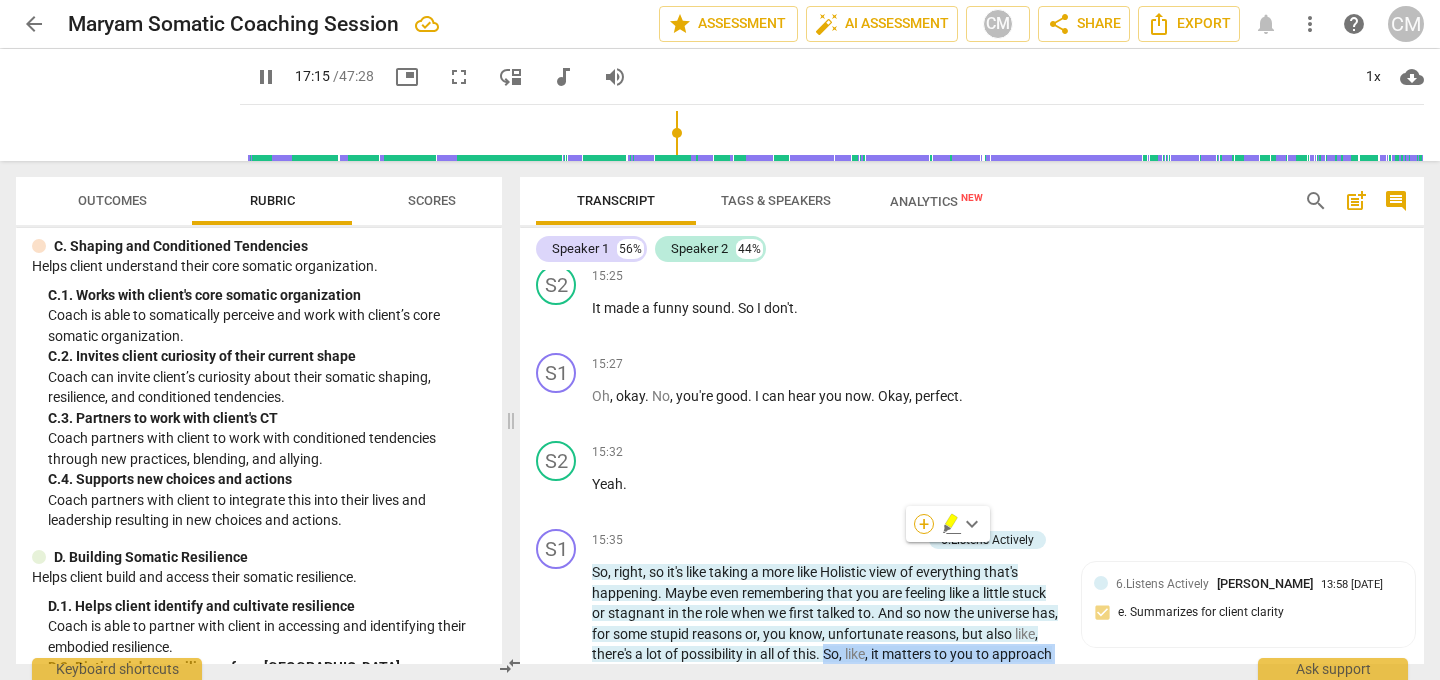 click on "+" at bounding box center [924, 524] 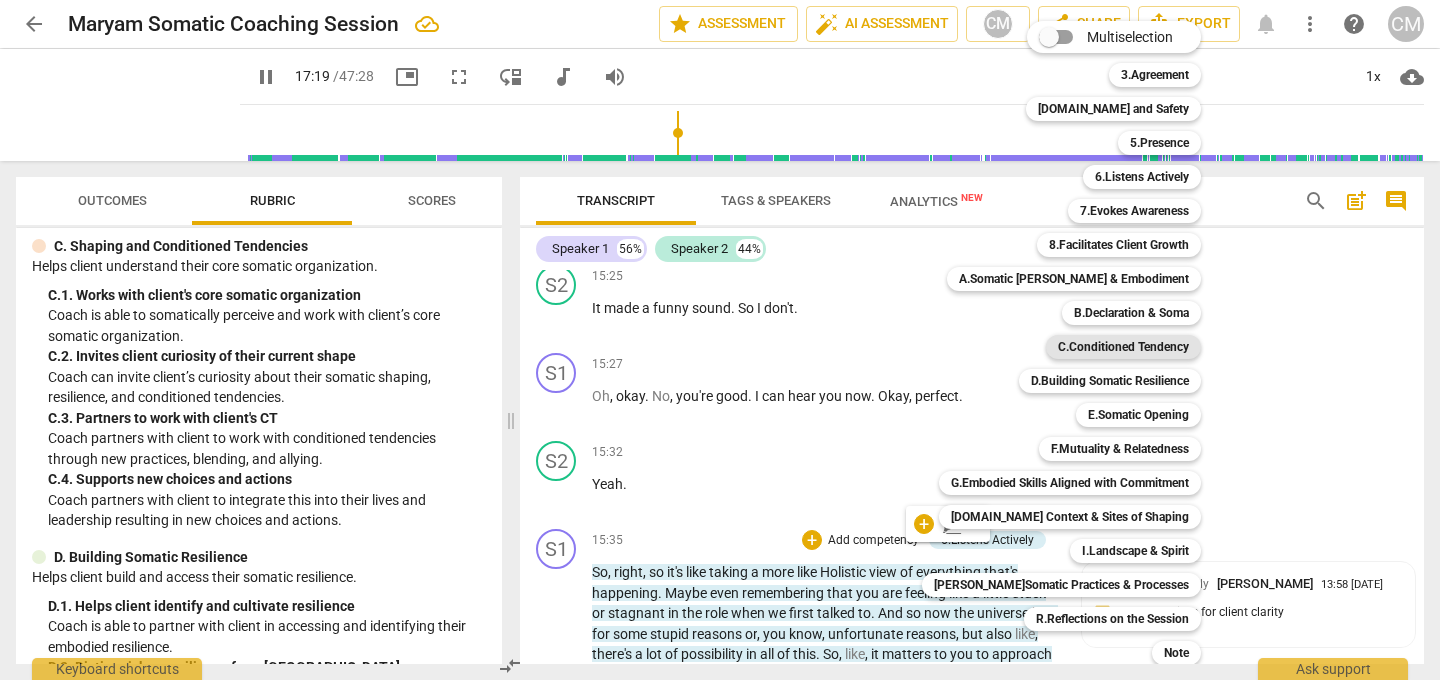 click on "C.Conditioned Tendency" at bounding box center (1123, 347) 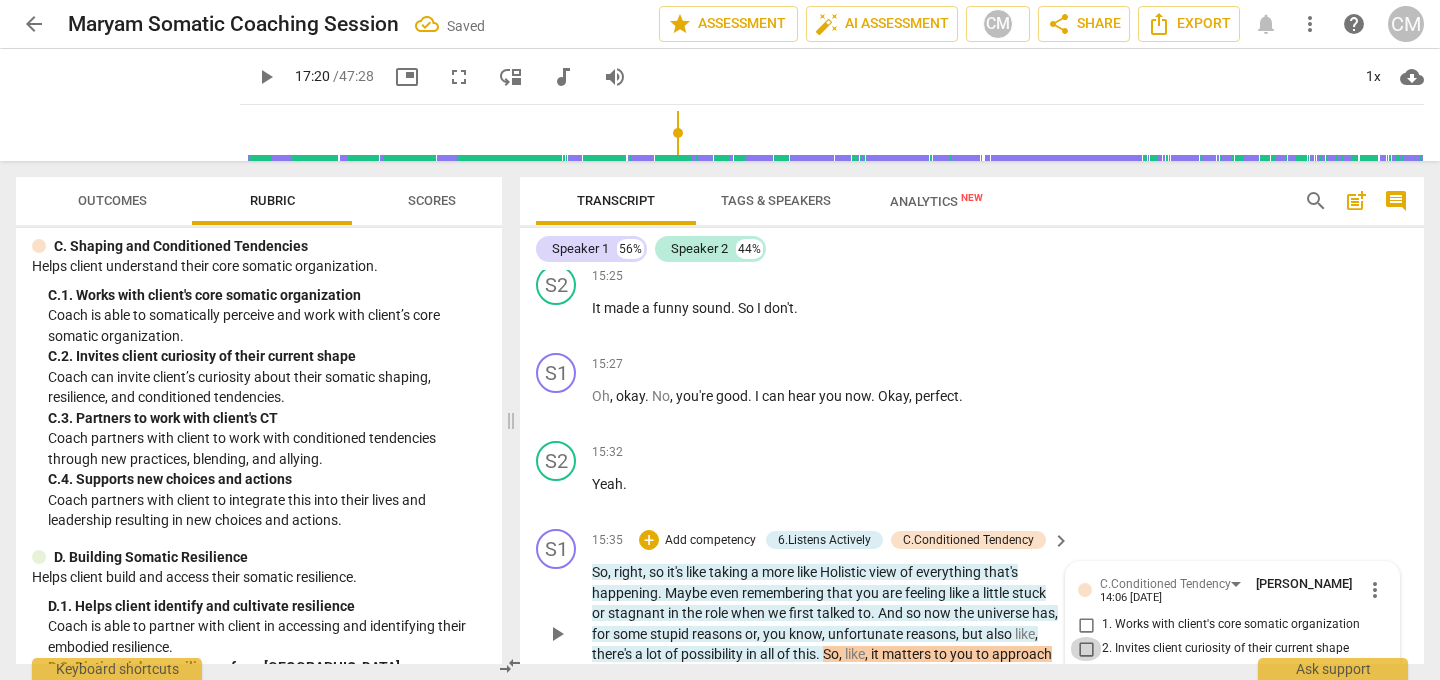 click on "2. Invites client curiosity of their current shape" at bounding box center (1086, 649) 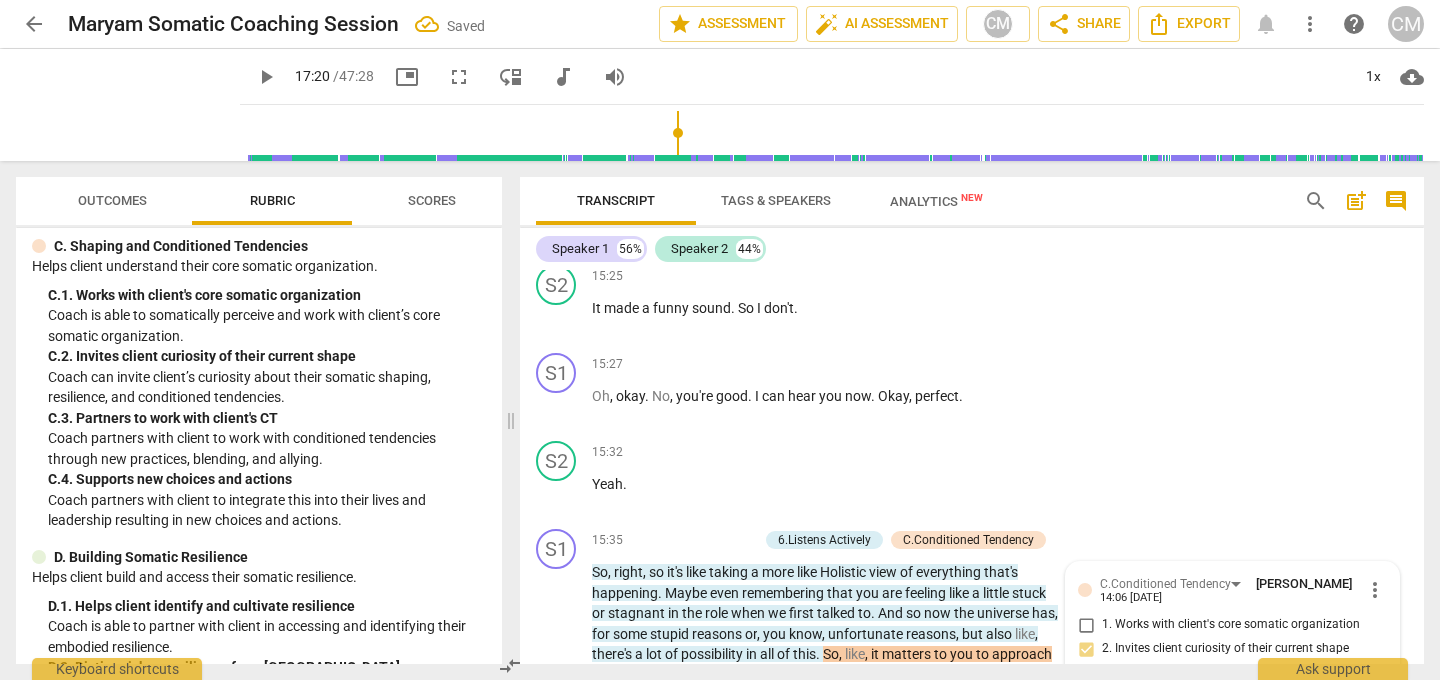 click on "Add competency" at bounding box center (998, 733) 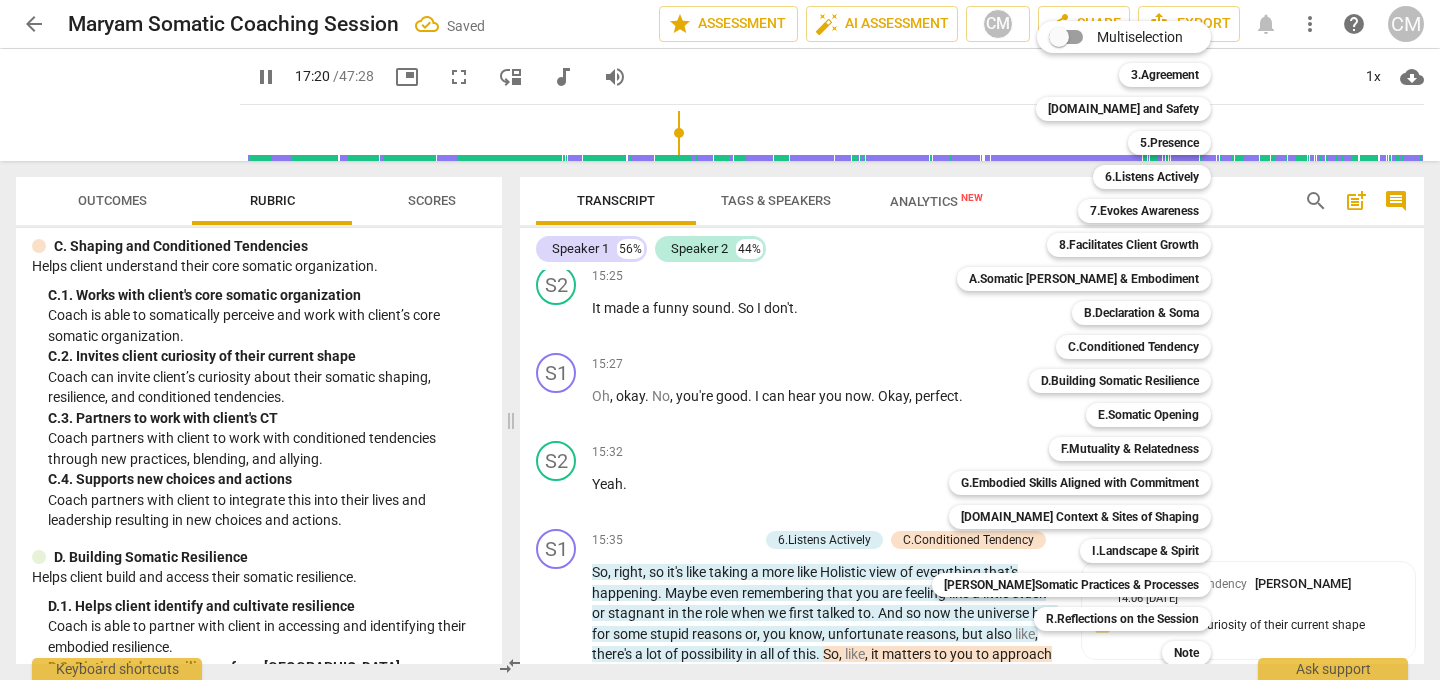 scroll, scrollTop: 5897, scrollLeft: 0, axis: vertical 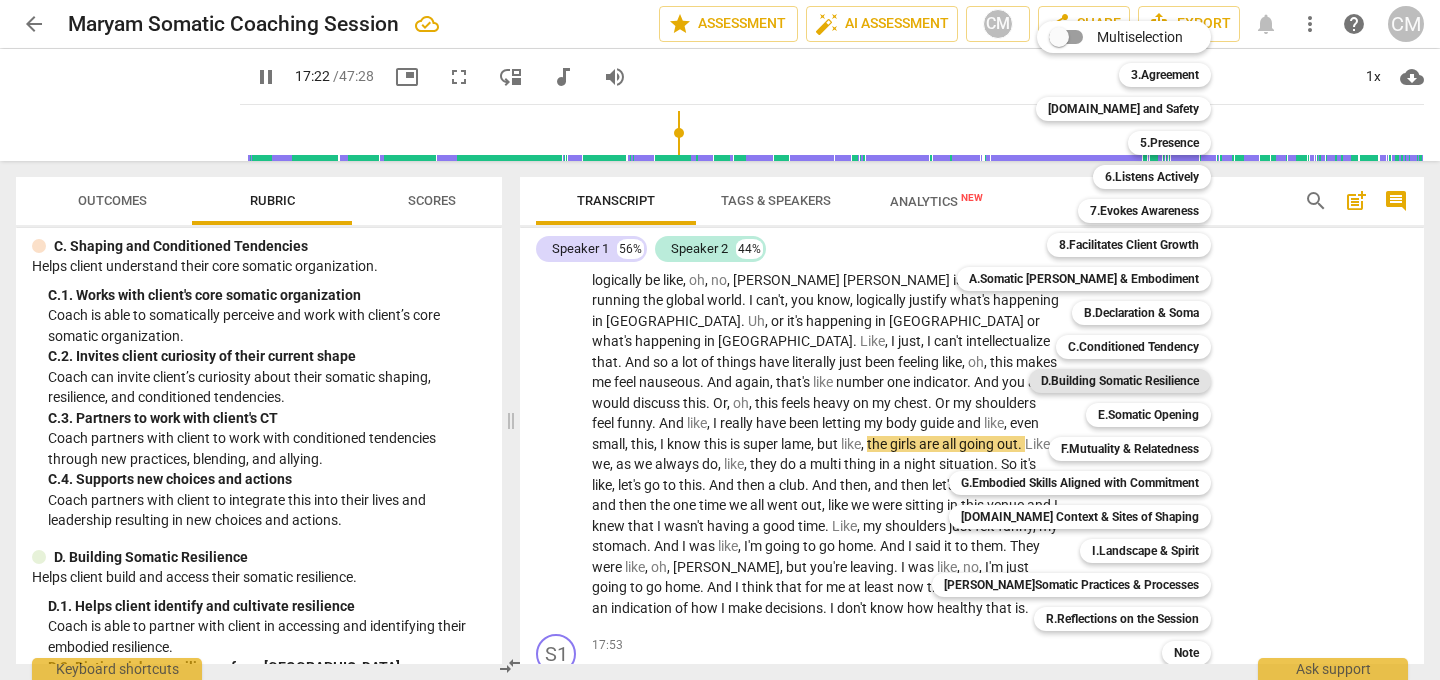 click on "D.Building Somatic Resilience" at bounding box center (1120, 381) 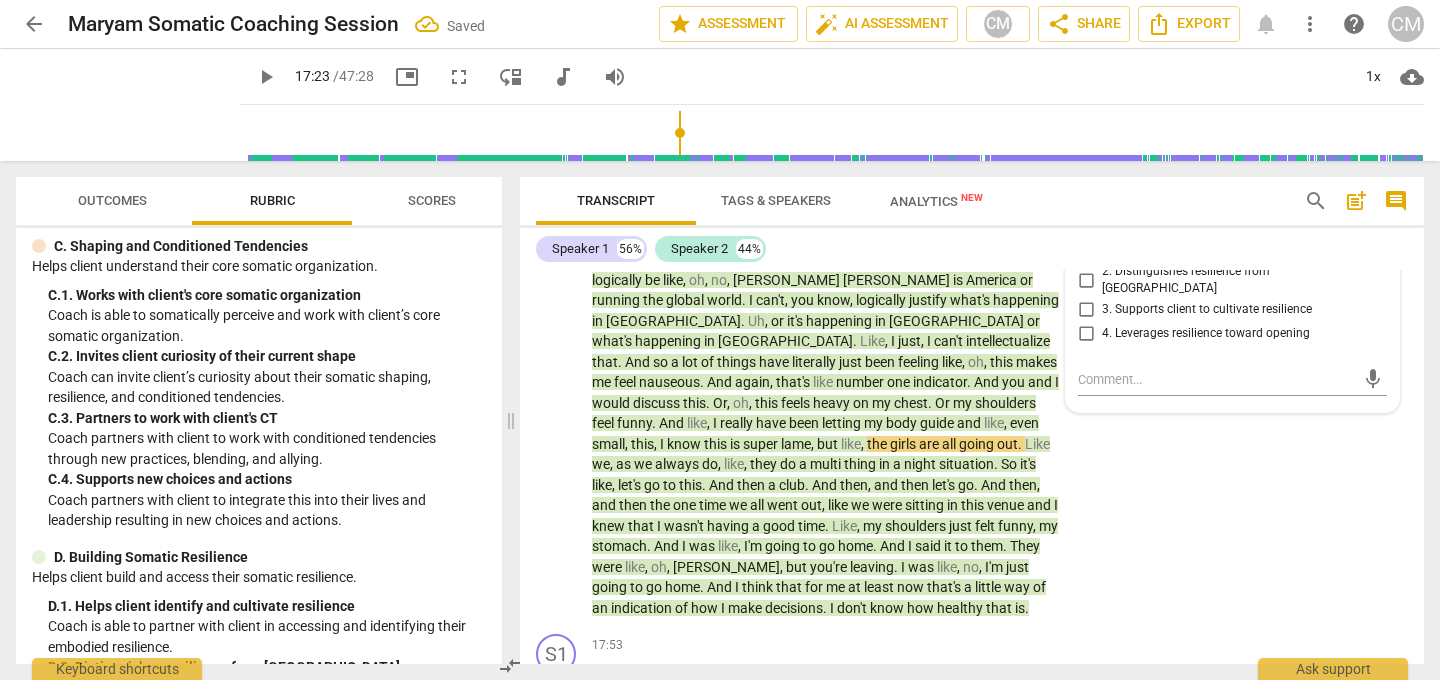 scroll, scrollTop: 5653, scrollLeft: 0, axis: vertical 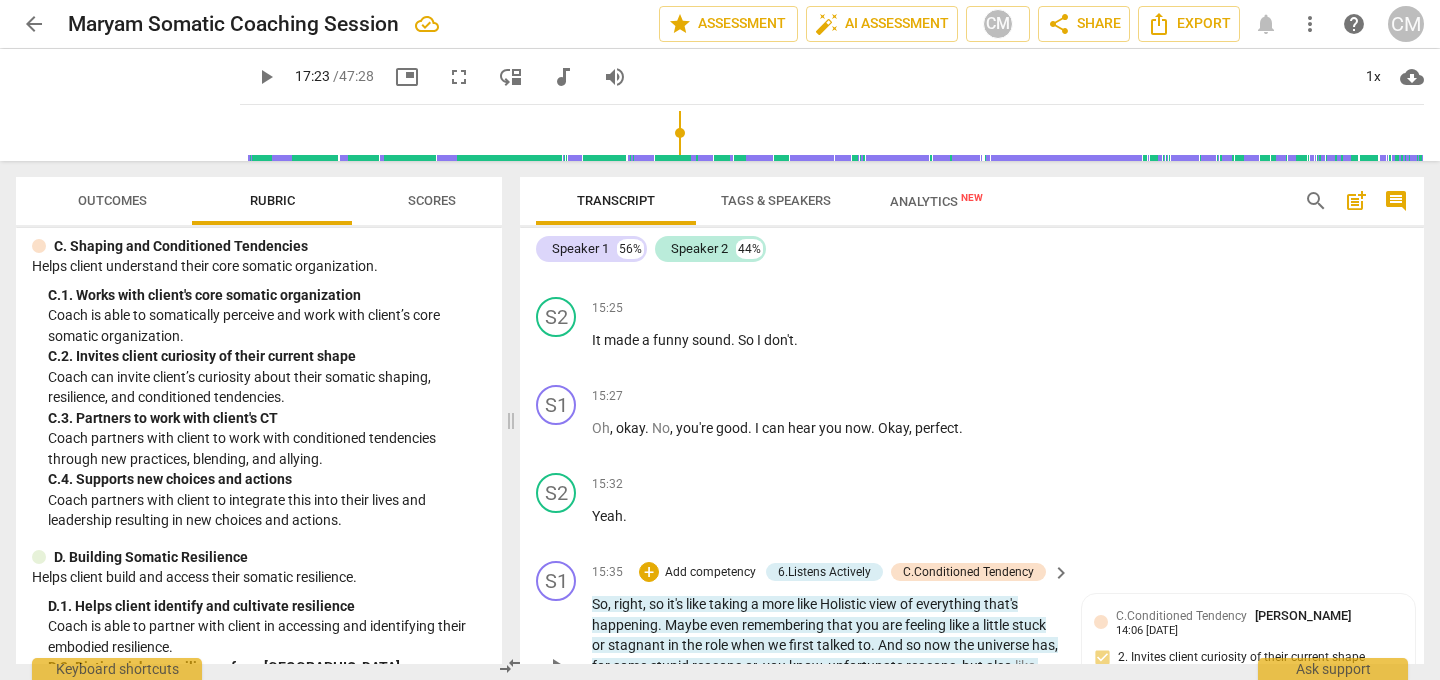 click on "like" at bounding box center [855, 686] 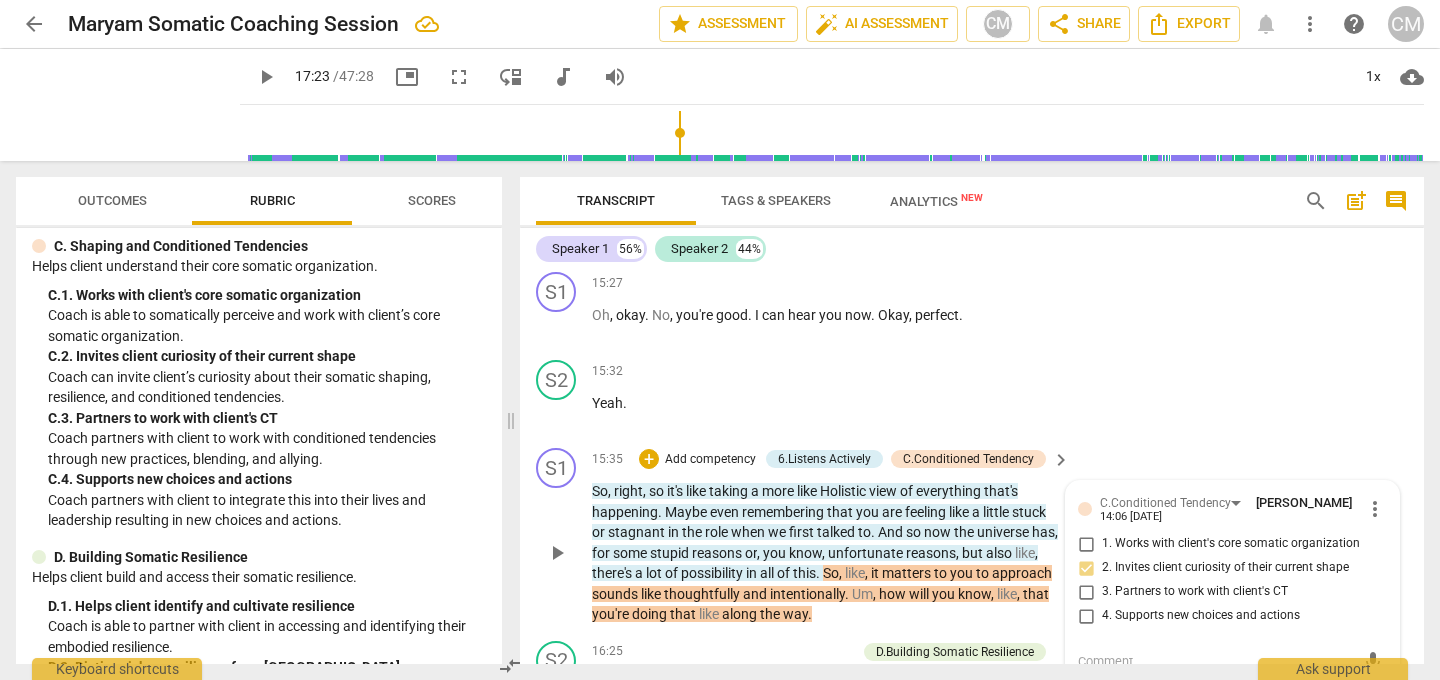 scroll, scrollTop: 5426, scrollLeft: 0, axis: vertical 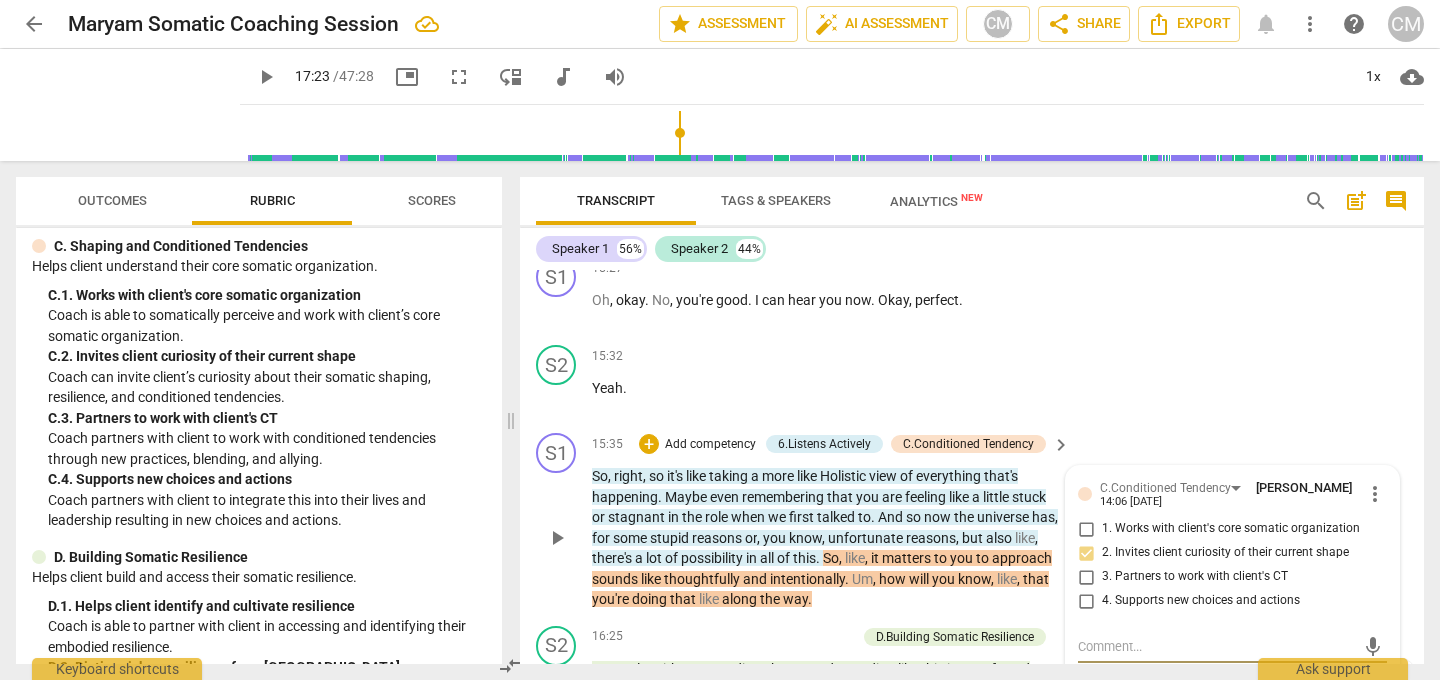 click on "So ,   right ,   so   it's   like   taking   a   more   like   Holistic   view   of   everything   that's   happening .   Maybe   even   remembering   that   you   are   feeling   like   a   little   stuck   or   stagnant   in   the   role   when   we   first   talked   to .   And   so   now   the   universe   has ,   for   some   stupid   reasons   or ,   you   know ,   unfortunate   reasons ,   but   also   like ,   there's   a   lot   of   possibility   in   all   of   this .   So ,   like ,   it   matters   to   you   to   approach   sounds   like   thoughtfully   and   intentionally .   Um ,   how   will   you   know ,   like ,   that   you're   doing   that   like   along   the   way ." at bounding box center (826, 538) 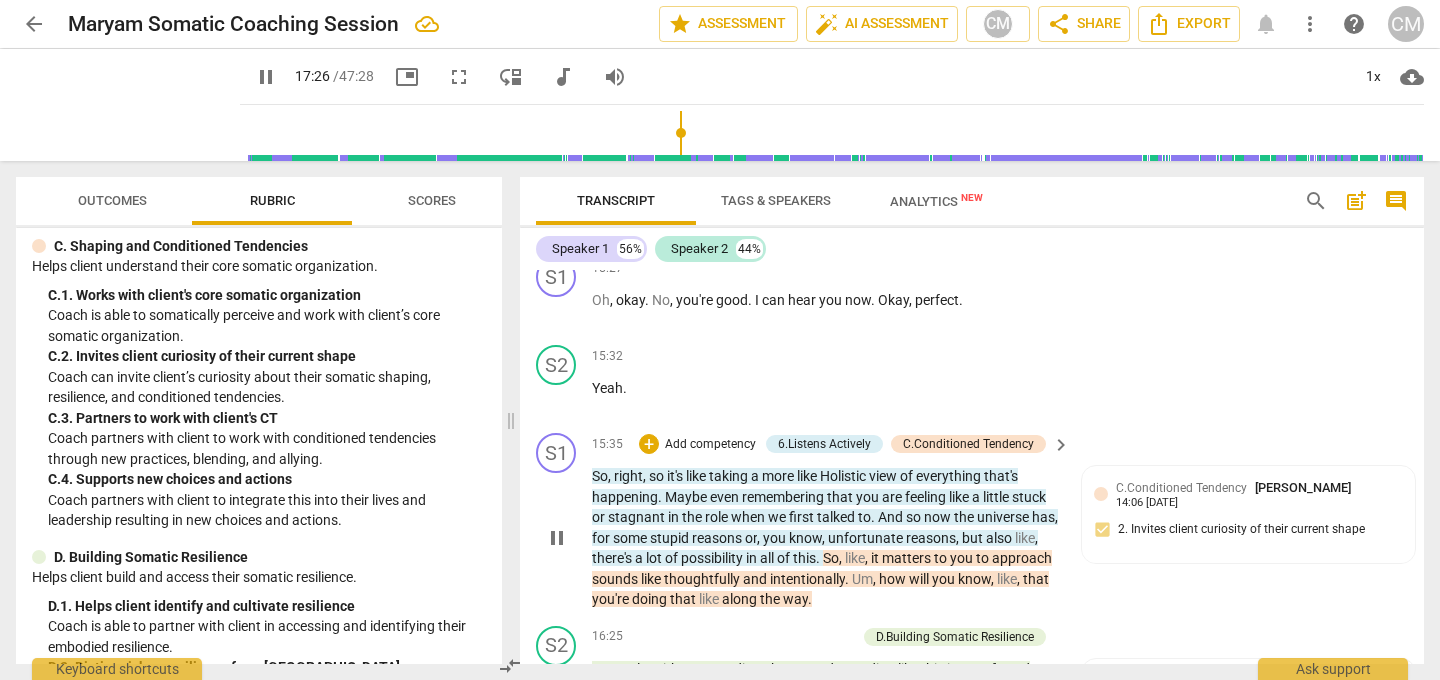 click on "Add competency" at bounding box center (710, 445) 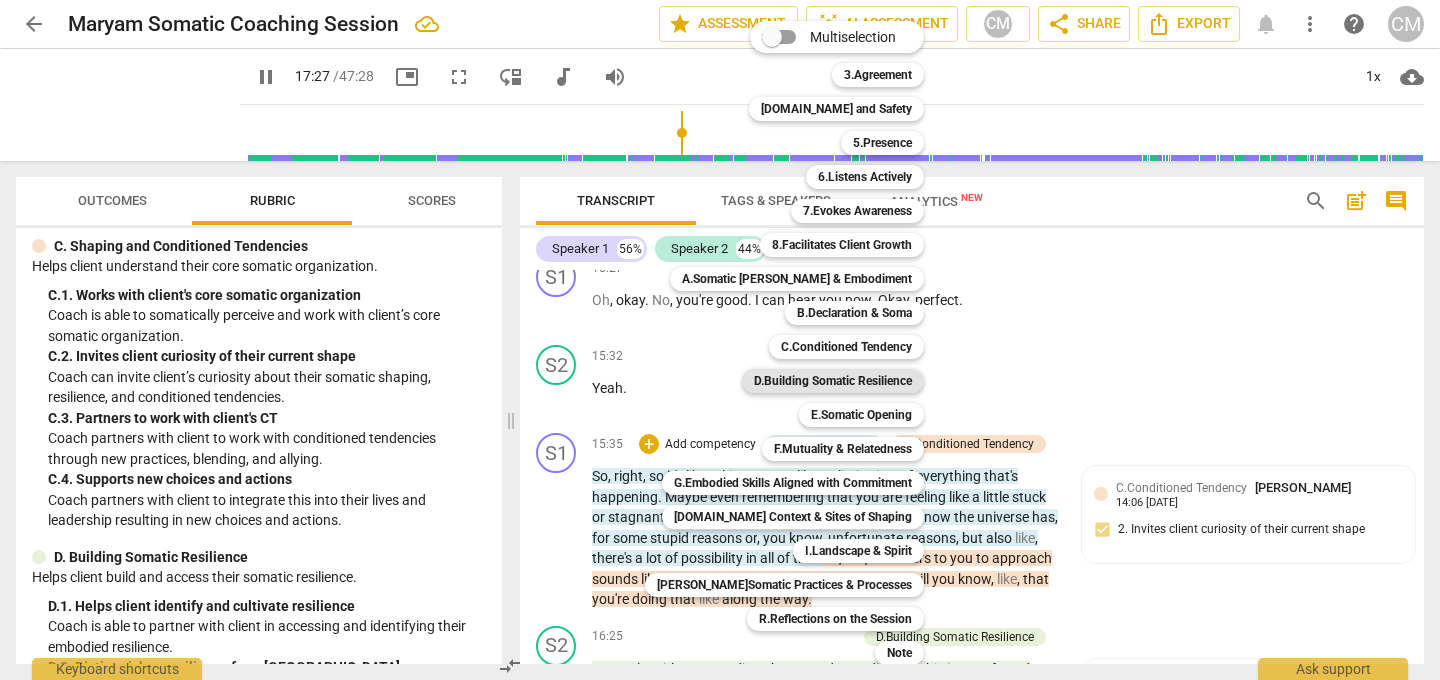 click on "D.Building Somatic Resilience" at bounding box center [833, 381] 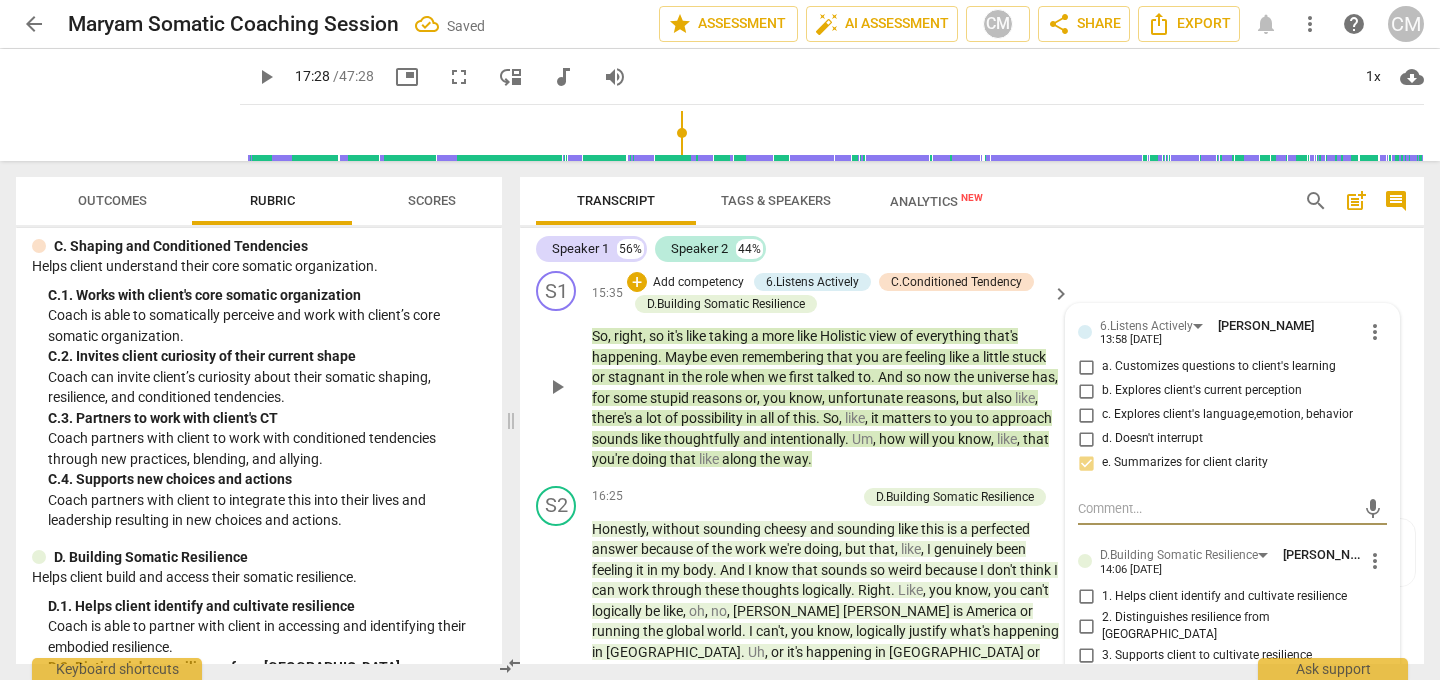 scroll, scrollTop: 5605, scrollLeft: 0, axis: vertical 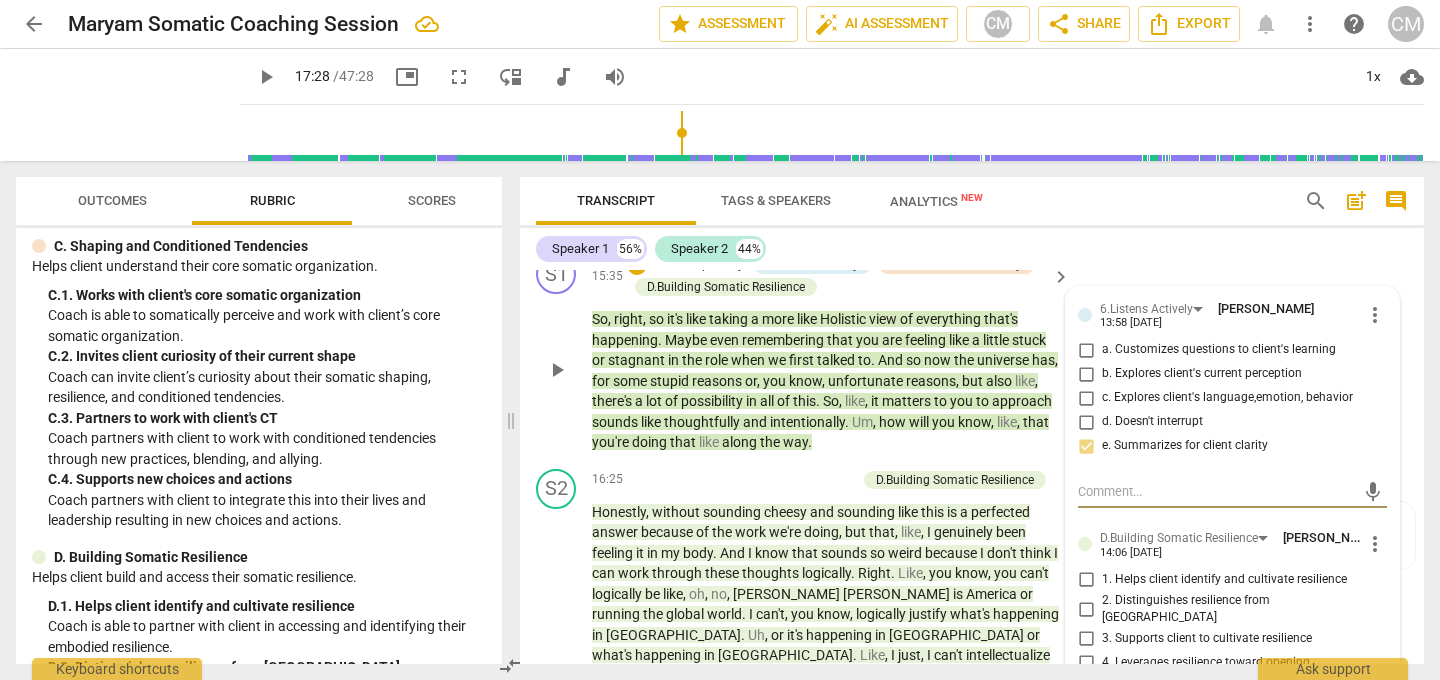 click on "1. Helps client identify and cultivate resilience" at bounding box center [1086, 580] 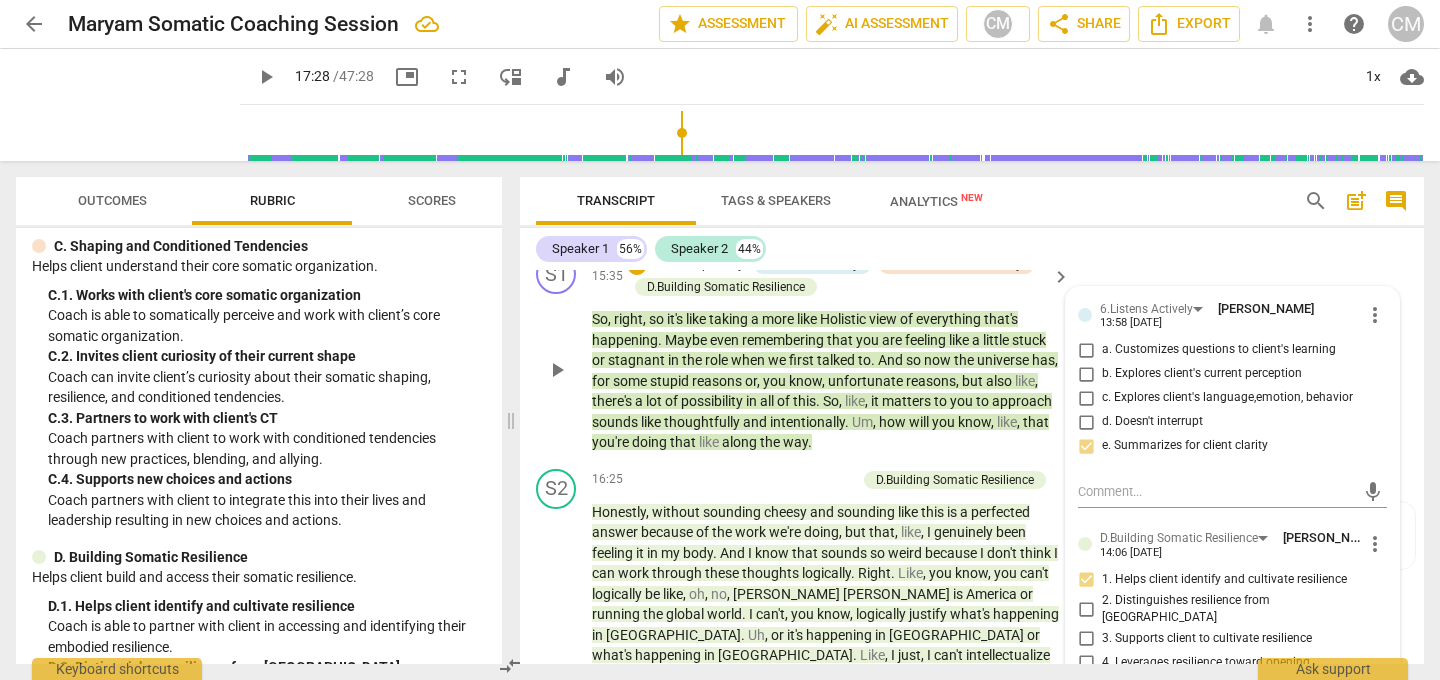 click on "3. Supports client to cultivate resilience" at bounding box center (1086, 639) 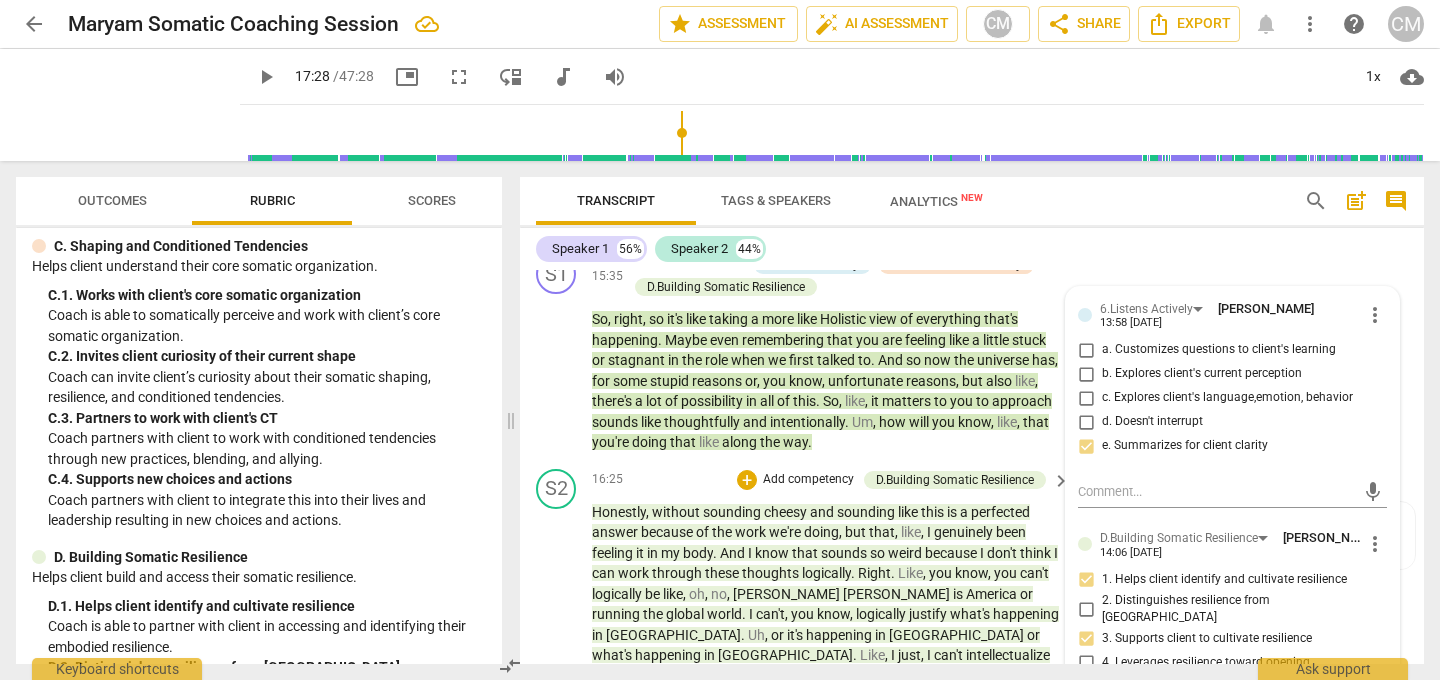 click on "S2 play_arrow pause 16:25 + Add competency D.Building Somatic Resilience keyboard_arrow_right Honestly ,   without   sounding   cheesy   and   sounding   like   this   is   a   perfected   answer   because   of   the   work   we're   doing ,   but   that ,   like ,   I   genuinely   been   feeling   it   in   my   body .   And   I   know   that   sounds   so   weird   because   I   don't   think   I   can   work   through   these   thoughts   logically .   Right .   Like ,   you   know ,   you   can't   logically   be   like ,   oh ,   no ,   [PERSON_NAME]   is   America   or   running   the   global   world .   I   can't ,   you   know ,   logically   justify   what's   happening   in   [GEOGRAPHIC_DATA] .   Uh ,   or   it's   happening   in   [GEOGRAPHIC_DATA]   or   what's   happening   in   [GEOGRAPHIC_DATA] .   Like ,   I   just ,   I   can't   intellectualize   that .   And   so   a   lot   of   things   have   literally   just   been   feeling   like ,   oh ,   this   makes   me   feel   nauseous .   And   again ,   that's   like" at bounding box center (972, 701) 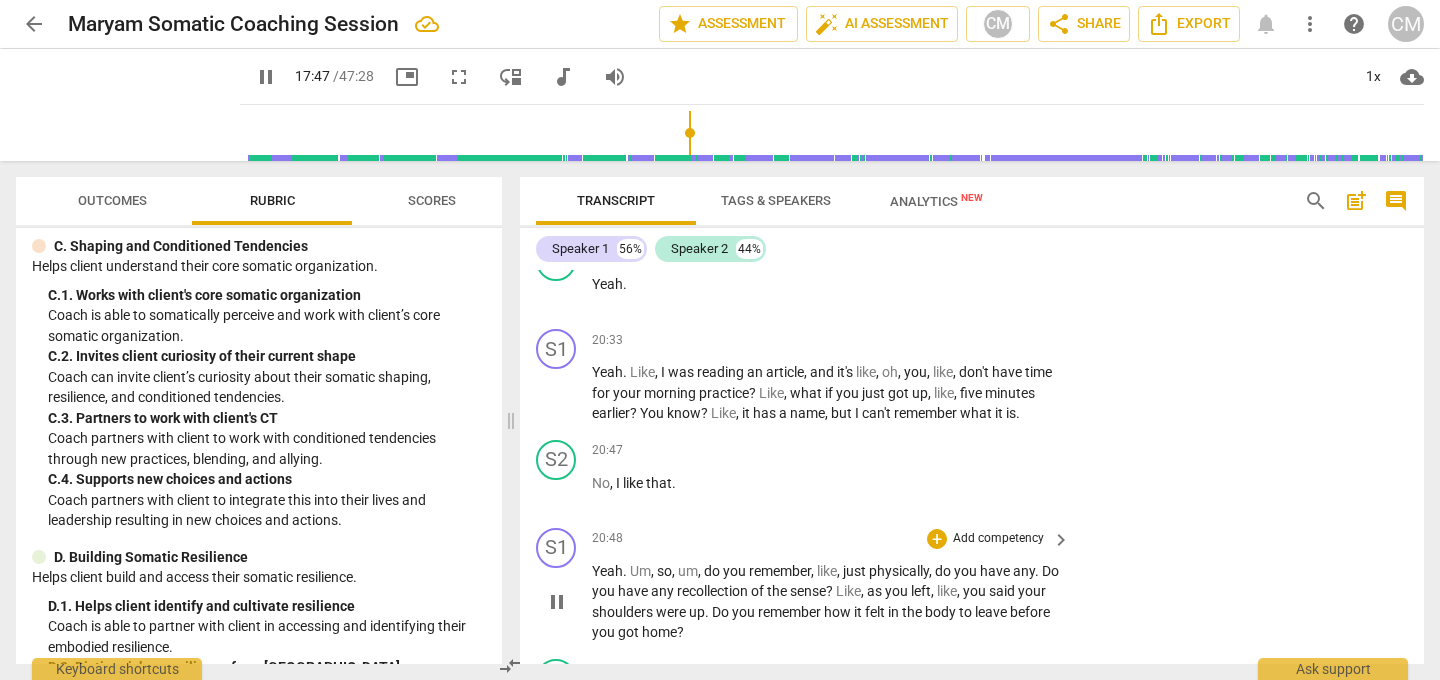 scroll, scrollTop: 7411, scrollLeft: 0, axis: vertical 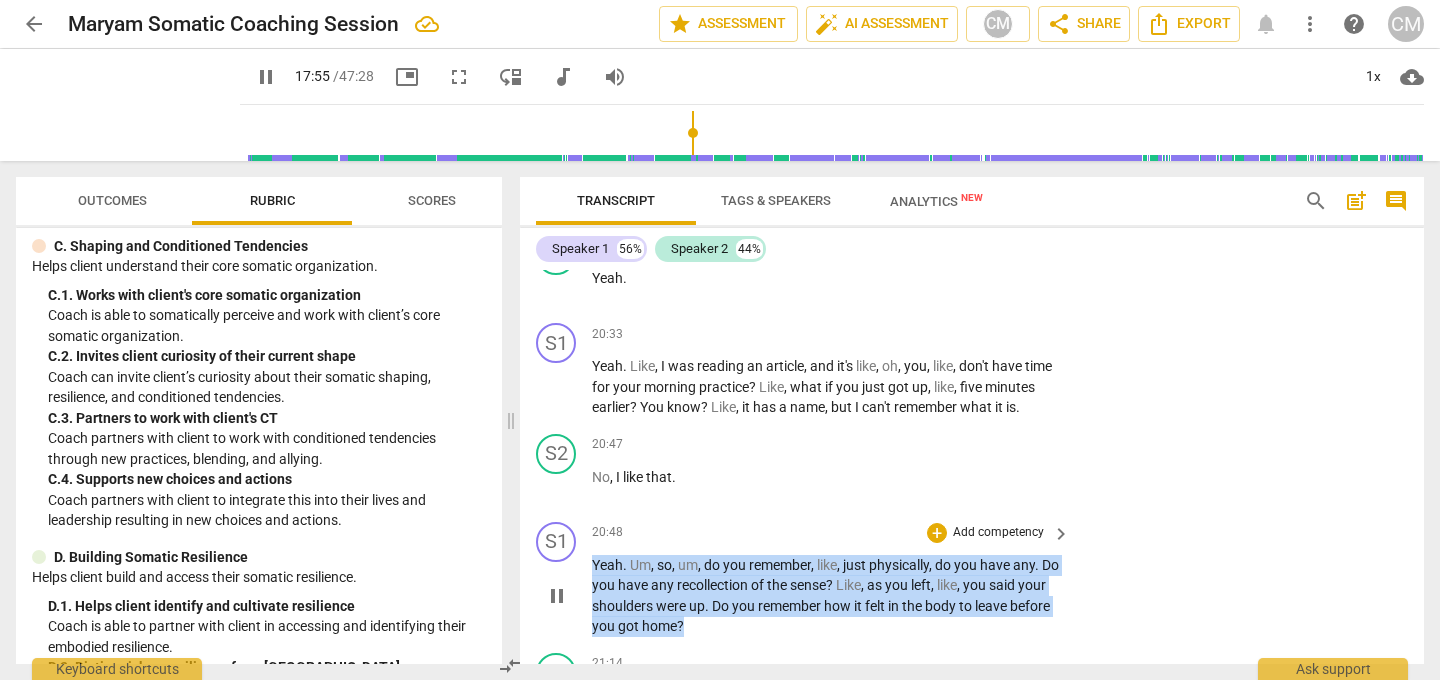 drag, startPoint x: 740, startPoint y: 504, endPoint x: 587, endPoint y: 445, distance: 163.9817 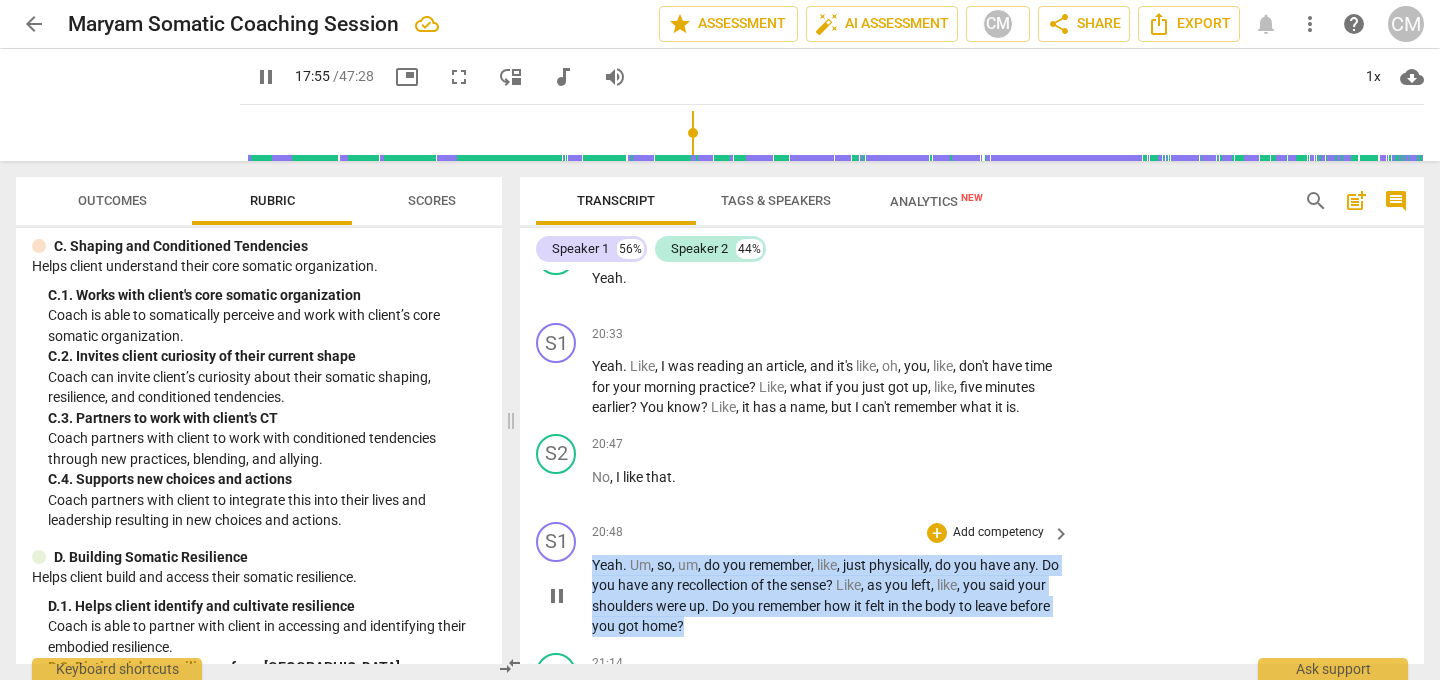 click on "S1 play_arrow pause 20:48 + Add competency keyboard_arrow_right Yeah .   Um ,   so ,   um ,   do   you   remember ,   like ,   just   physically ,   do   you   have   any .   Do   you   have   any   recollection   of   the   sense ?   Like ,   as   you   left ,   like ,   you   said   your   shoulders   were   up .   Do   you   remember   how   it   felt   in   the   body   to   leave   before   you   got   home ?" at bounding box center [972, 579] 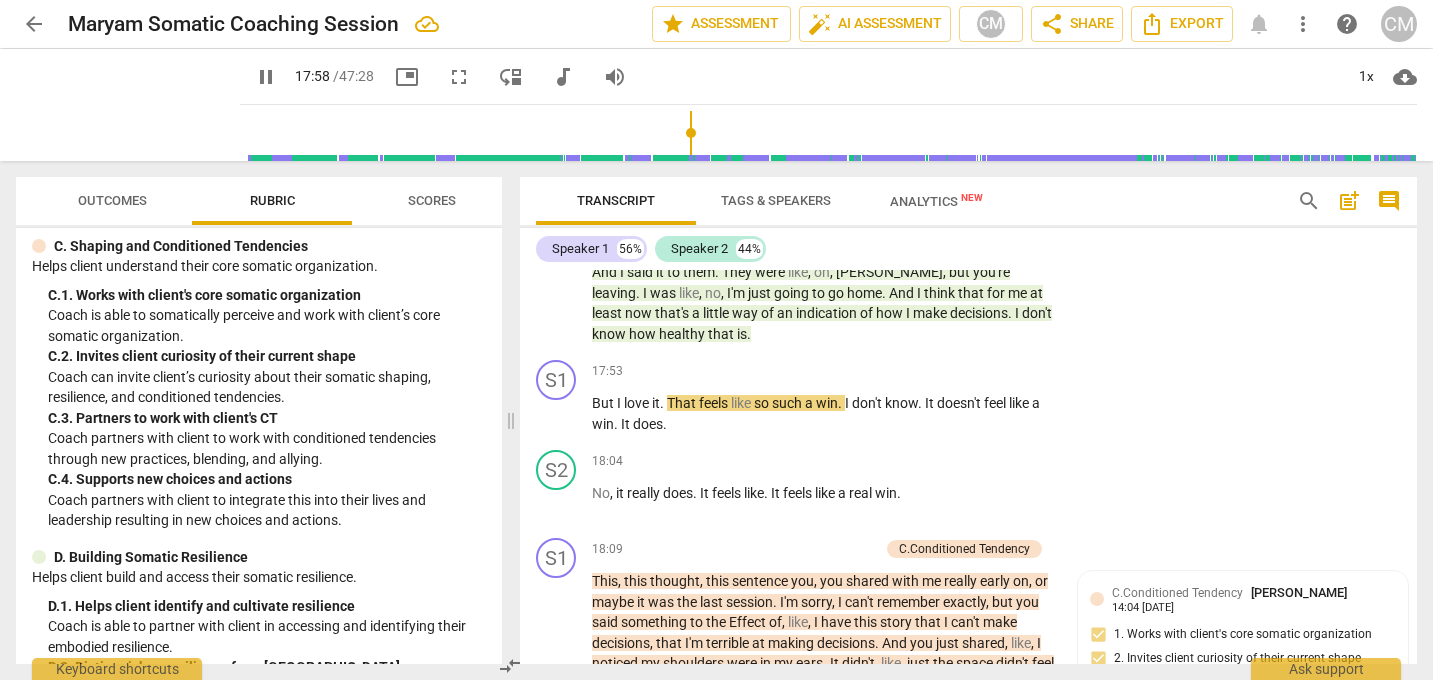 click on "session" at bounding box center [749, 602] 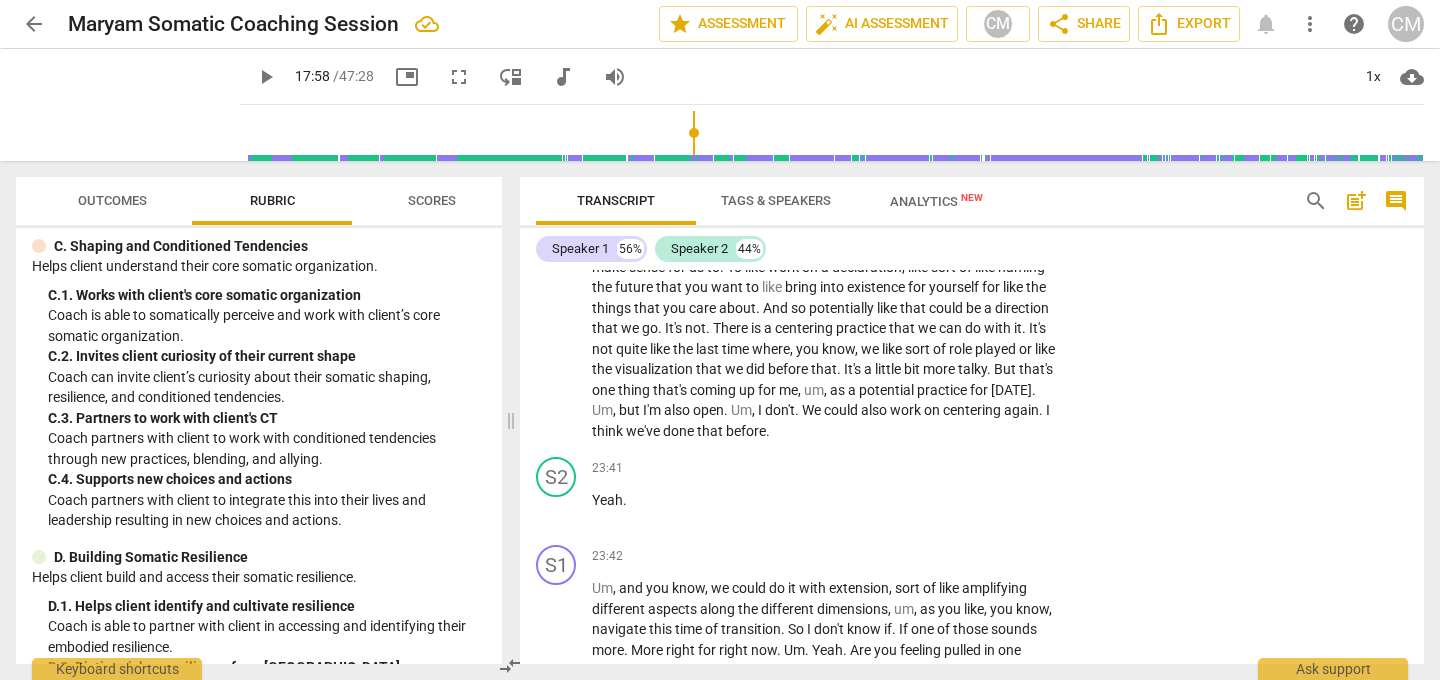 scroll, scrollTop: 8309, scrollLeft: 0, axis: vertical 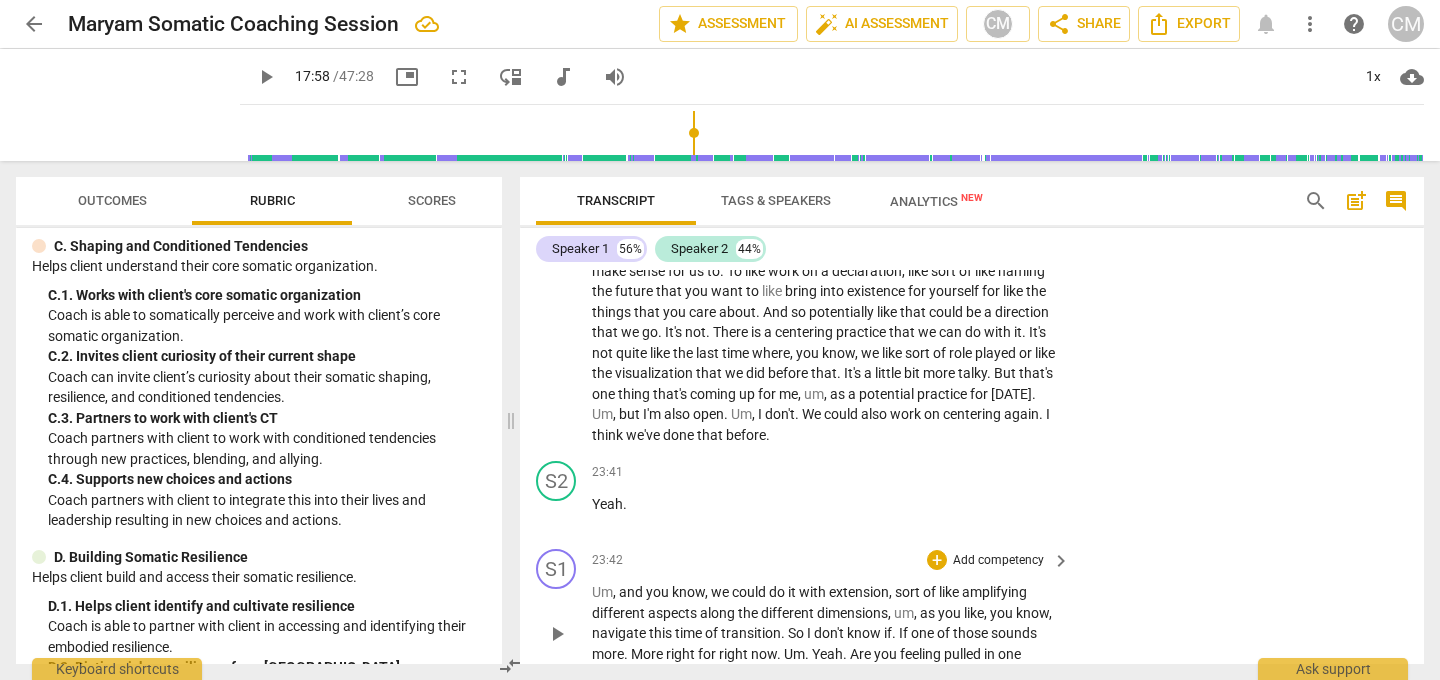 click on "right" at bounding box center (735, 654) 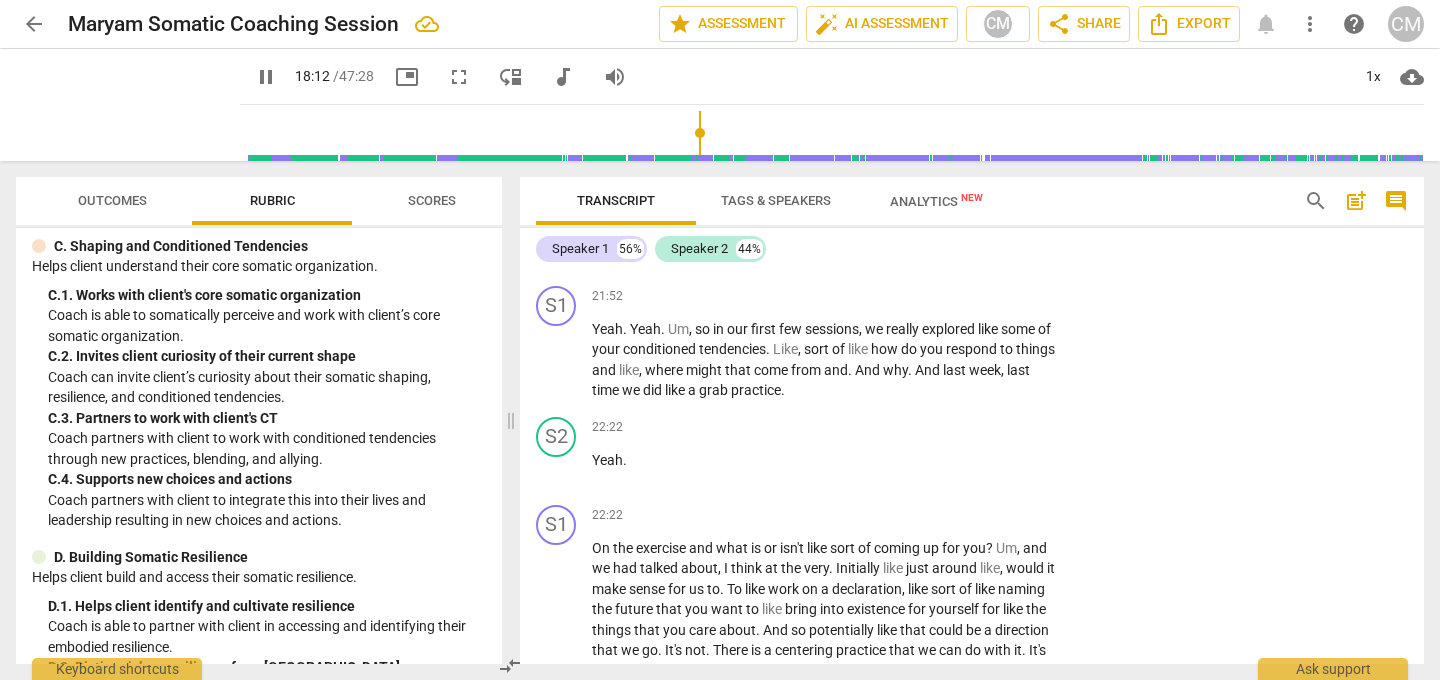 scroll, scrollTop: 6351, scrollLeft: 0, axis: vertical 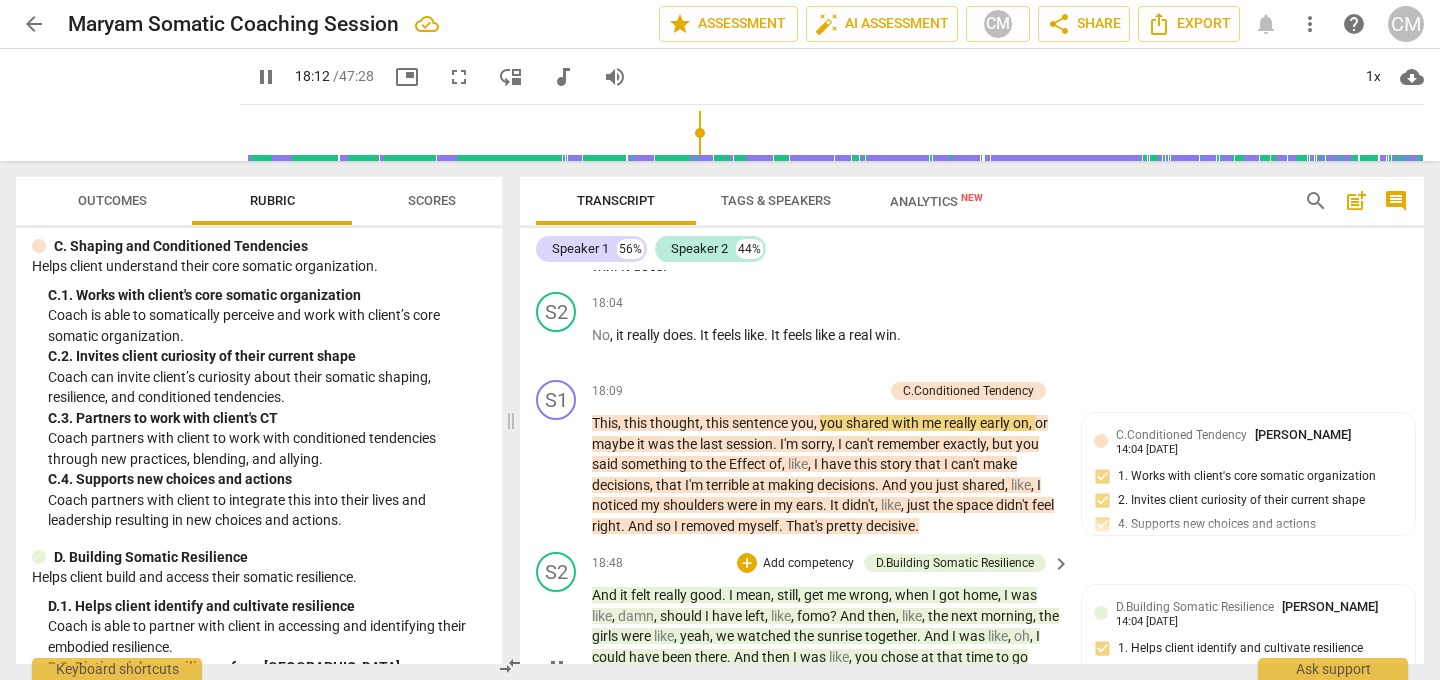 drag, startPoint x: 592, startPoint y: 421, endPoint x: 641, endPoint y: 433, distance: 50.447994 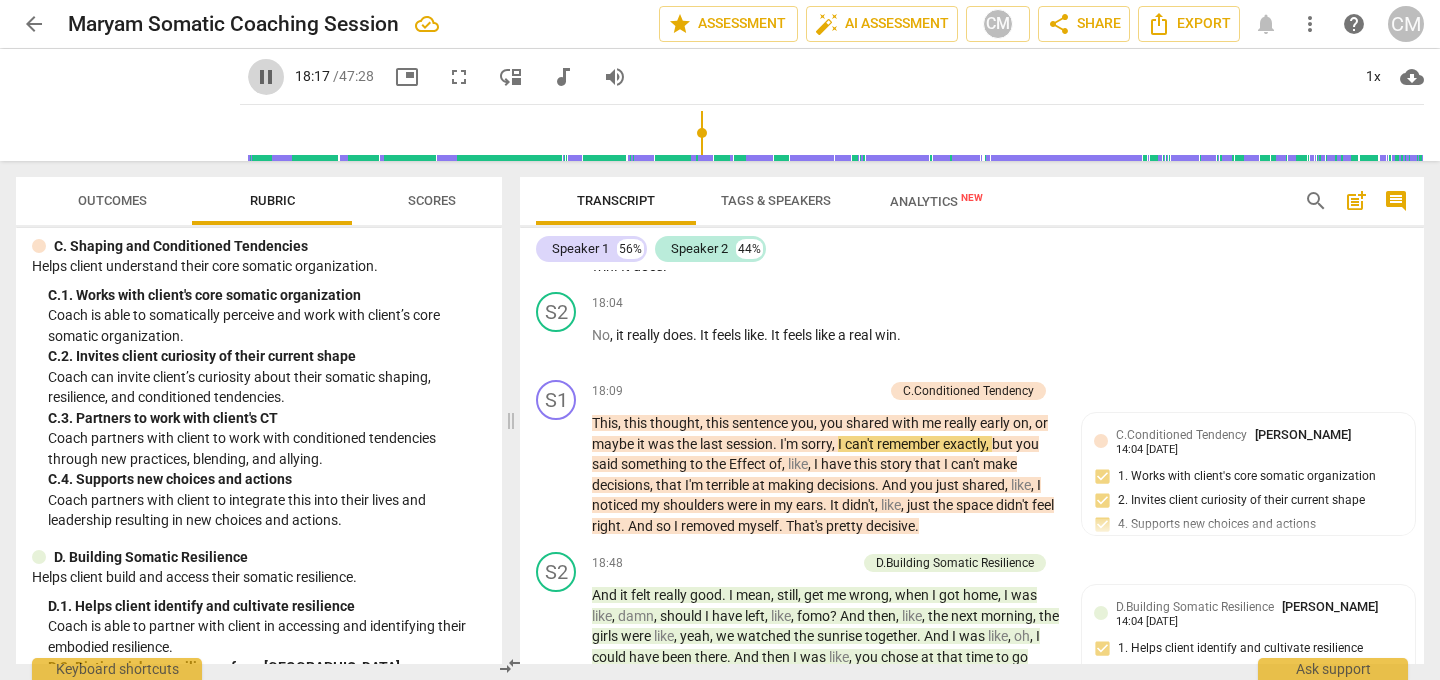 click on "pause" at bounding box center (266, 77) 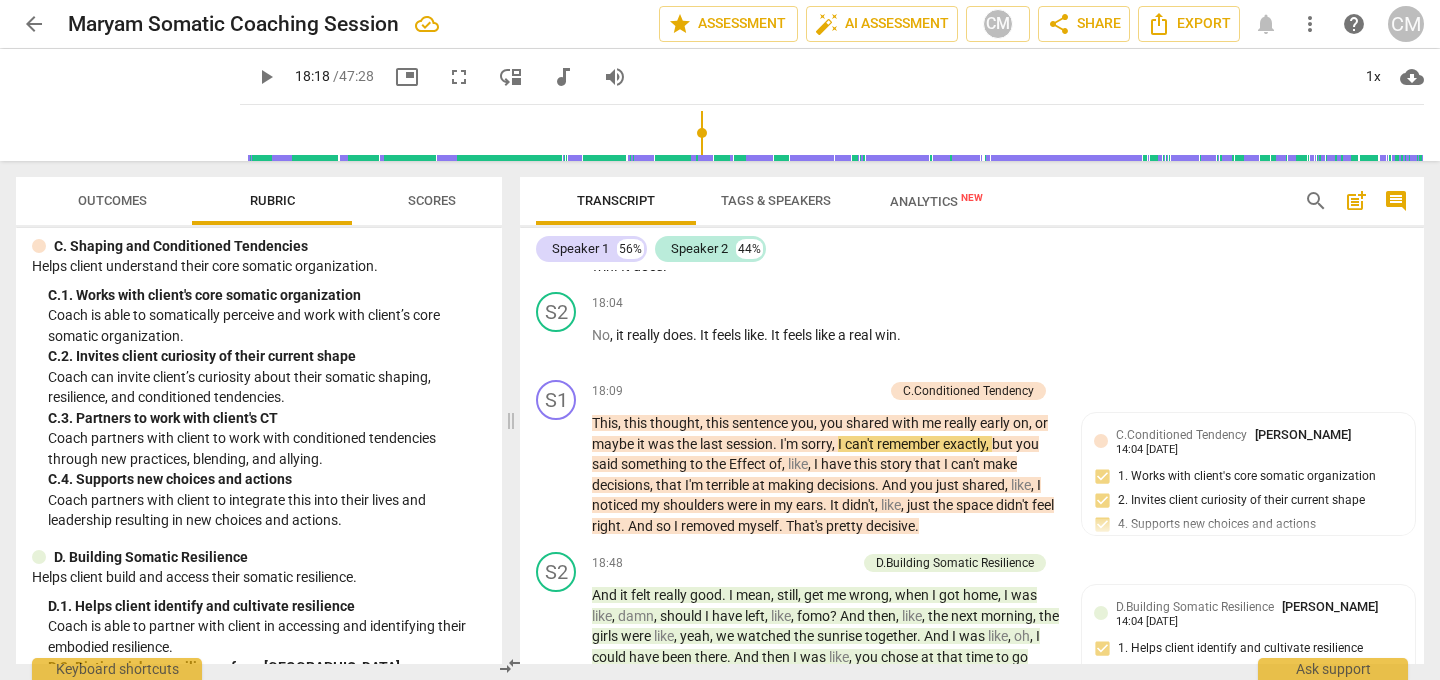 type on "1098" 